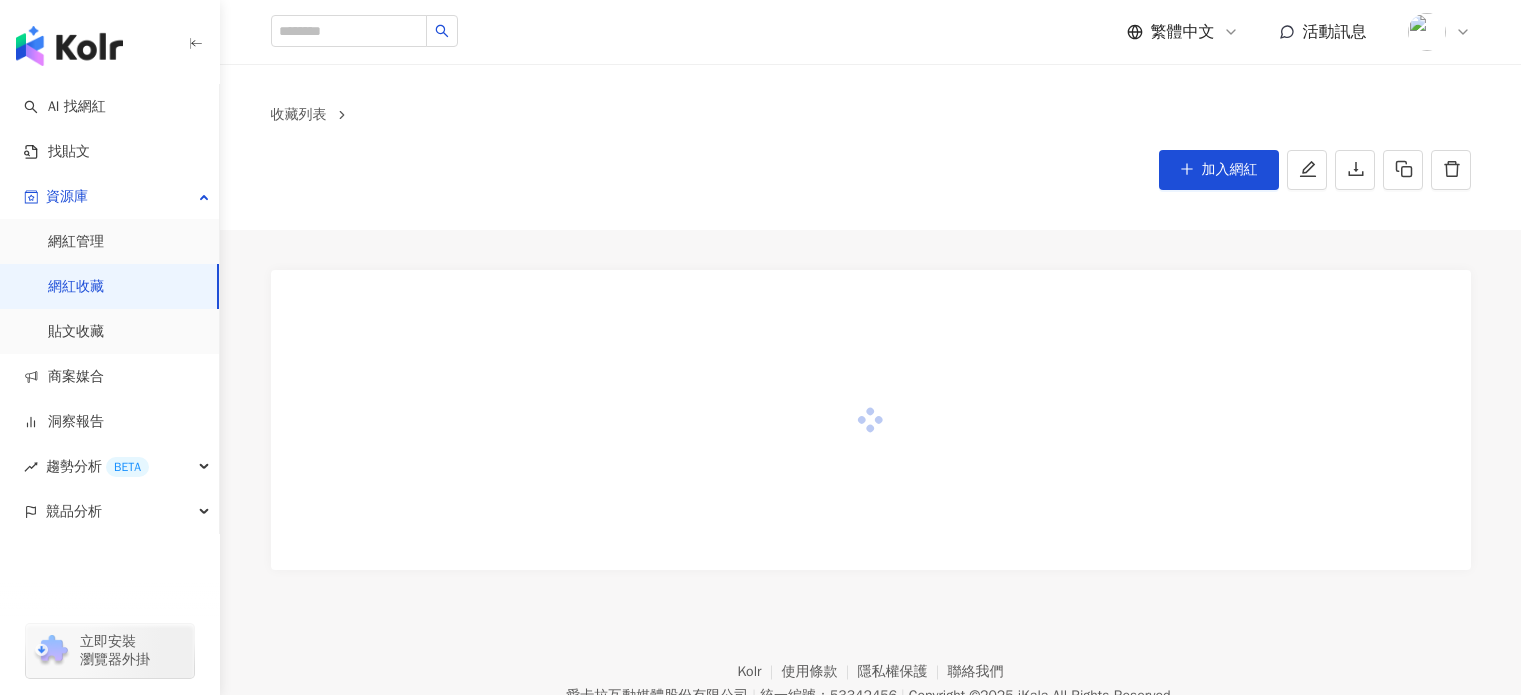 scroll, scrollTop: 0, scrollLeft: 0, axis: both 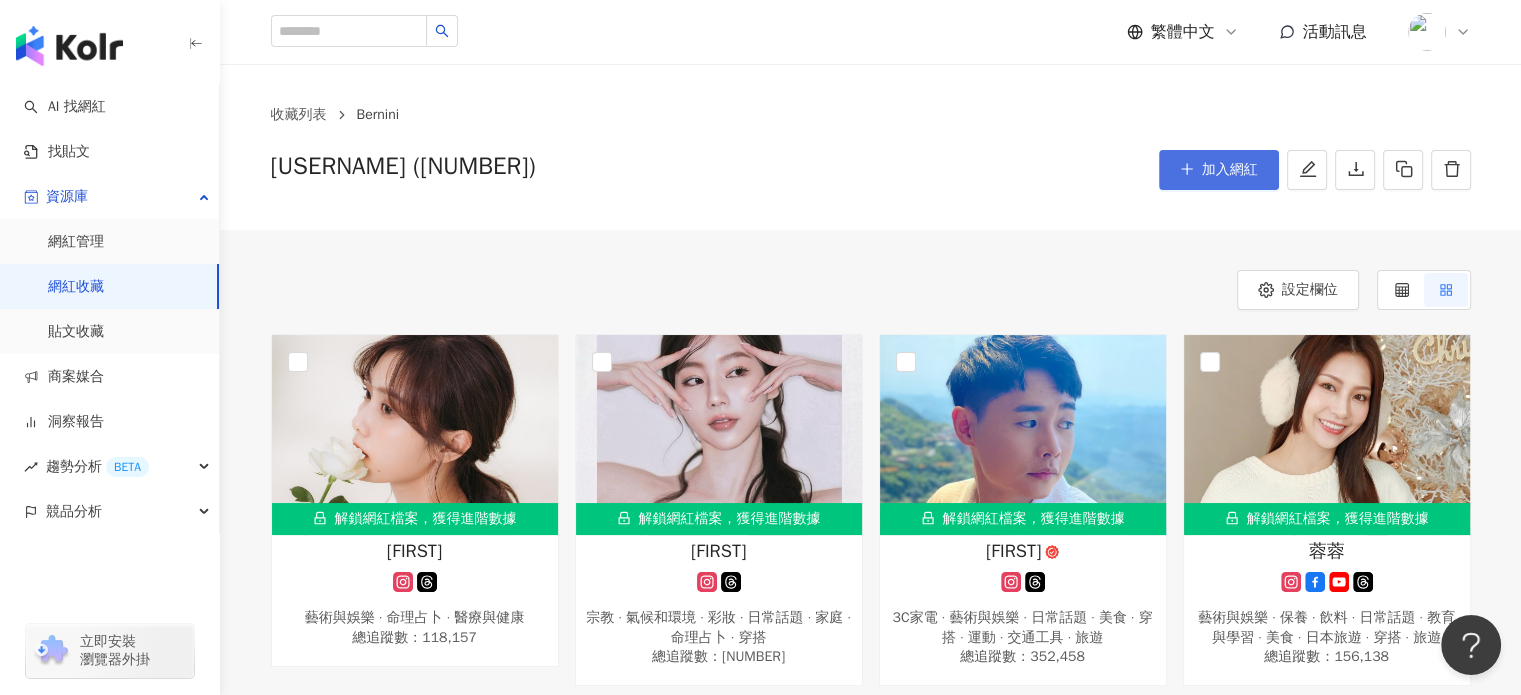 click on "加入網紅" at bounding box center [1230, 170] 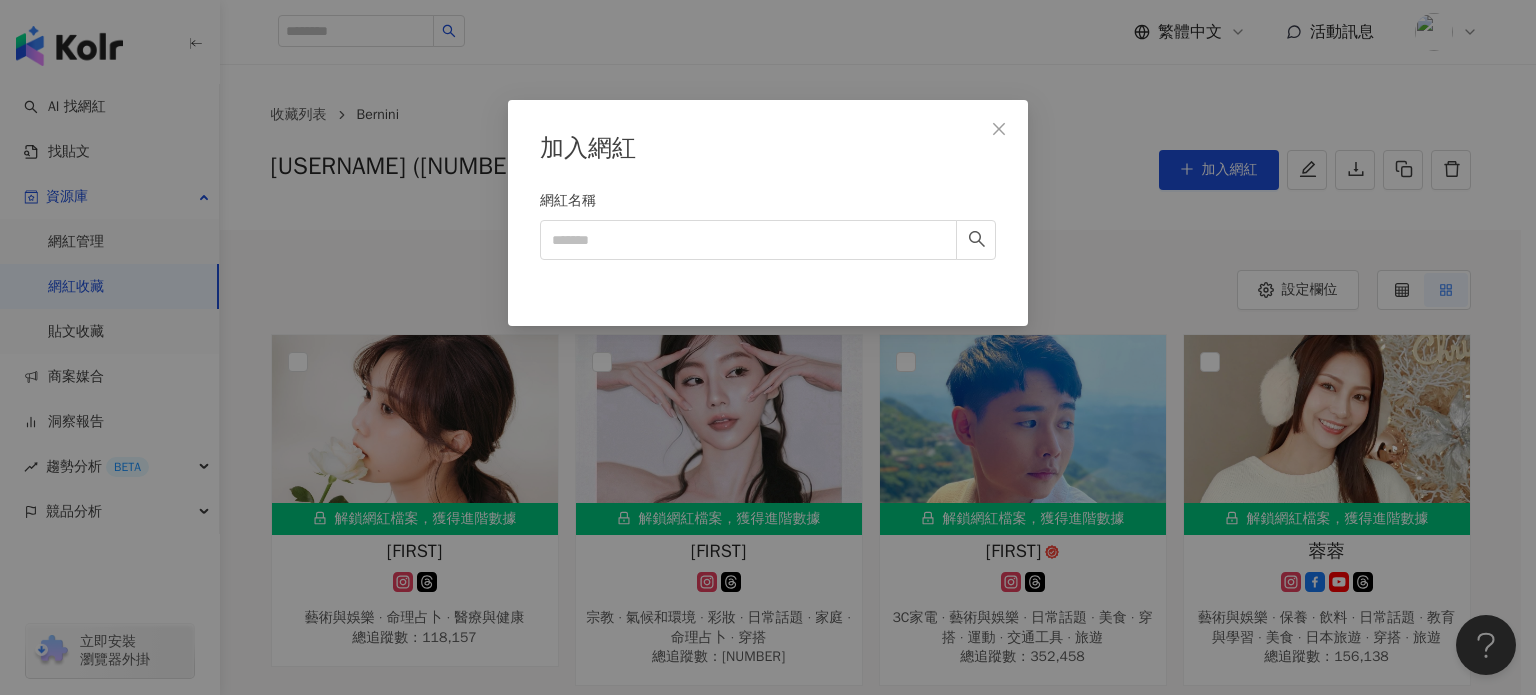 click 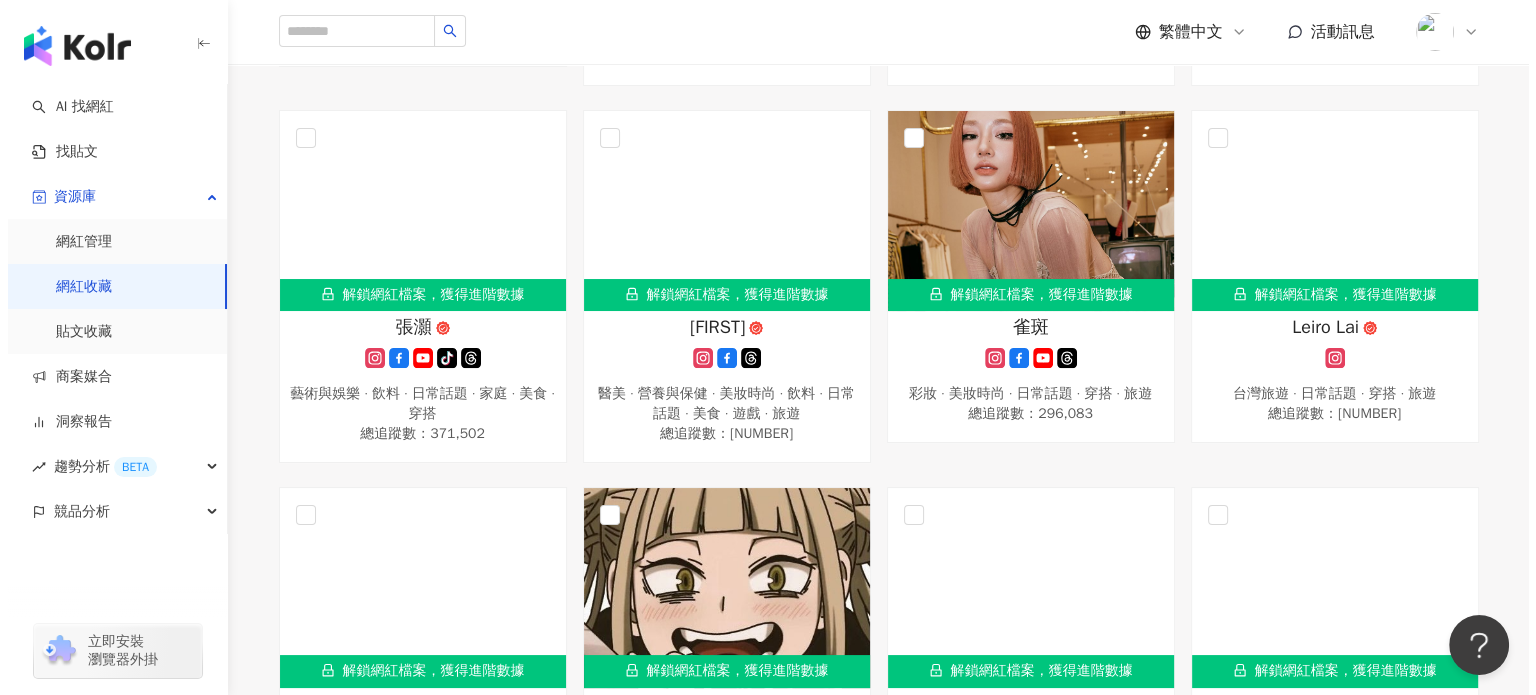 scroll, scrollTop: 0, scrollLeft: 0, axis: both 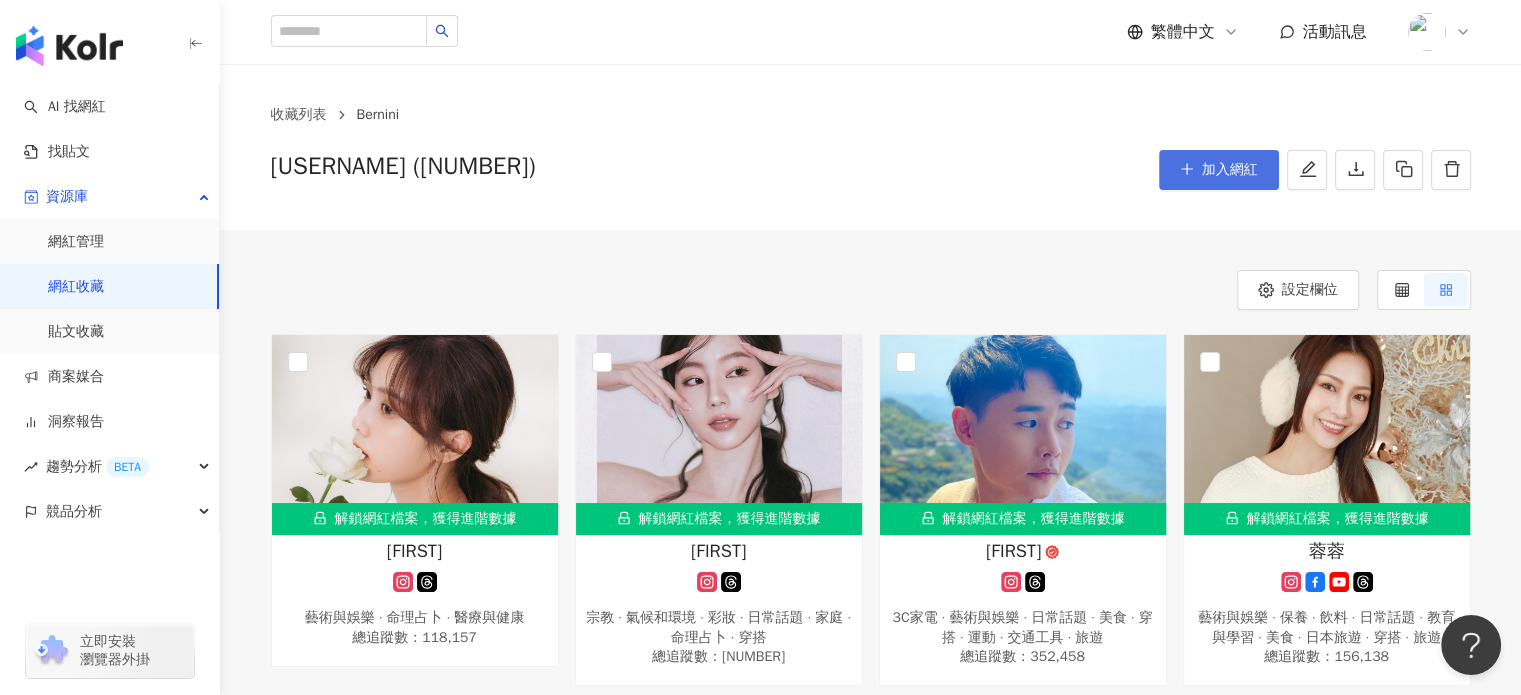 click on "加入網紅" at bounding box center [1219, 170] 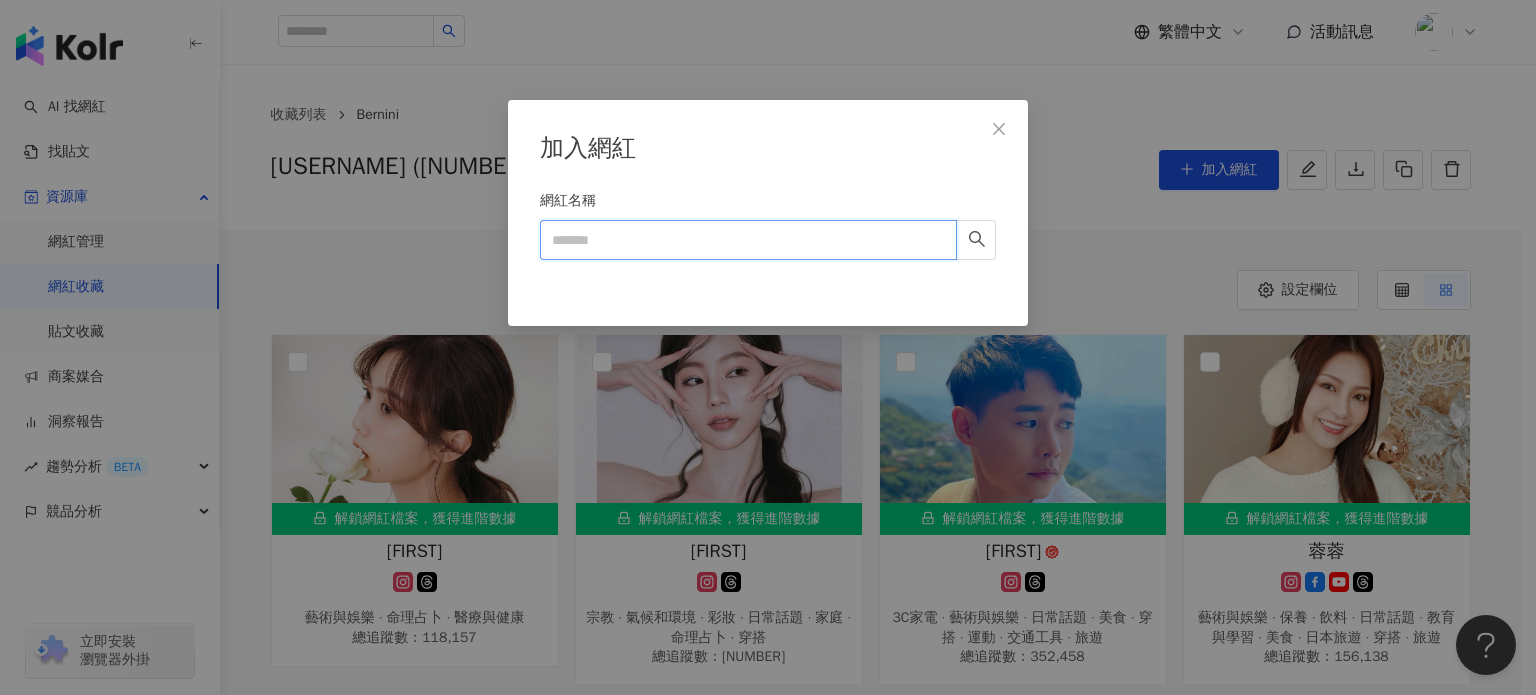 click on "網紅名稱" at bounding box center (748, 240) 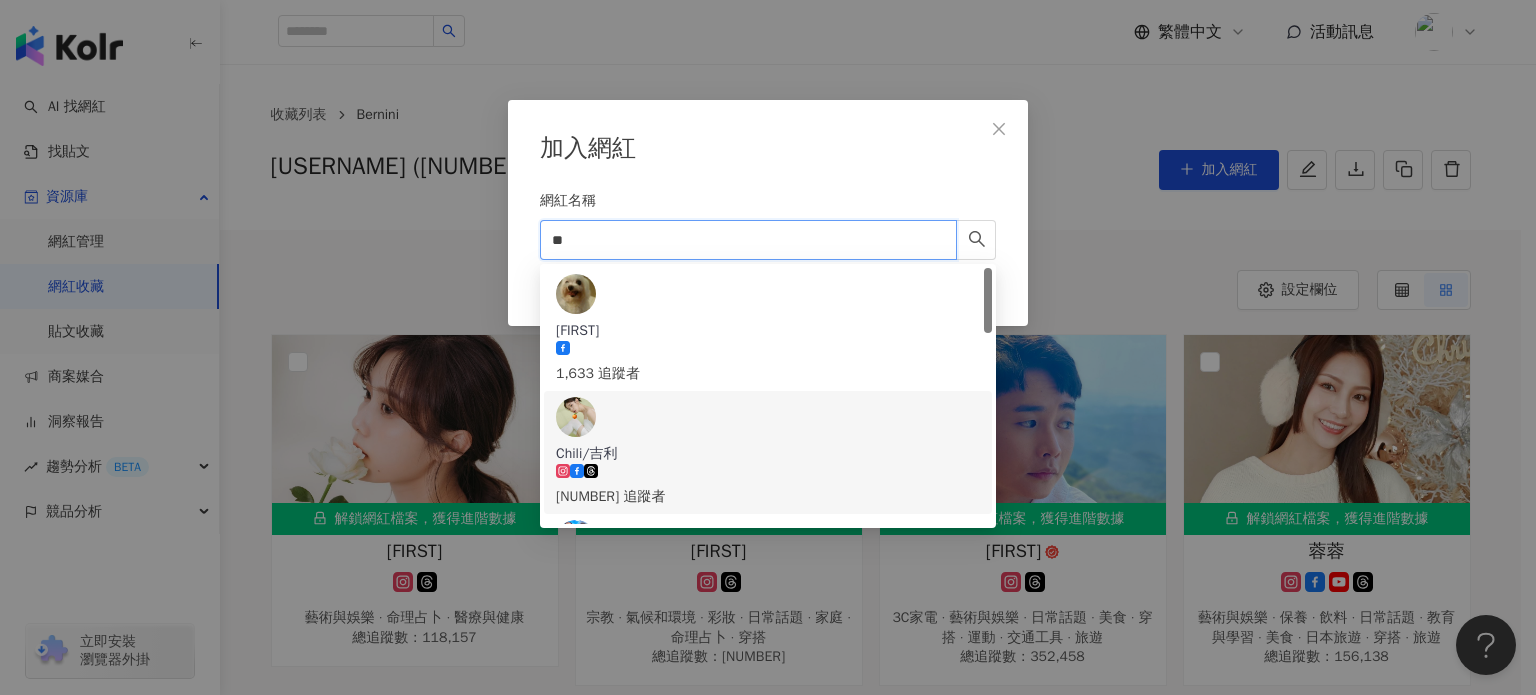 click on "[FIRST]/[FIRST]" at bounding box center [768, 452] 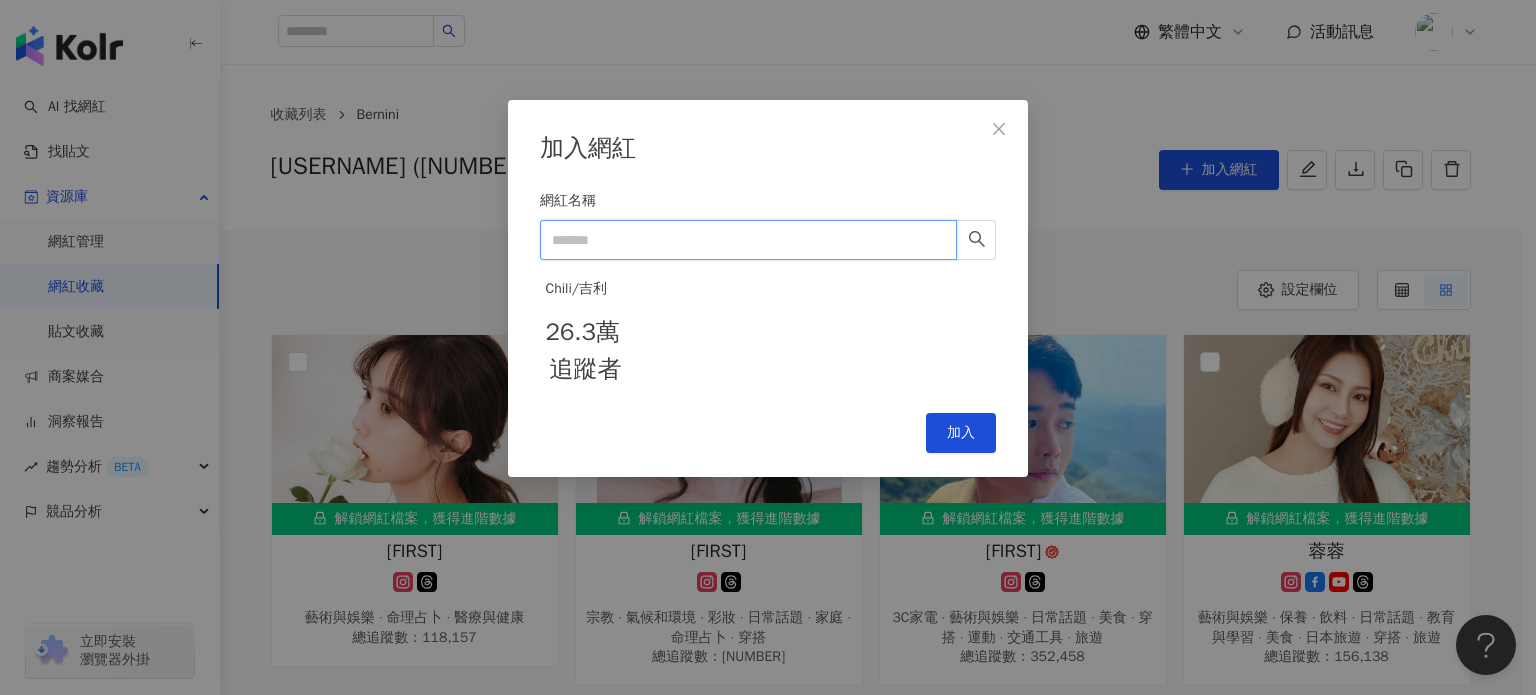 drag, startPoint x: 576, startPoint y: 236, endPoint x: 624, endPoint y: 240, distance: 48.166378 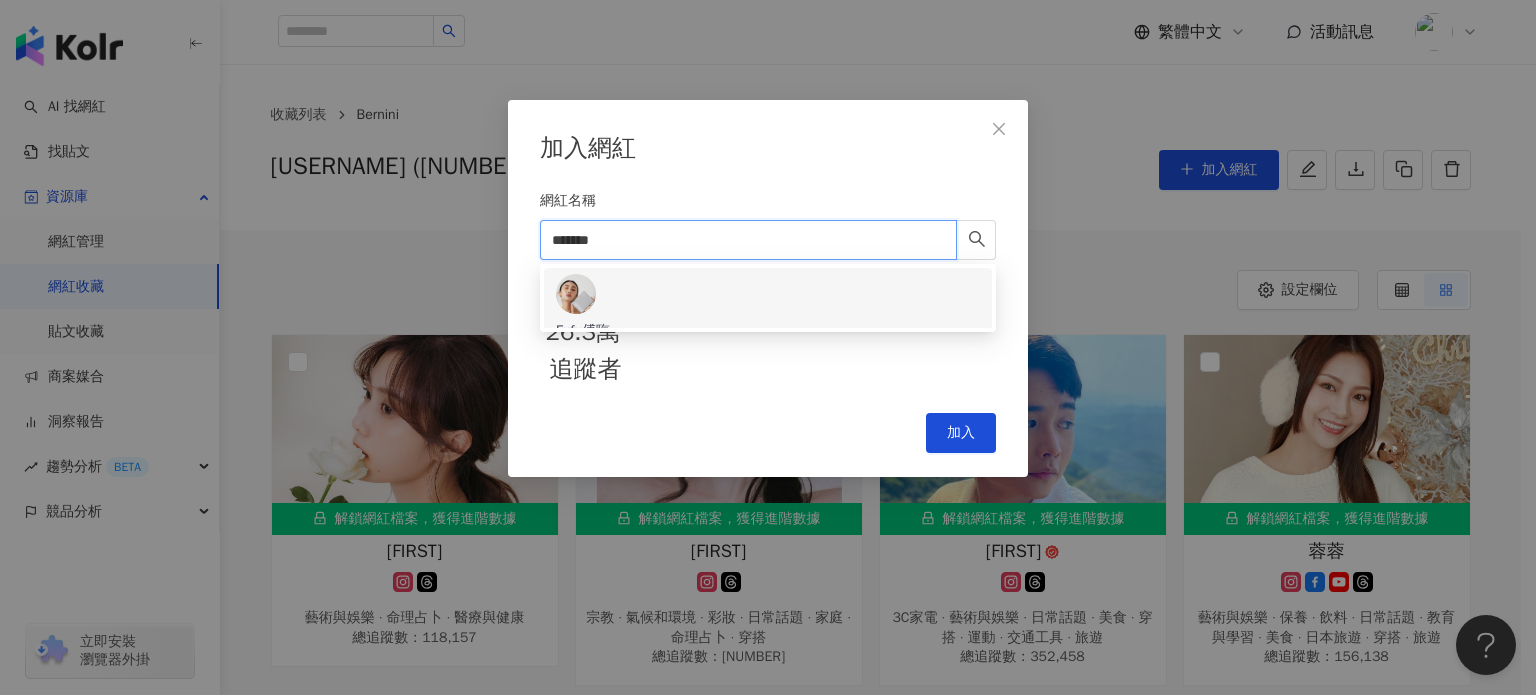 click on "[NUMBER]   追蹤者" at bounding box center (768, 374) 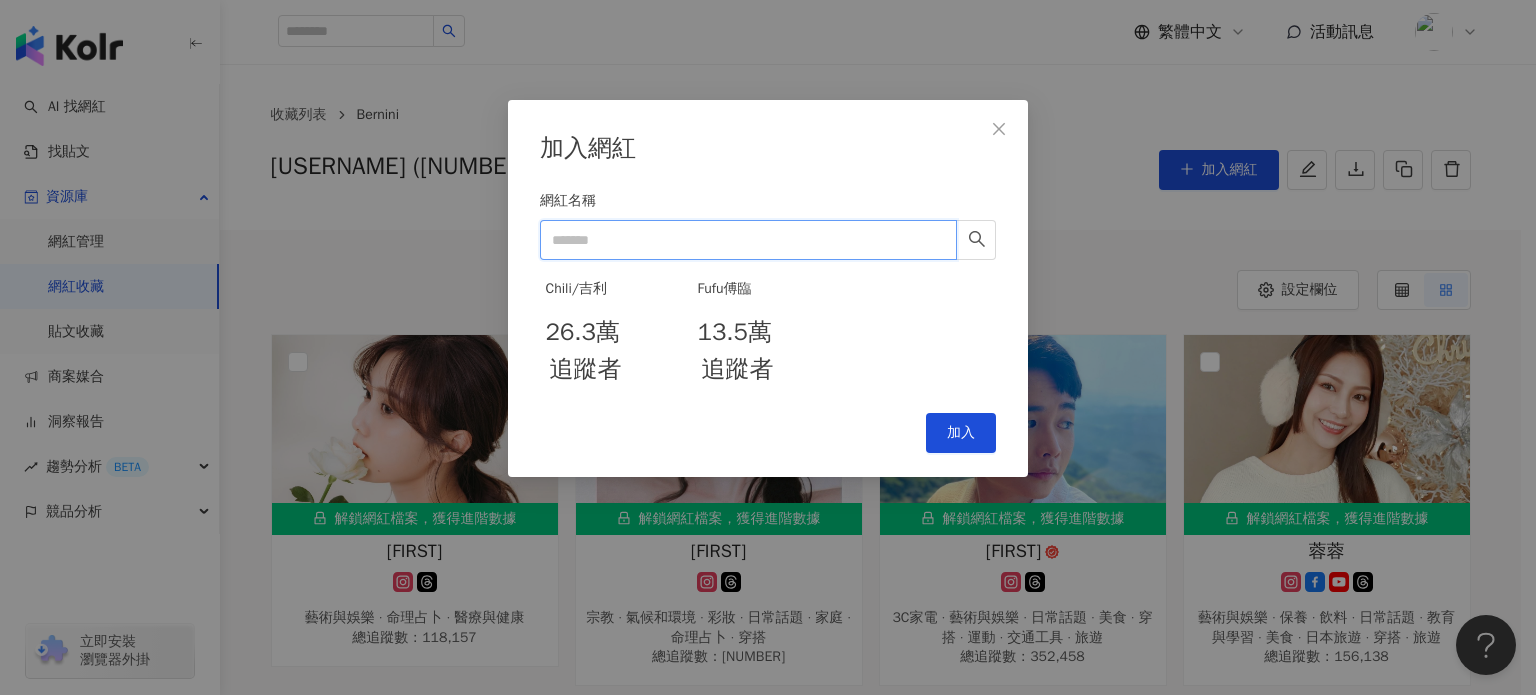 drag, startPoint x: 888, startPoint y: 251, endPoint x: 942, endPoint y: 251, distance: 54 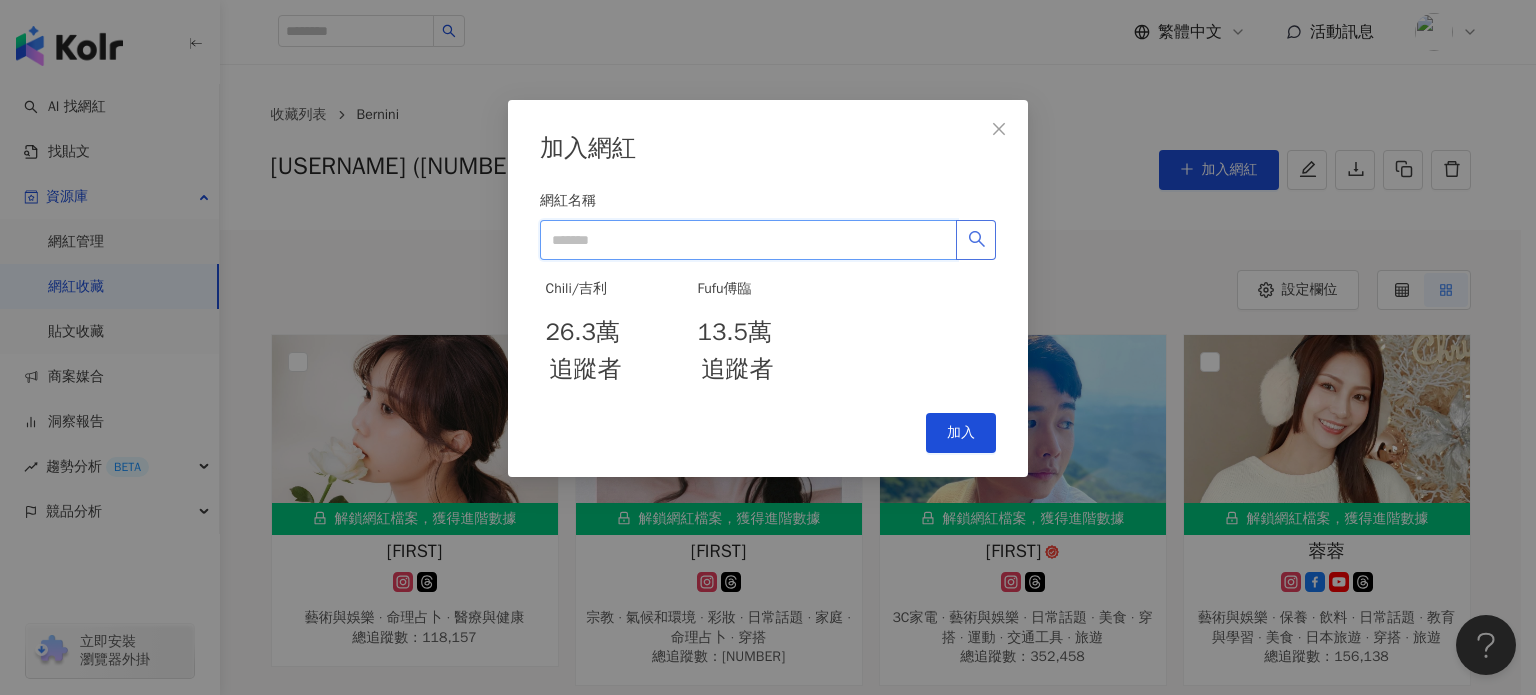 paste on "*******" 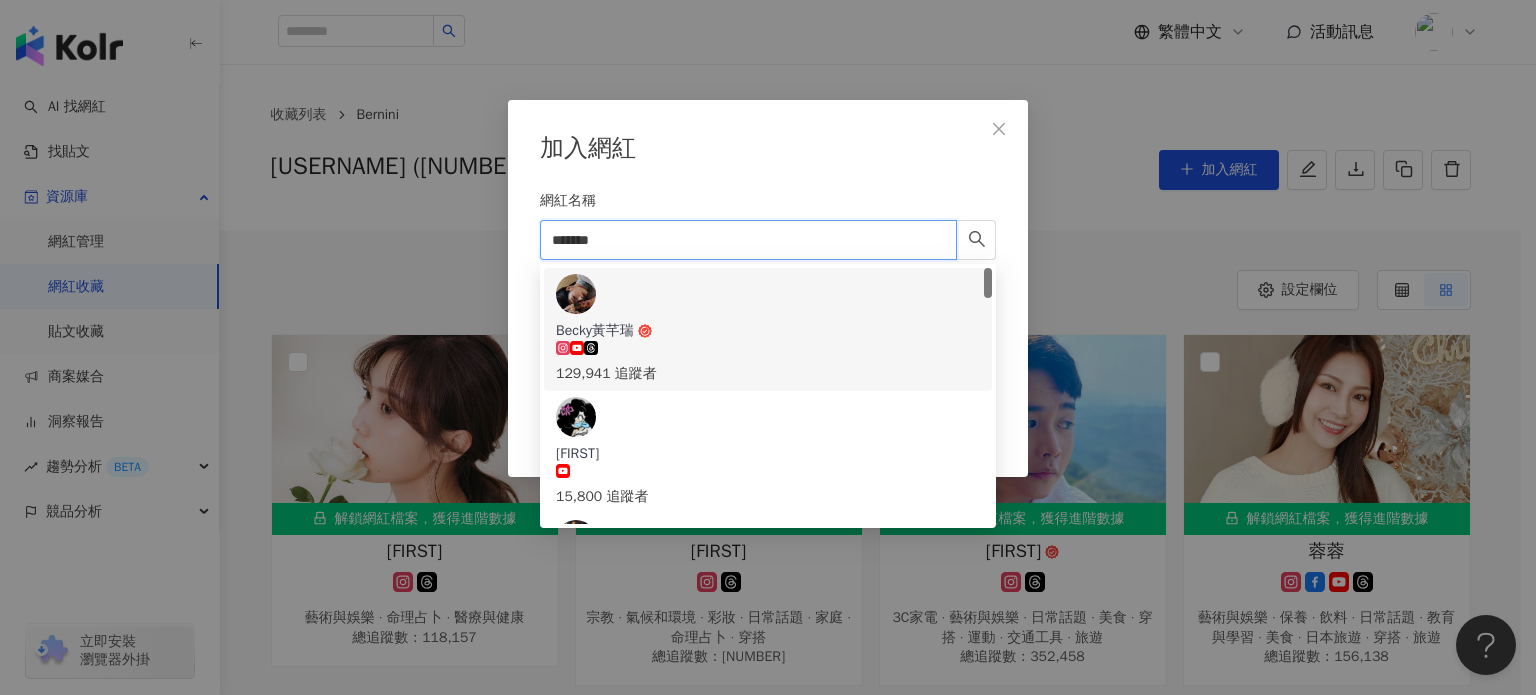 click on "Becky黃芊瑞 129,941   追蹤者" at bounding box center (768, 329) 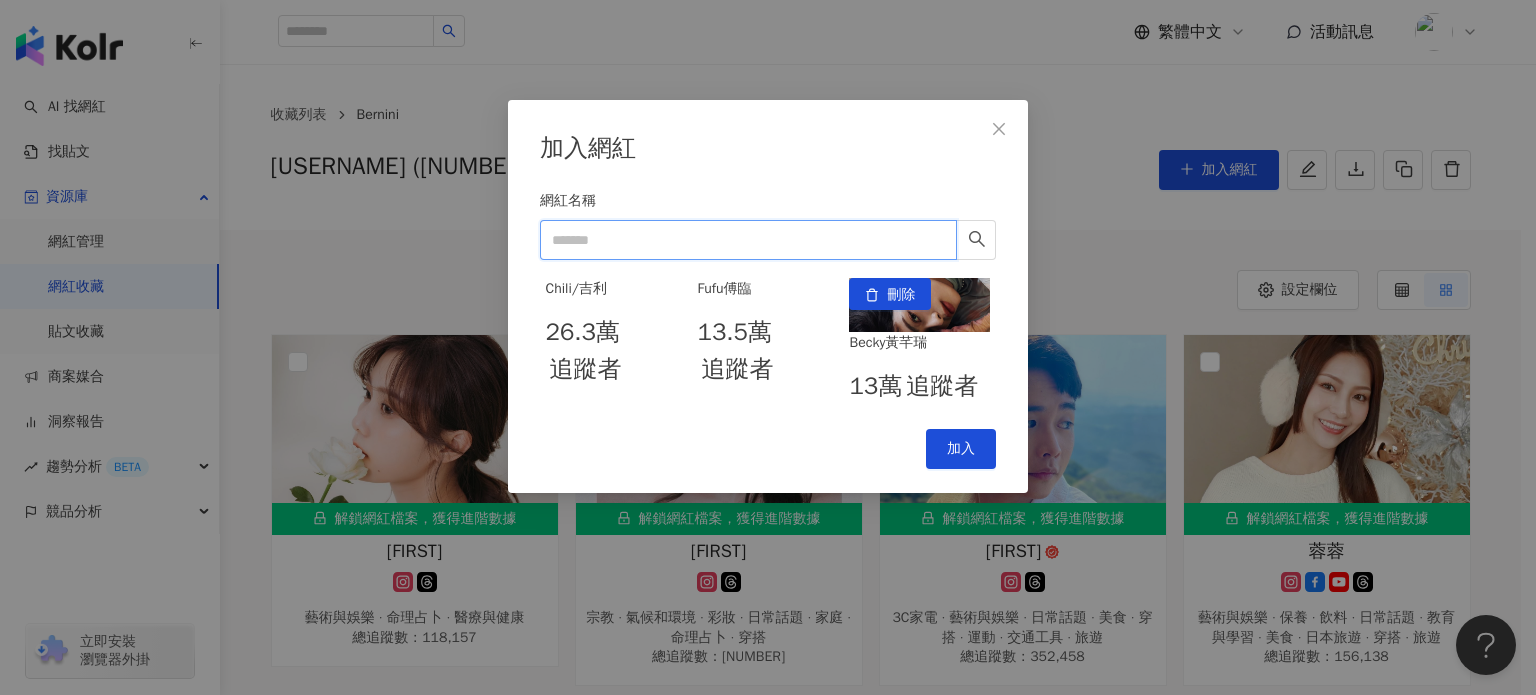 click on "網紅名稱" at bounding box center [748, 240] 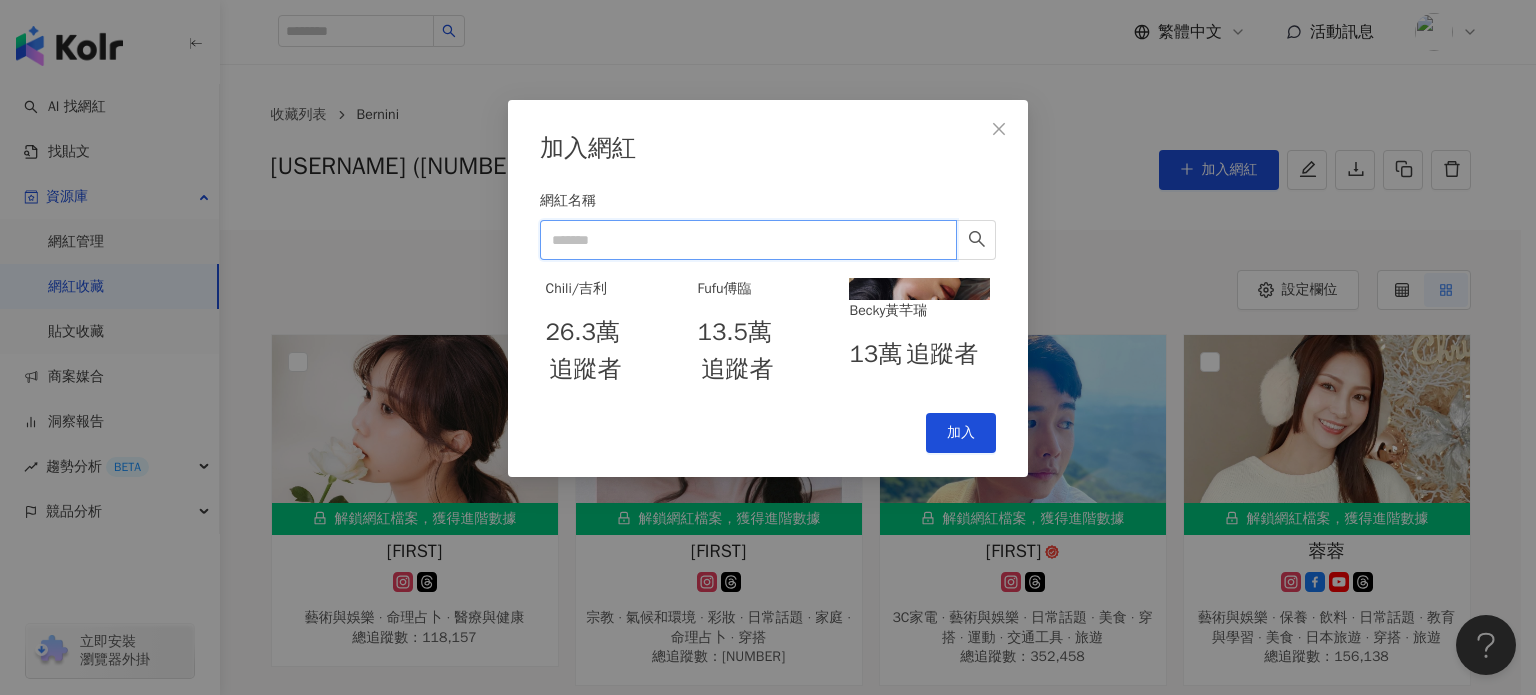 paste on "********" 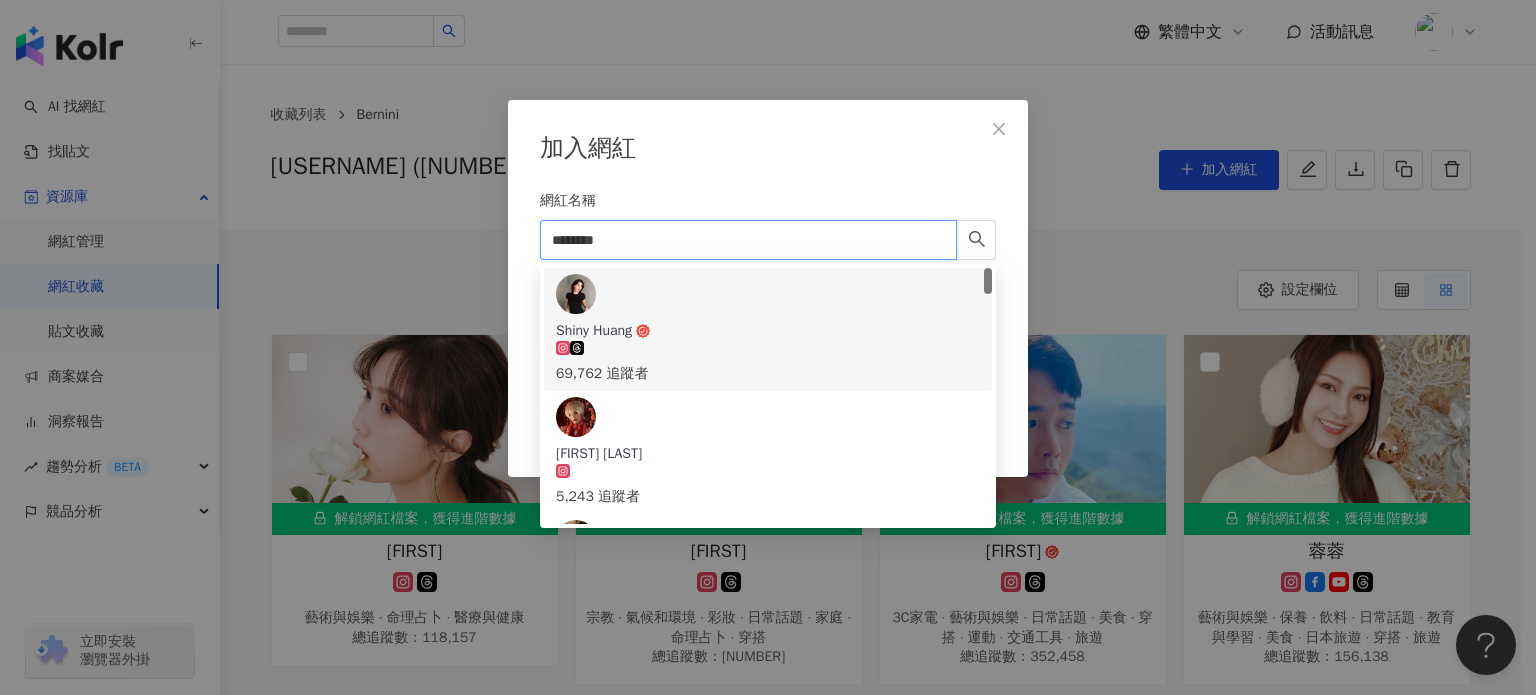 click on "Shiny Huang 69,762   追蹤者" at bounding box center (768, 329) 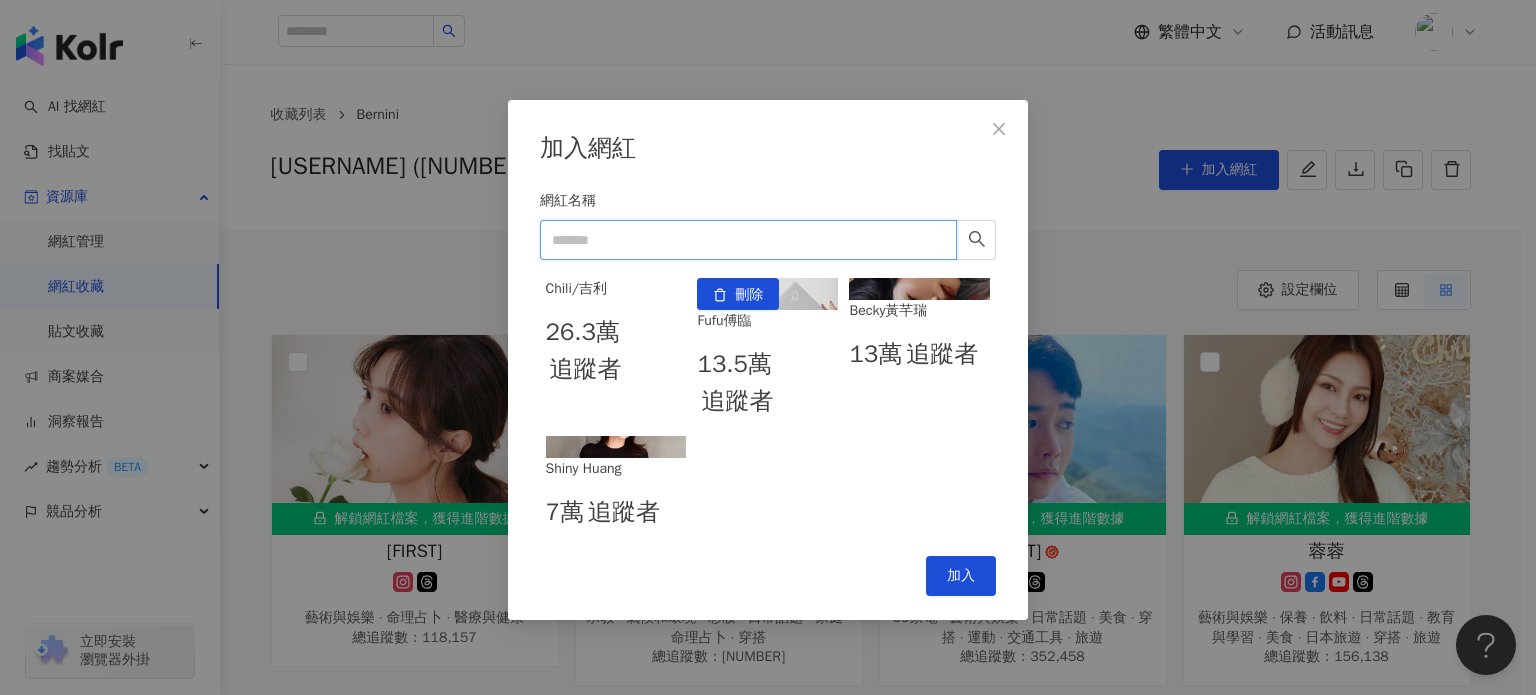 click on "網紅名稱" at bounding box center (748, 240) 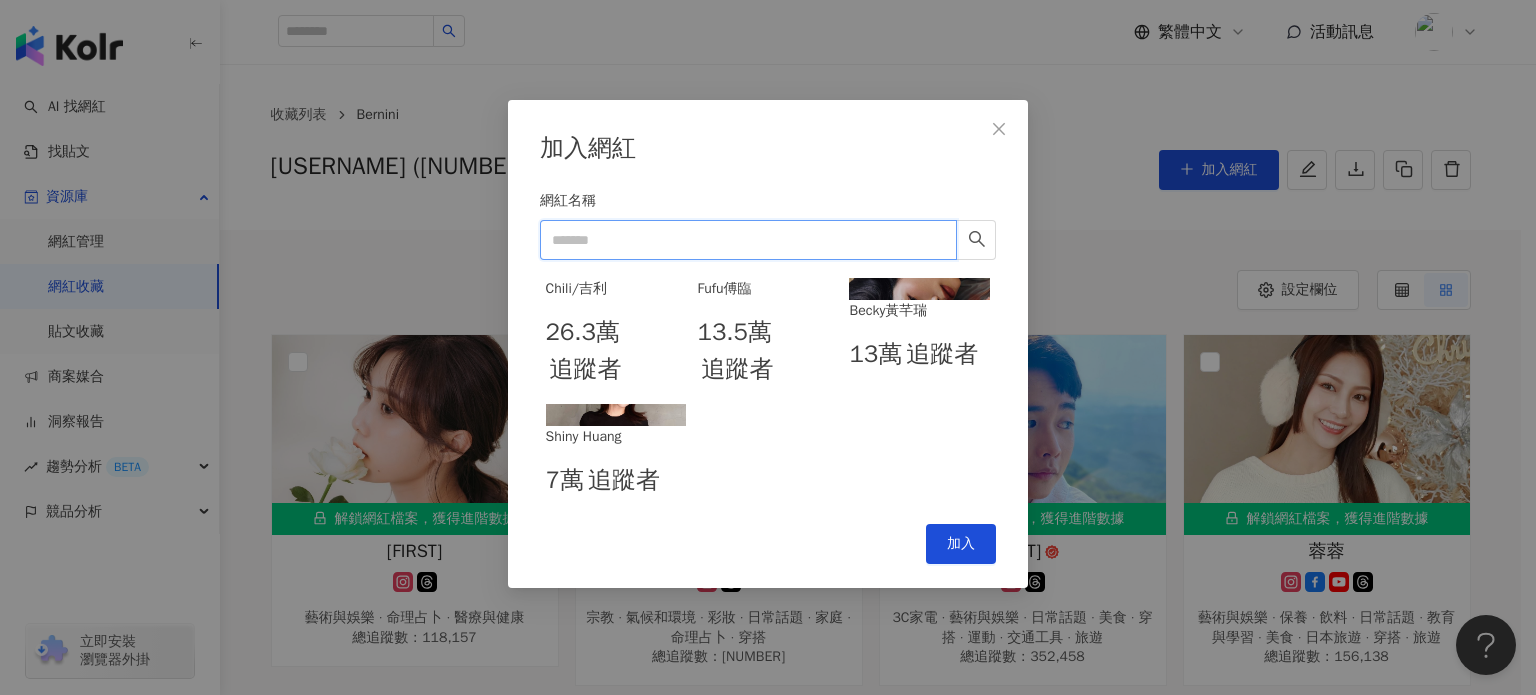 paste on "***" 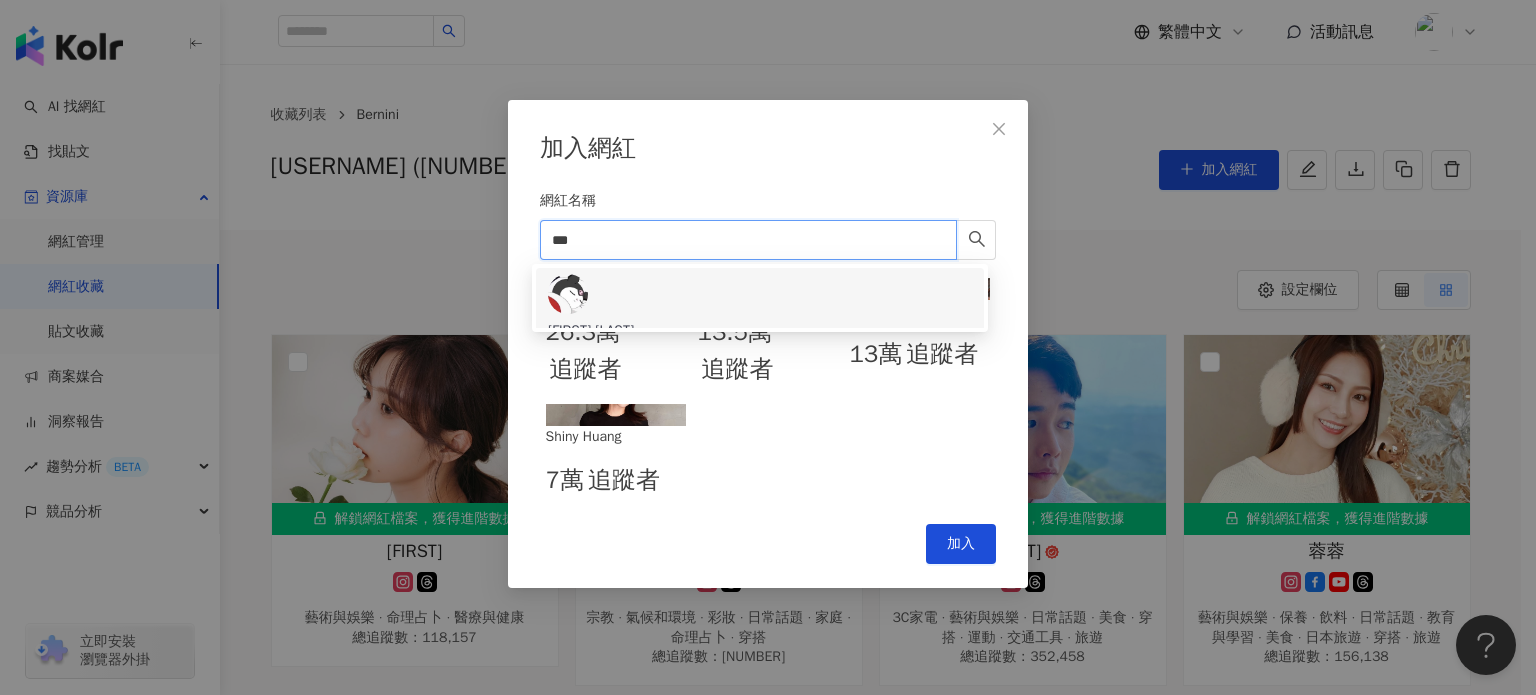 click on "王加瑄 182,020   追蹤者" at bounding box center (760, 353) 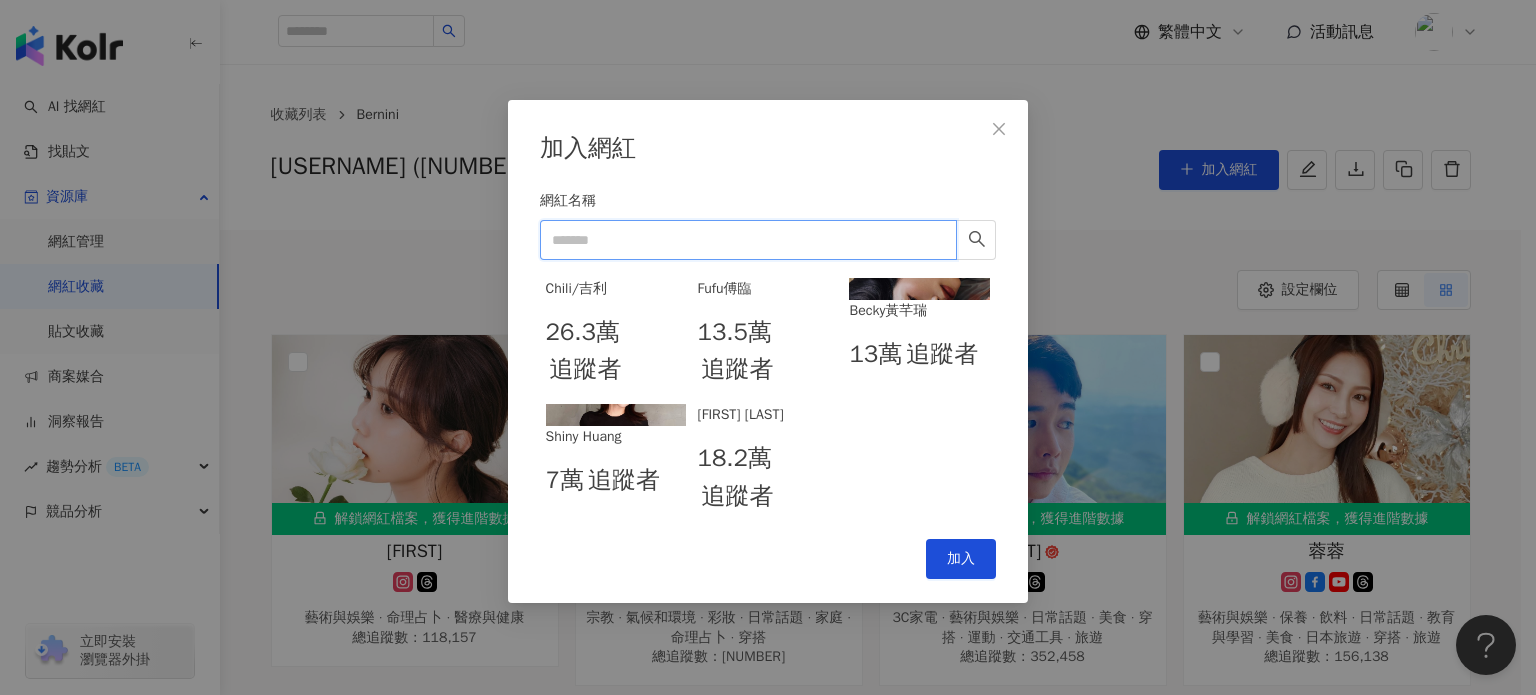 click on "網紅名稱" at bounding box center [748, 240] 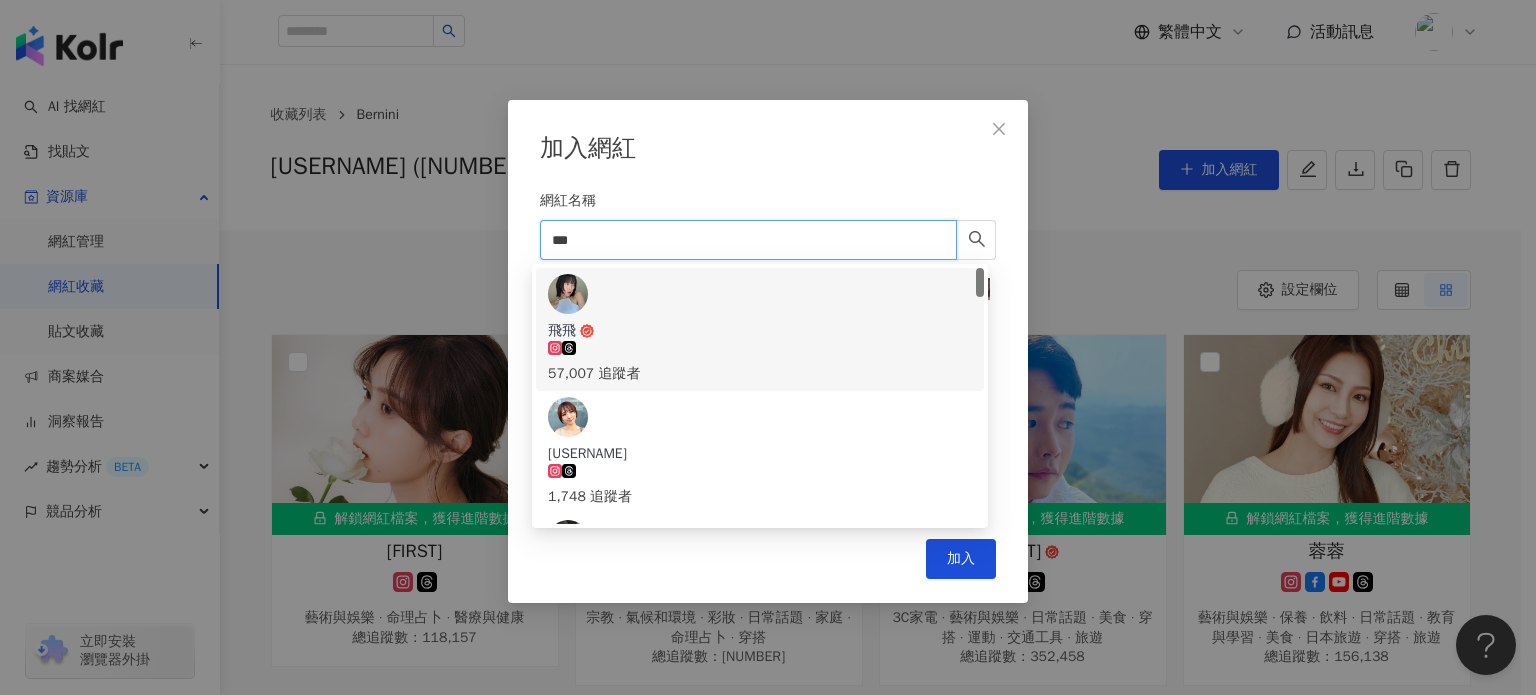 click on "飛飛 57,007   追蹤者" at bounding box center [760, 353] 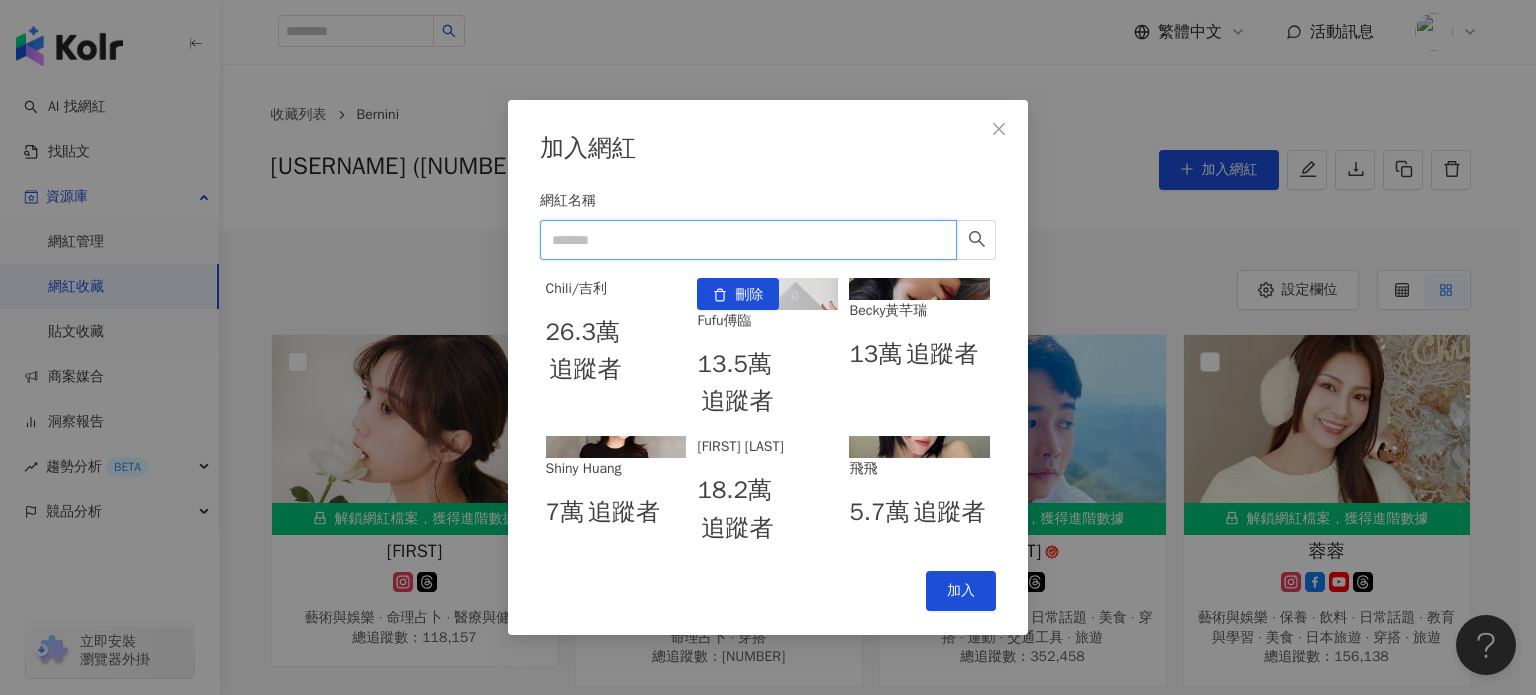 click on "網紅名稱" at bounding box center [748, 240] 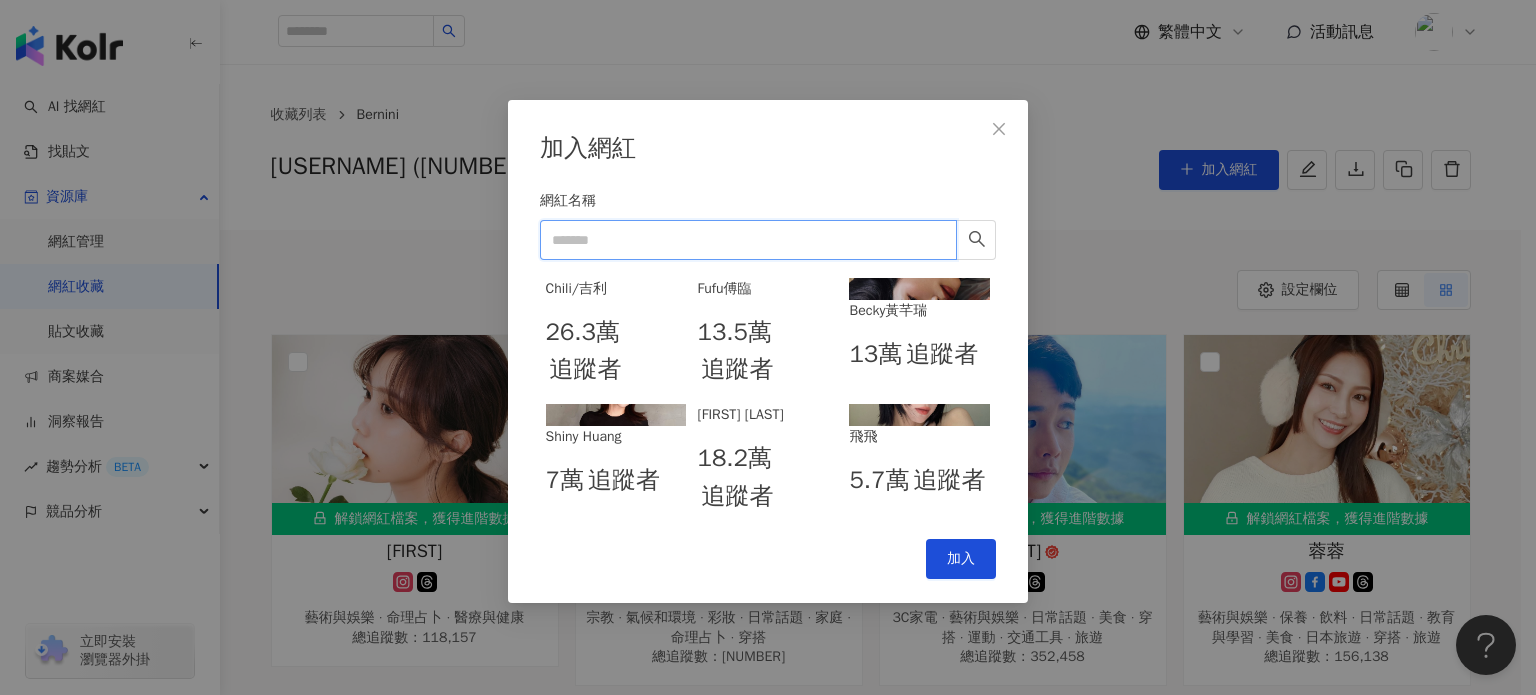 paste on "**********" 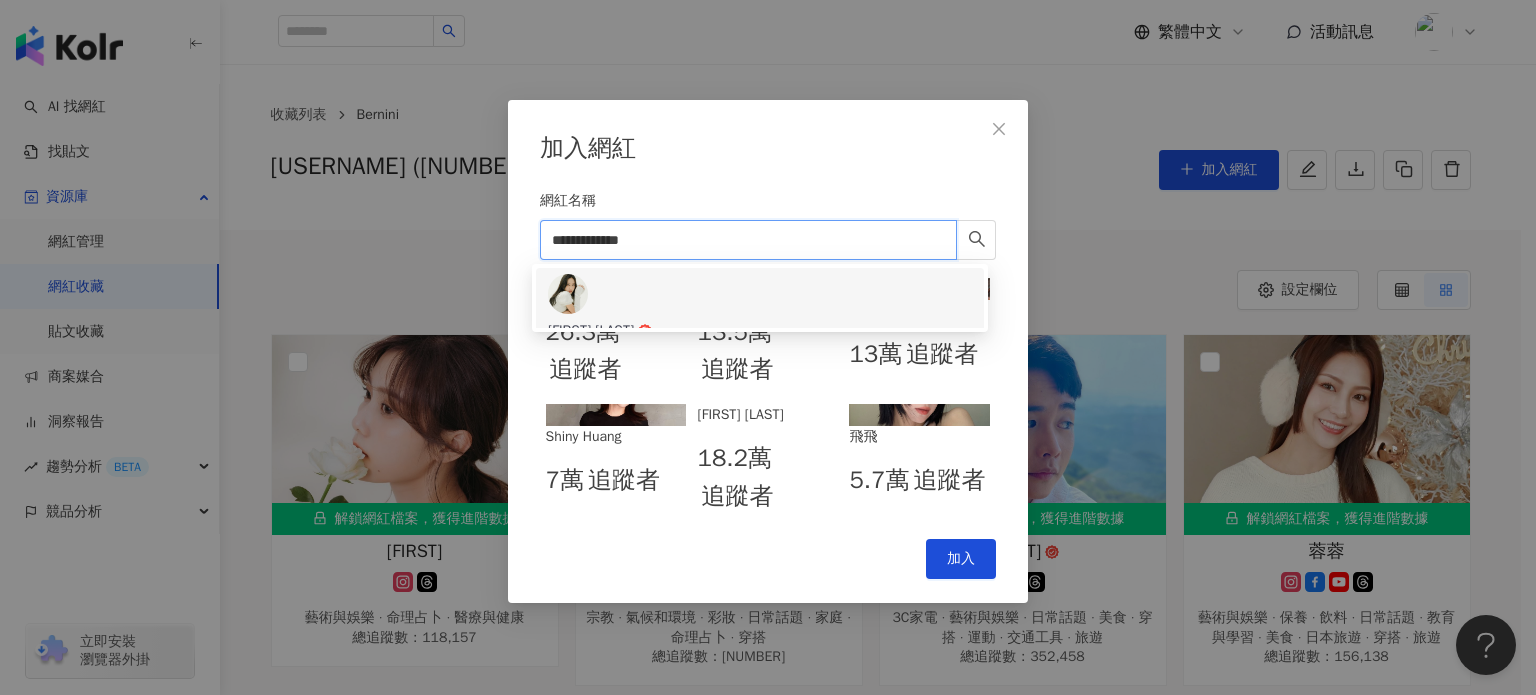 click on "彭名慧" at bounding box center [613, 331] 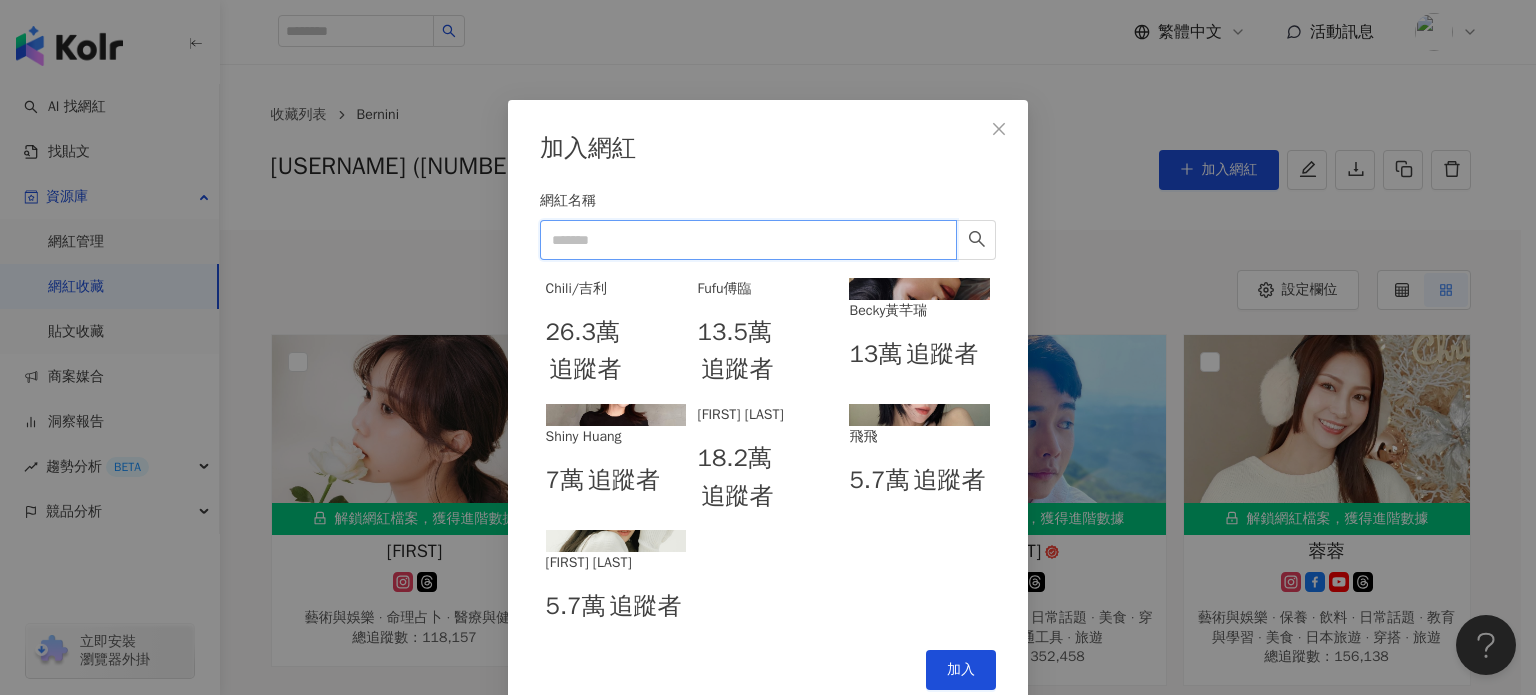 drag, startPoint x: 709, startPoint y: 247, endPoint x: 708, endPoint y: 257, distance: 10.049875 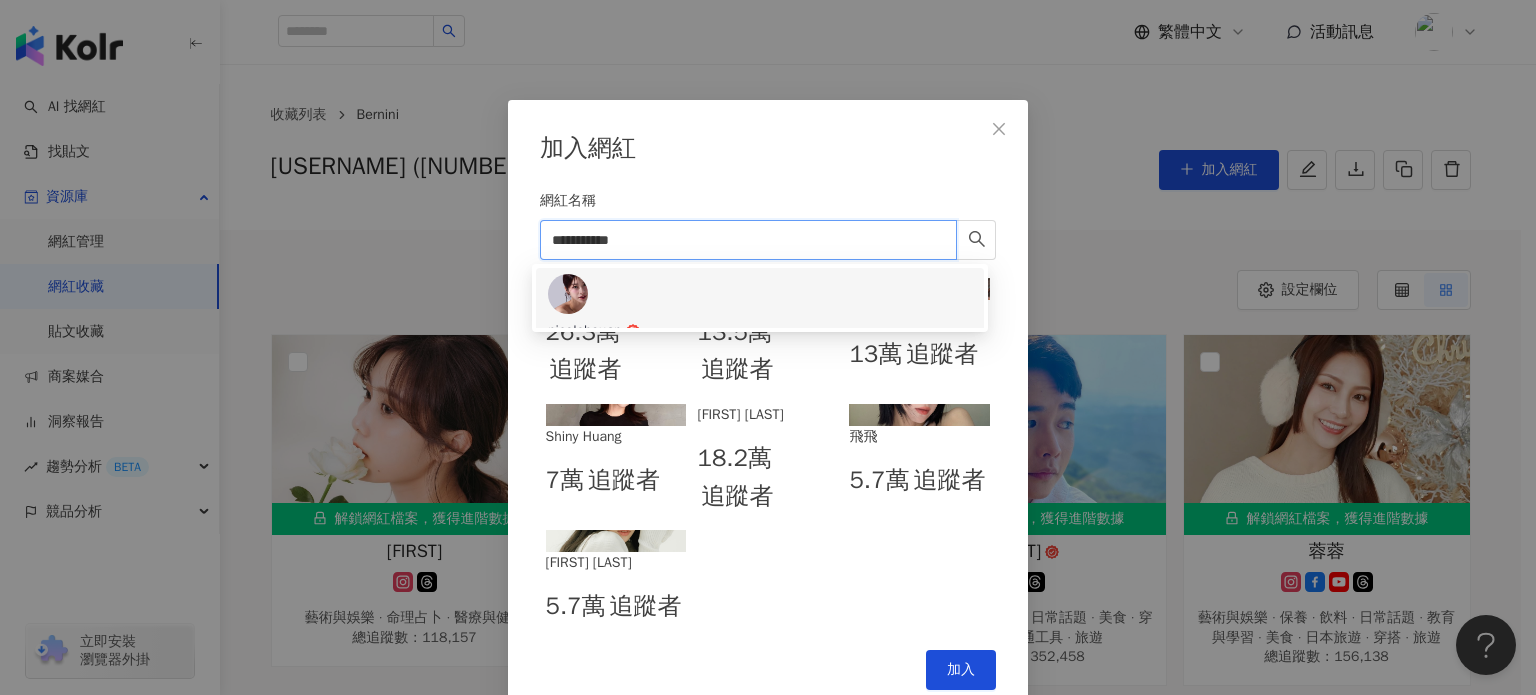 click on "nicolehsuan 95,510   追蹤者" at bounding box center (760, 329) 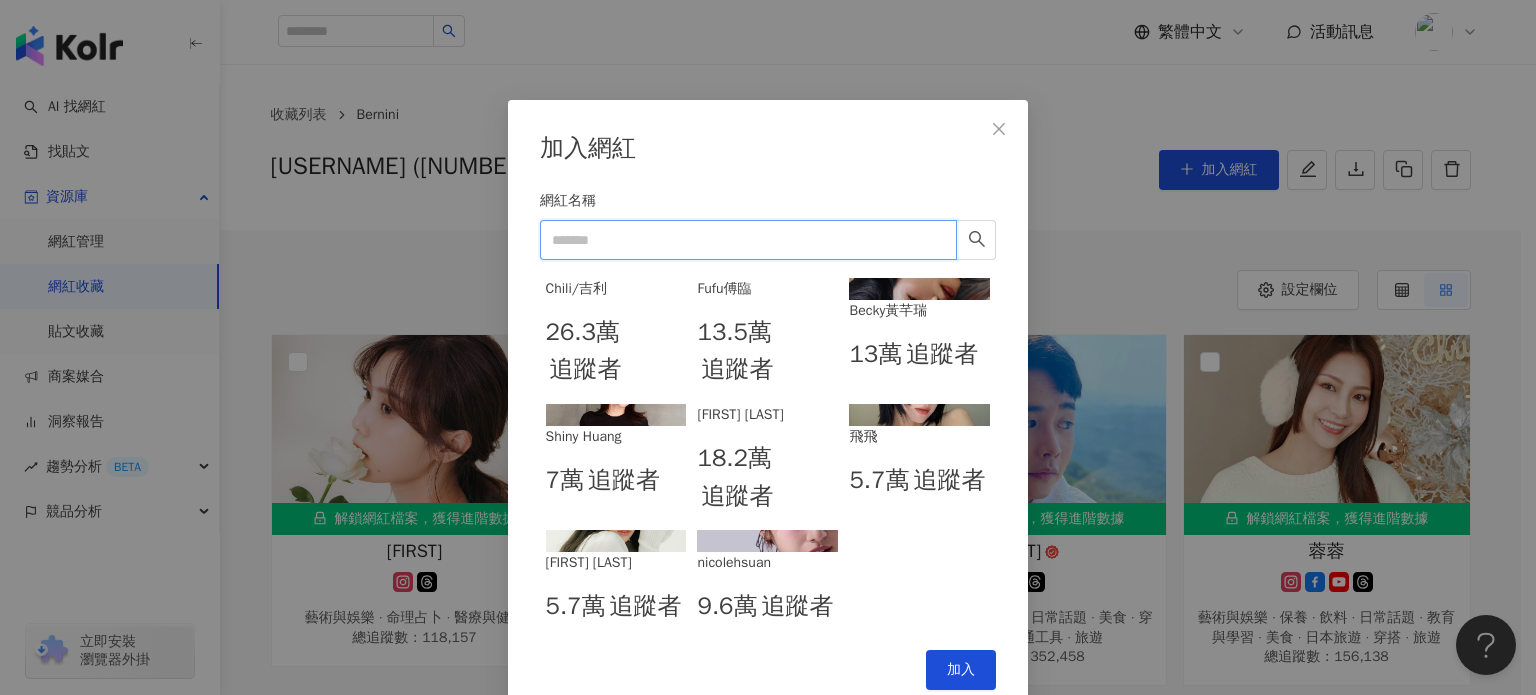 click on "網紅名稱" at bounding box center (748, 240) 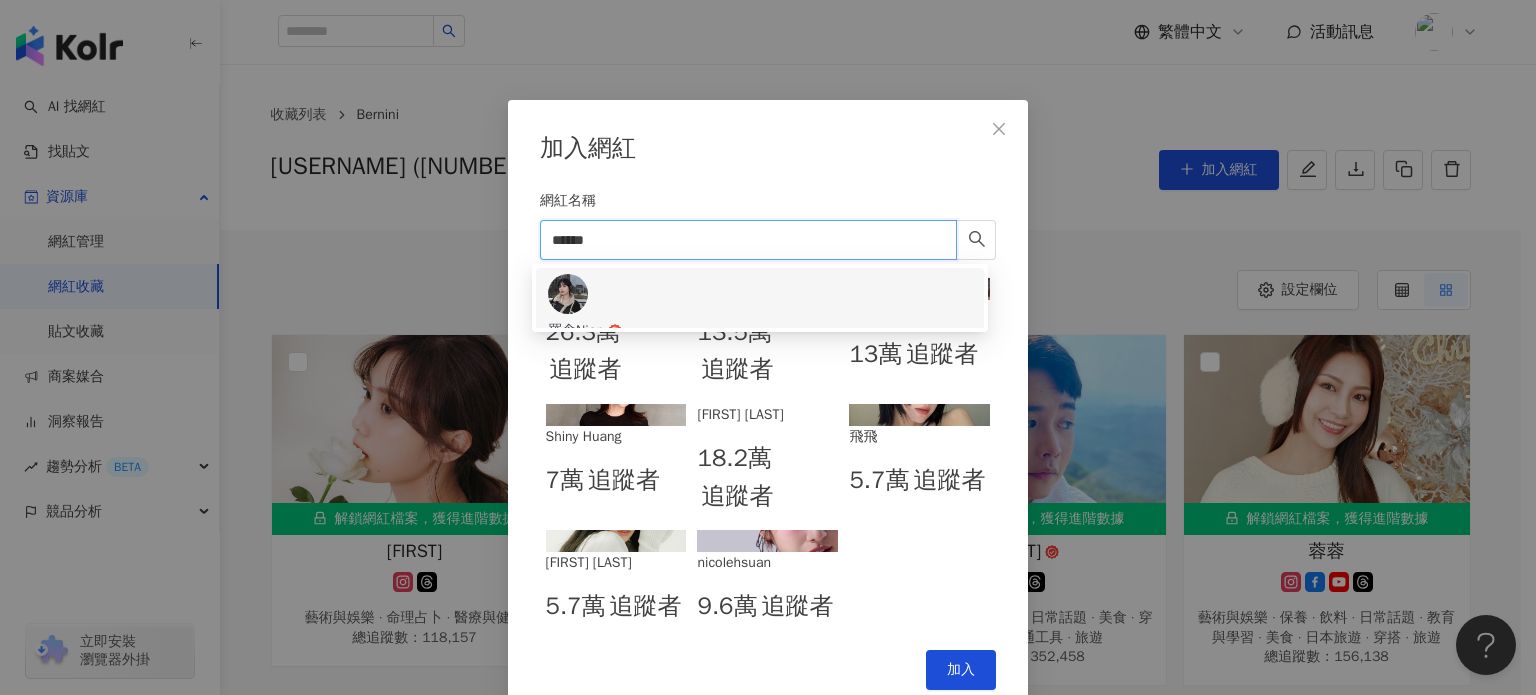 click on "羅念Nian 206,246   追蹤者" at bounding box center (760, 329) 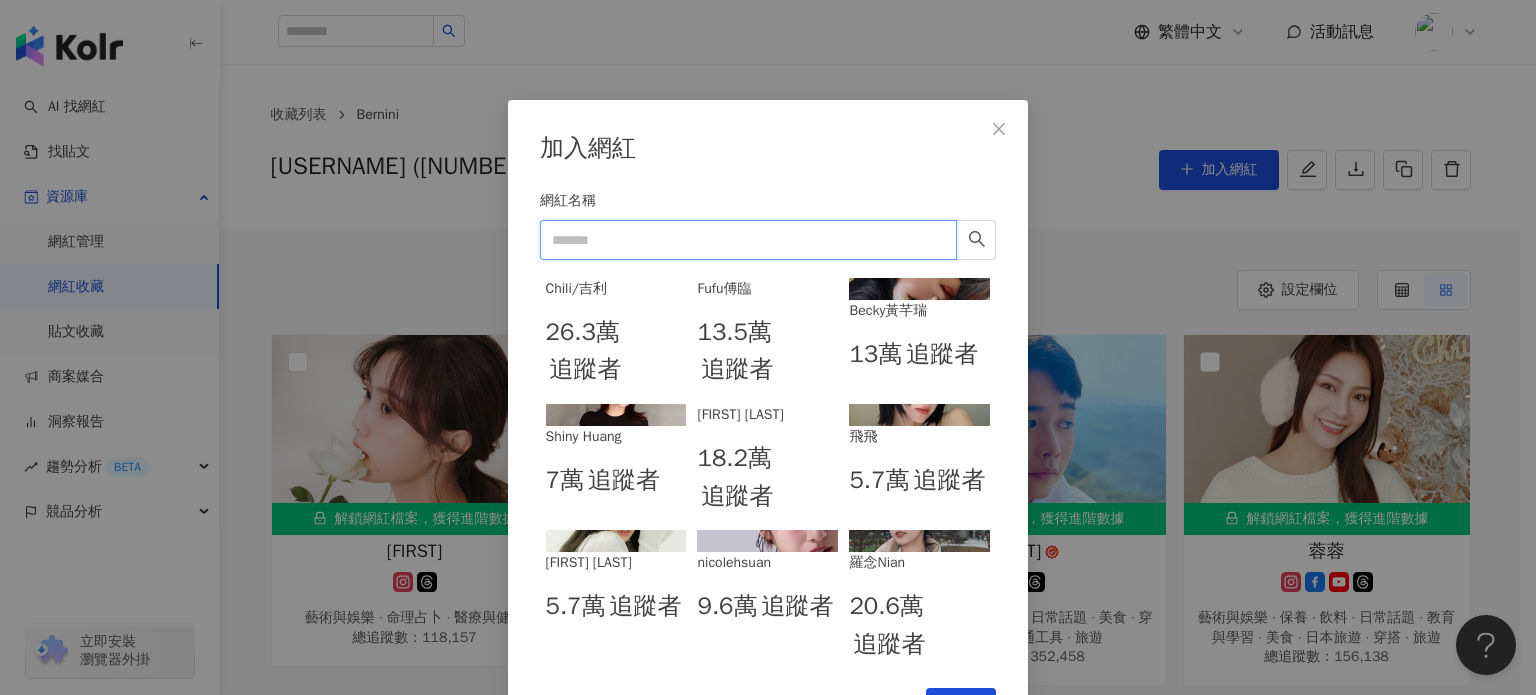 click on "網紅名稱" at bounding box center [748, 240] 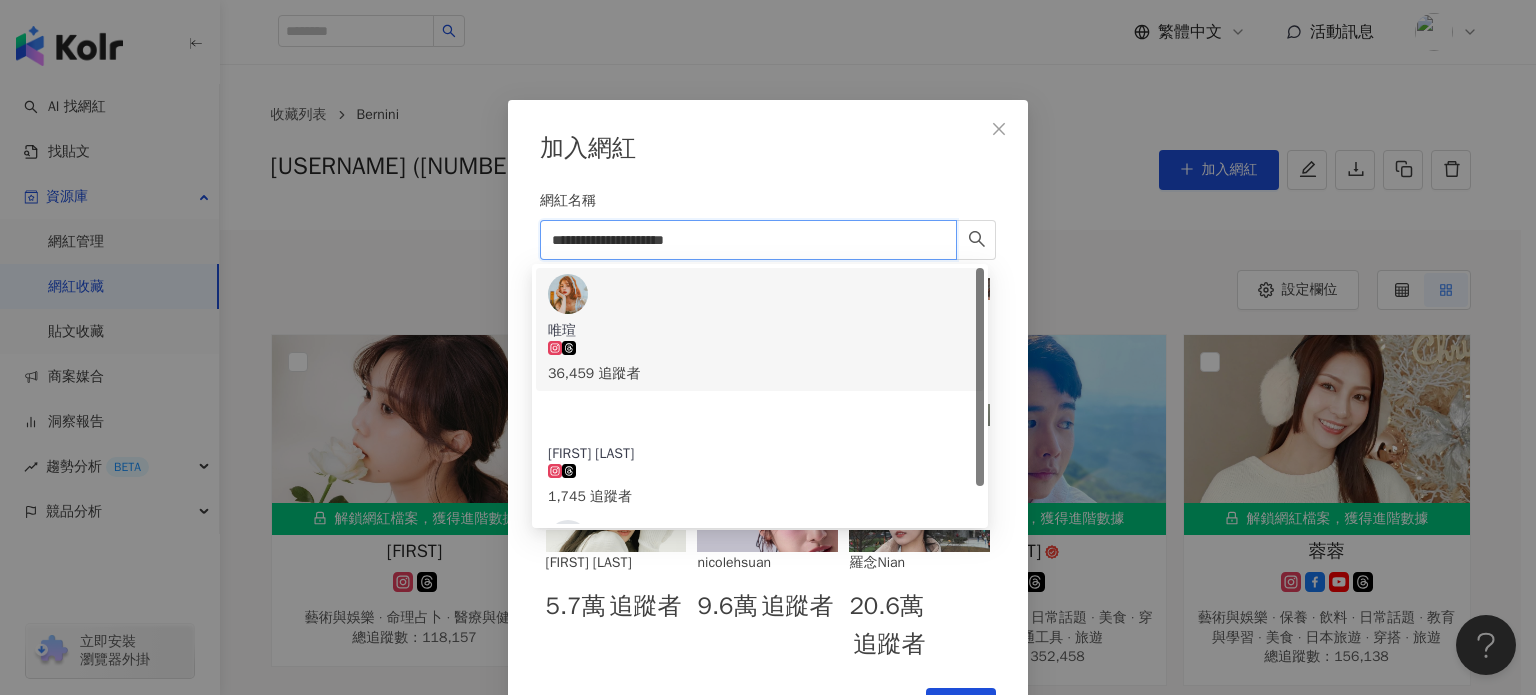 click on "36,459   追蹤者" at bounding box center (760, 363) 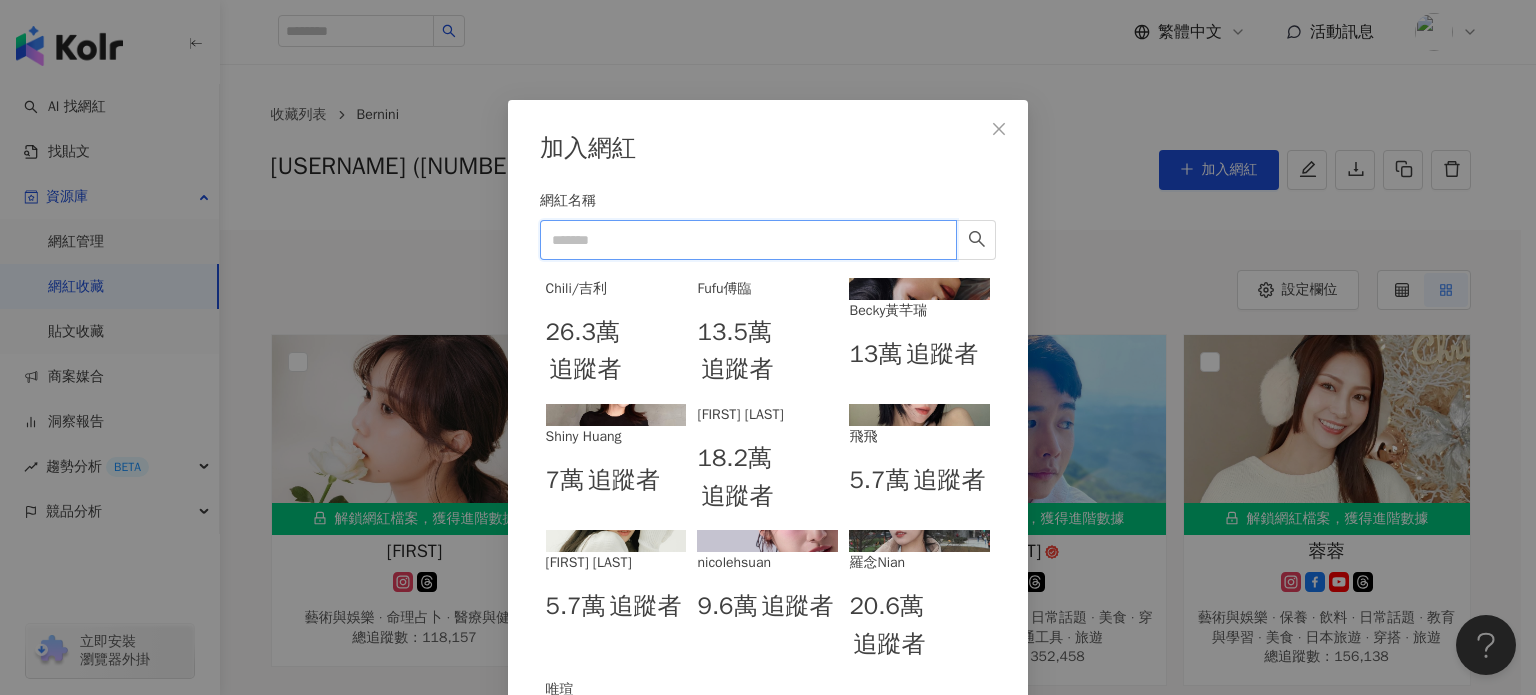 click on "網紅名稱" at bounding box center (748, 240) 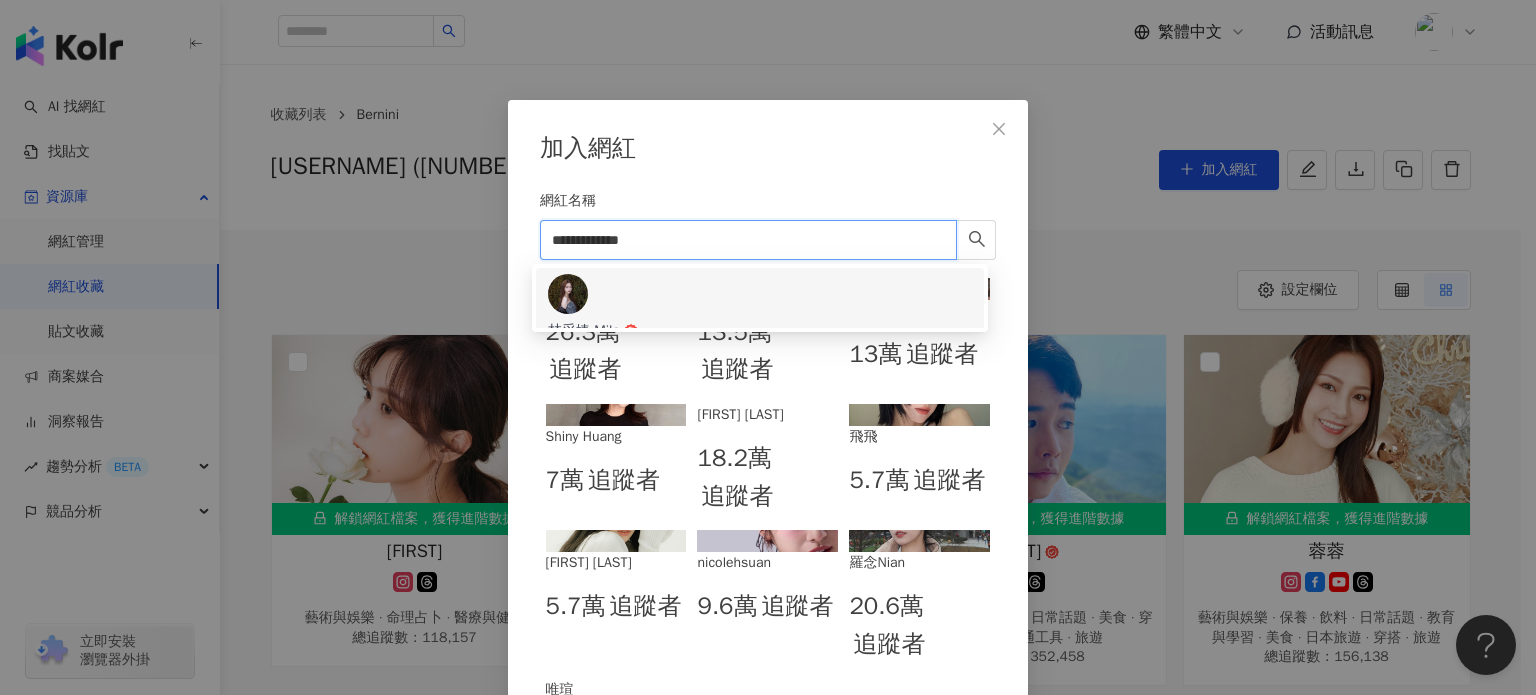 click on "林采婕 Mila 190,430   追蹤者" at bounding box center [760, 329] 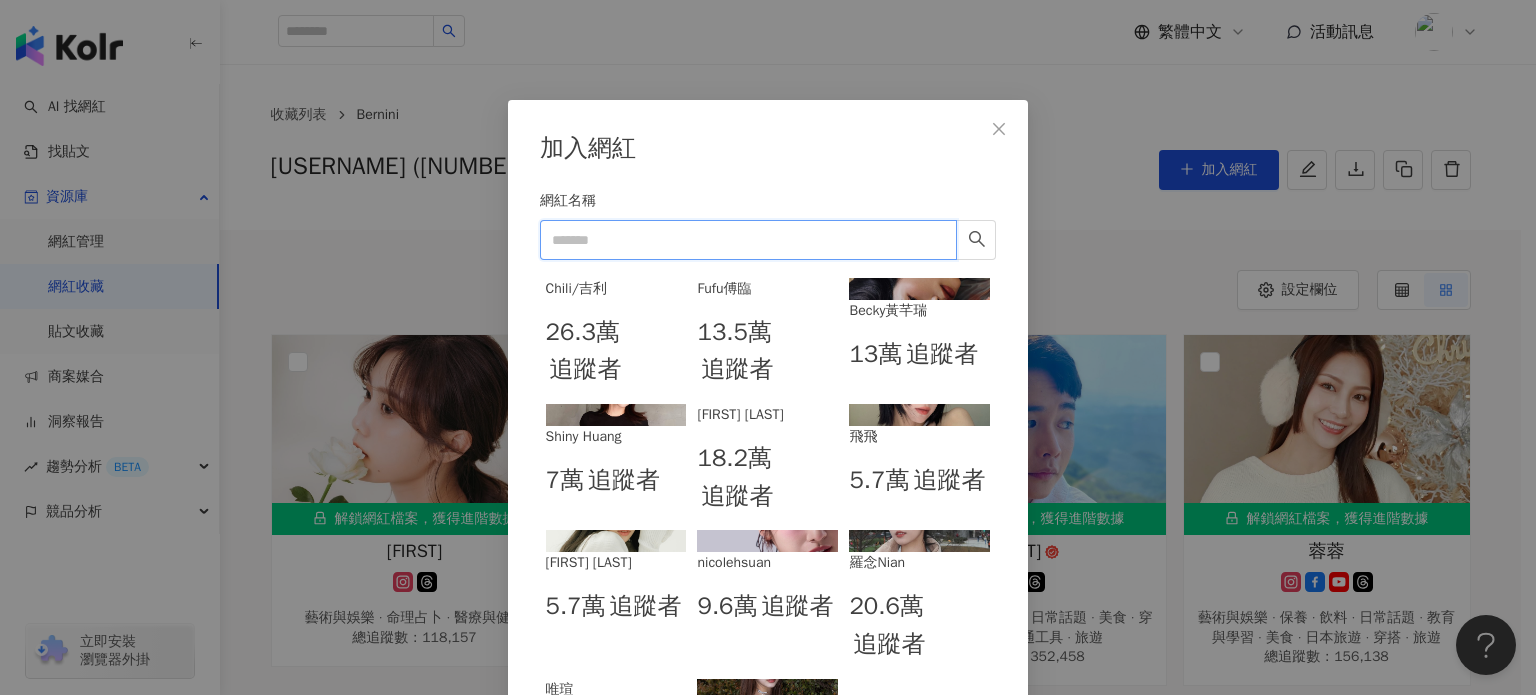 click on "網紅名稱" at bounding box center (748, 240) 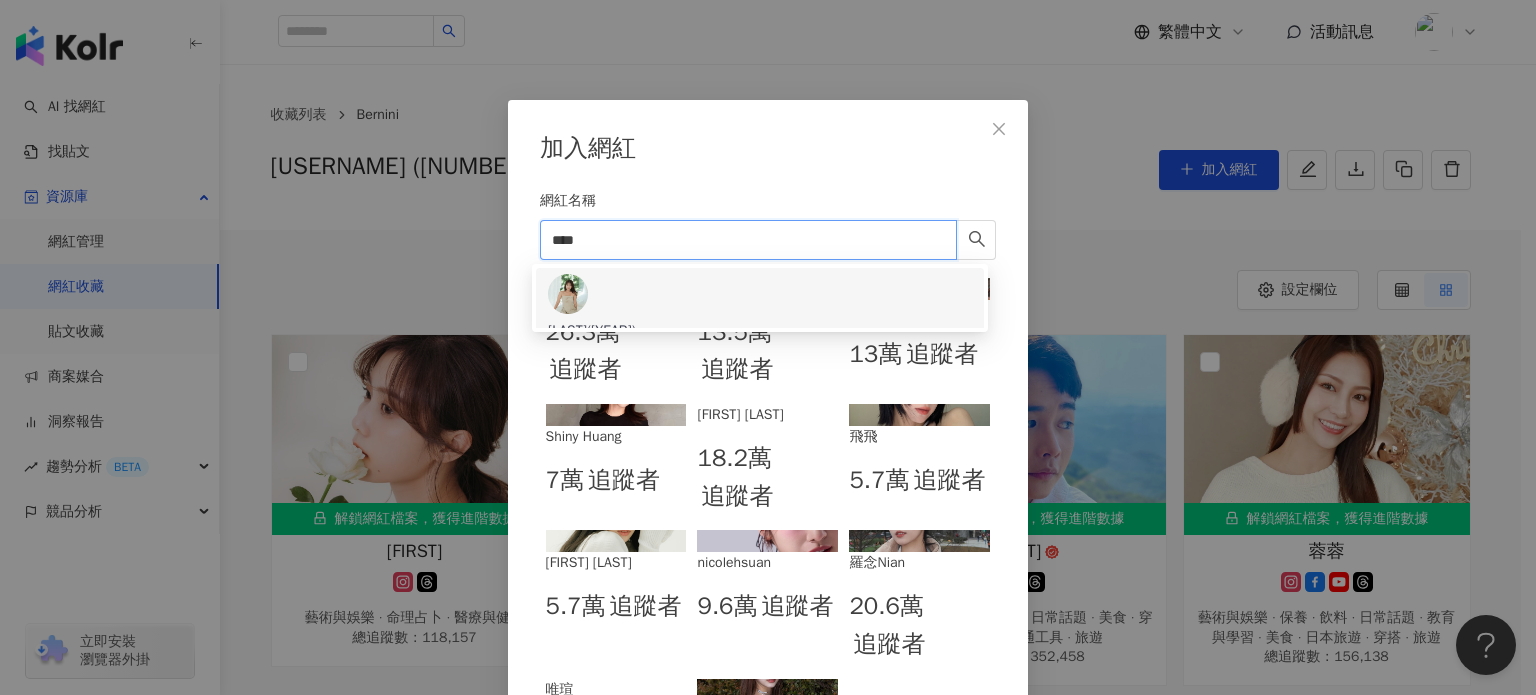 click on "52,608   追蹤者" at bounding box center [760, 363] 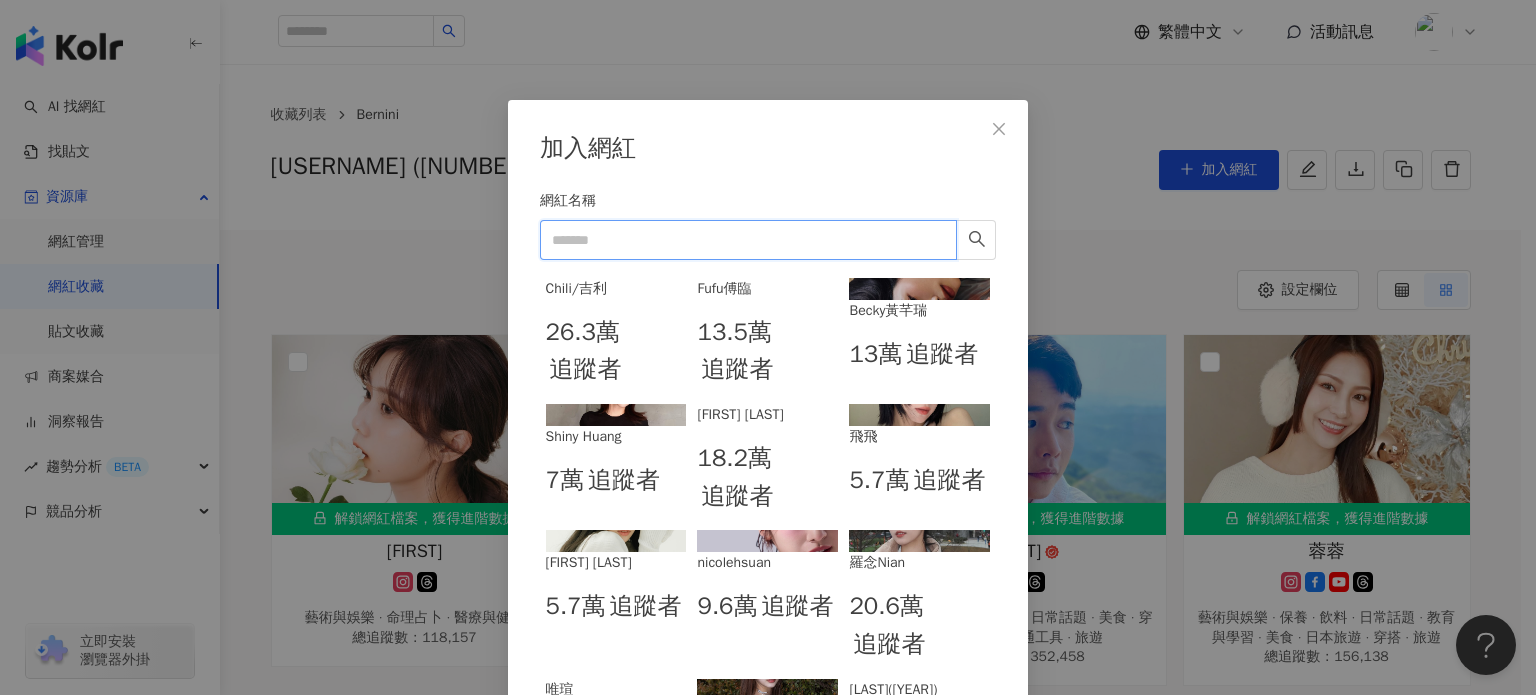 scroll, scrollTop: 366, scrollLeft: 0, axis: vertical 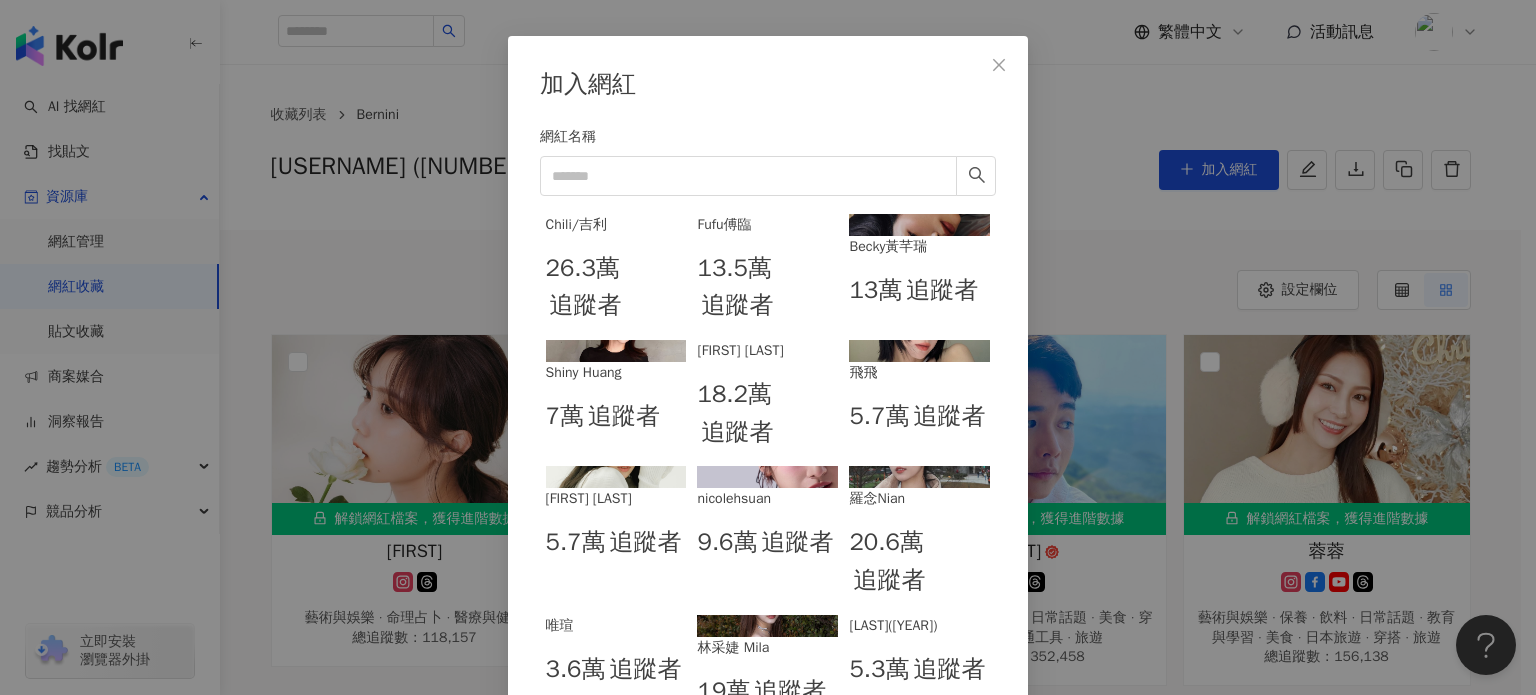 click on "加入" at bounding box center (961, 755) 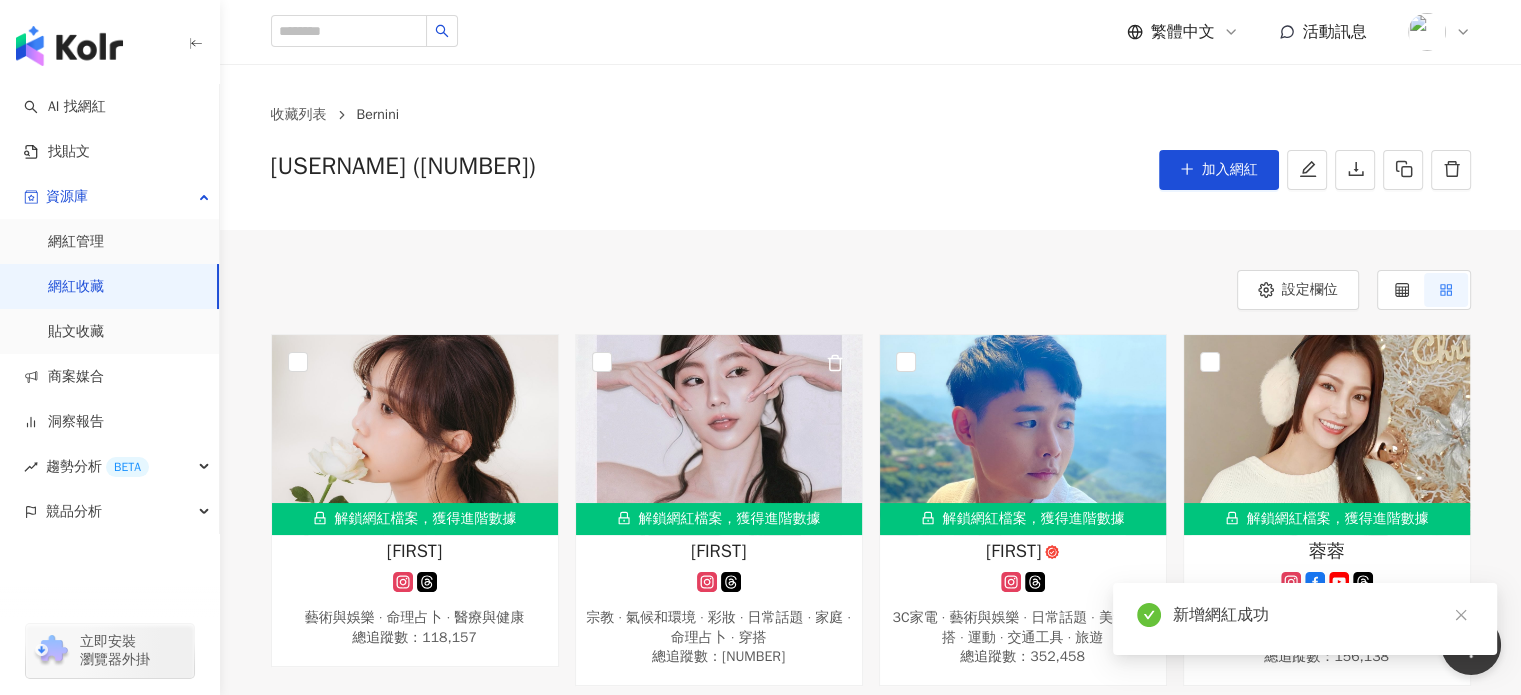 click on "設定欄位 解鎖網紅檔案，獲得進階數據 康瑀庭 藝術與娛樂 · 命理占卜 · 醫療與健康 總追蹤數 ： 118,157 解鎖網紅檔案，獲得進階數據 YANG 宗教 · 氣候和環境 · 彩妝 · 日常話題 · 家庭 · 命理占卜 · 穿搭 總追蹤數 ： 167,661 解鎖網紅檔案，獲得進階數據 聖元 3C家電 · 藝術與娛樂 · 日常話題 · 美食 · 穿搭 · 運動 · 交通工具 · 旅遊 總追蹤數 ： 352,458 解鎖網紅檔案，獲得進階數據 蓉蓉 藝術與娛樂 · 保養 · 飲料 · 日常話題 · 教育與學習 · 美食 · 日本旅遊 · 穿搭 · 旅遊 總追蹤數 ： 156,138 解鎖網紅檔案，獲得進階數據 Guo Yuki 台灣旅遊 · 飲料 · 美食 · 旅遊 總追蹤數 ： 400,171 解鎖網紅檔案，獲得進階數據 唯瑄 飲料 · 日常話題 · 美食 · 穿搭 · 旅遊 總追蹤數 ： 36,459 解鎖網紅檔案，獲得進階數據 Isis 可不可以不上班 感情 · 飲料 · 美食 · 醫療與健康 · 穿搭" at bounding box center (870, 3403) 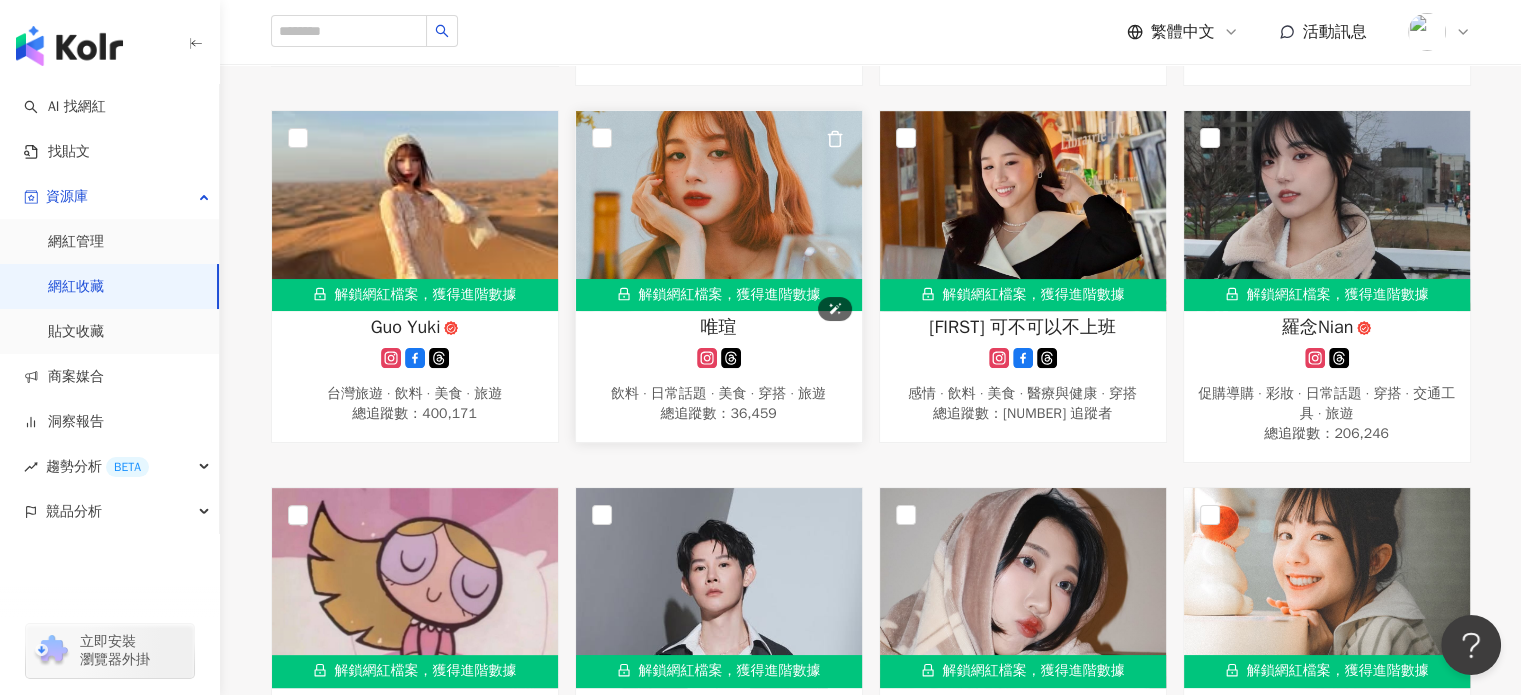scroll, scrollTop: 500, scrollLeft: 0, axis: vertical 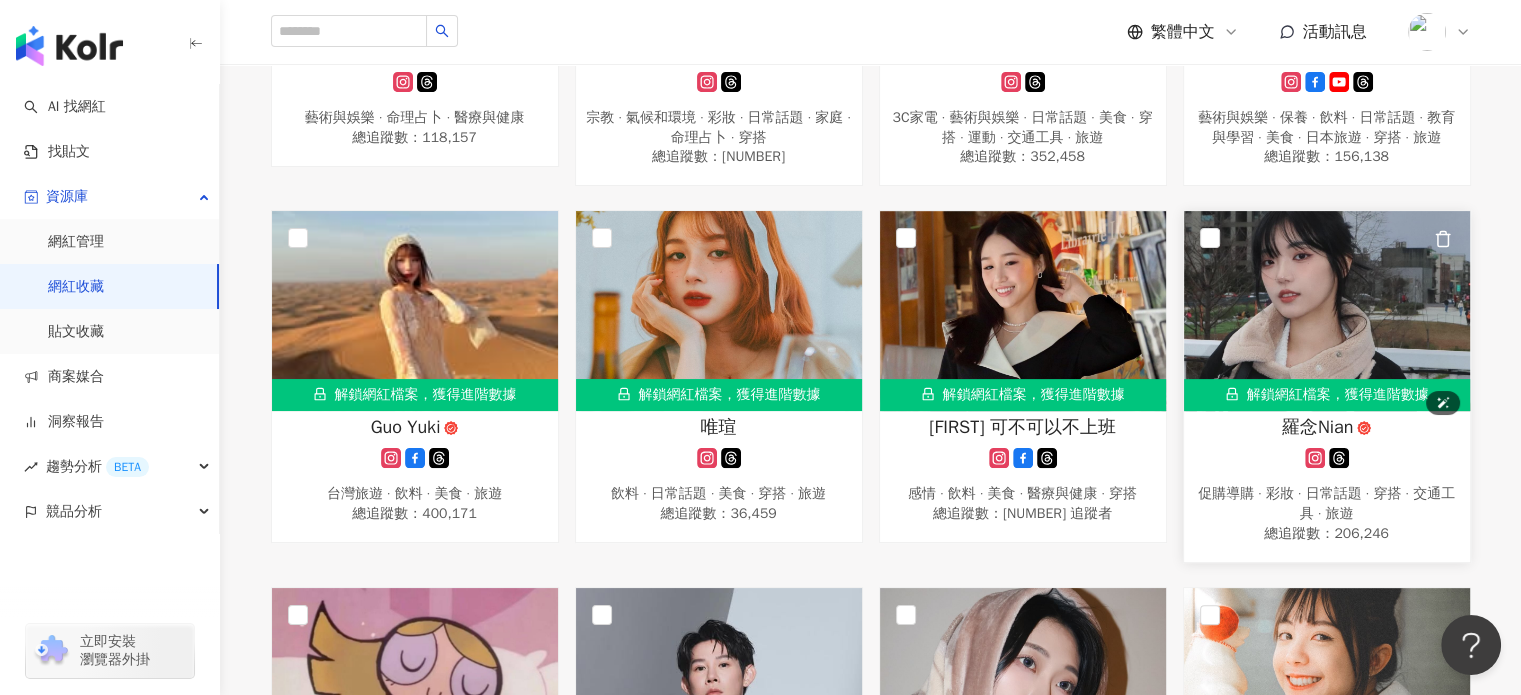 click at bounding box center (1327, 311) 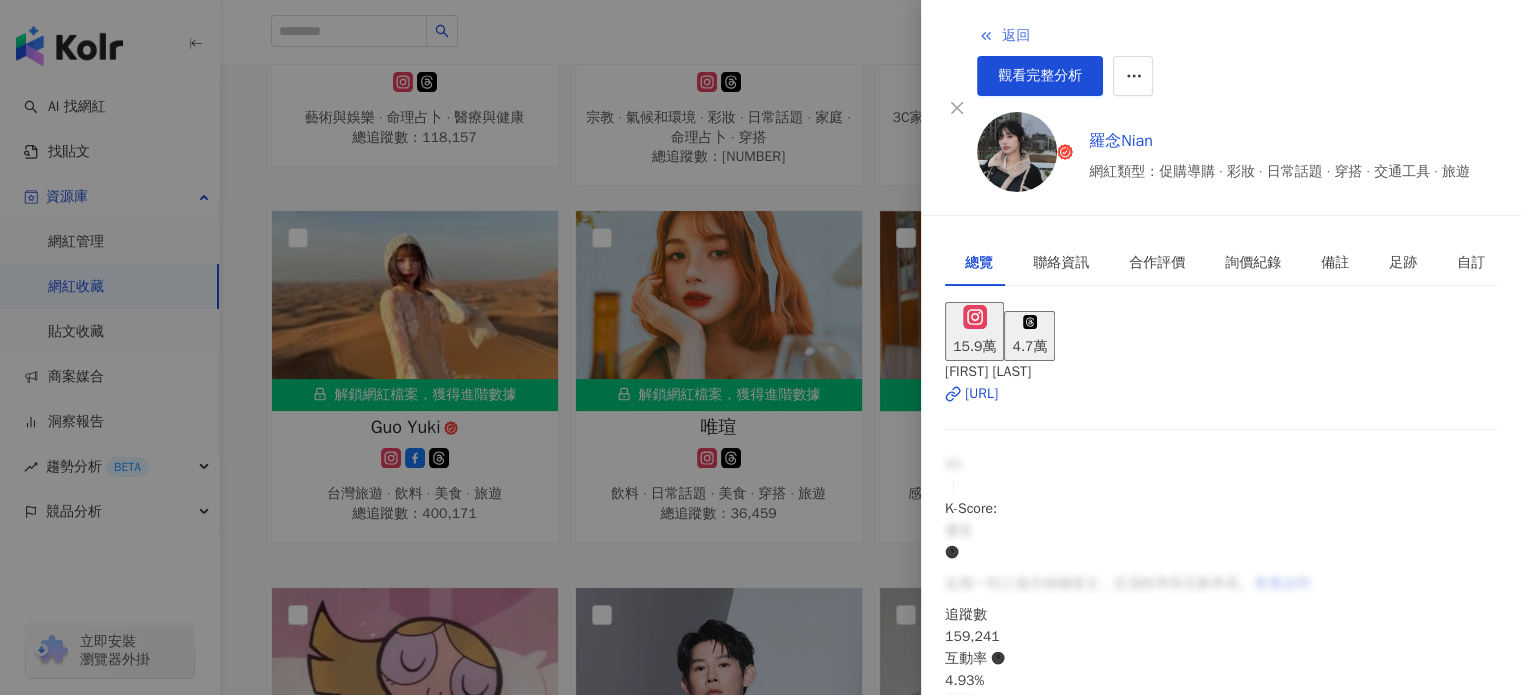 click on "返回" at bounding box center [1016, 36] 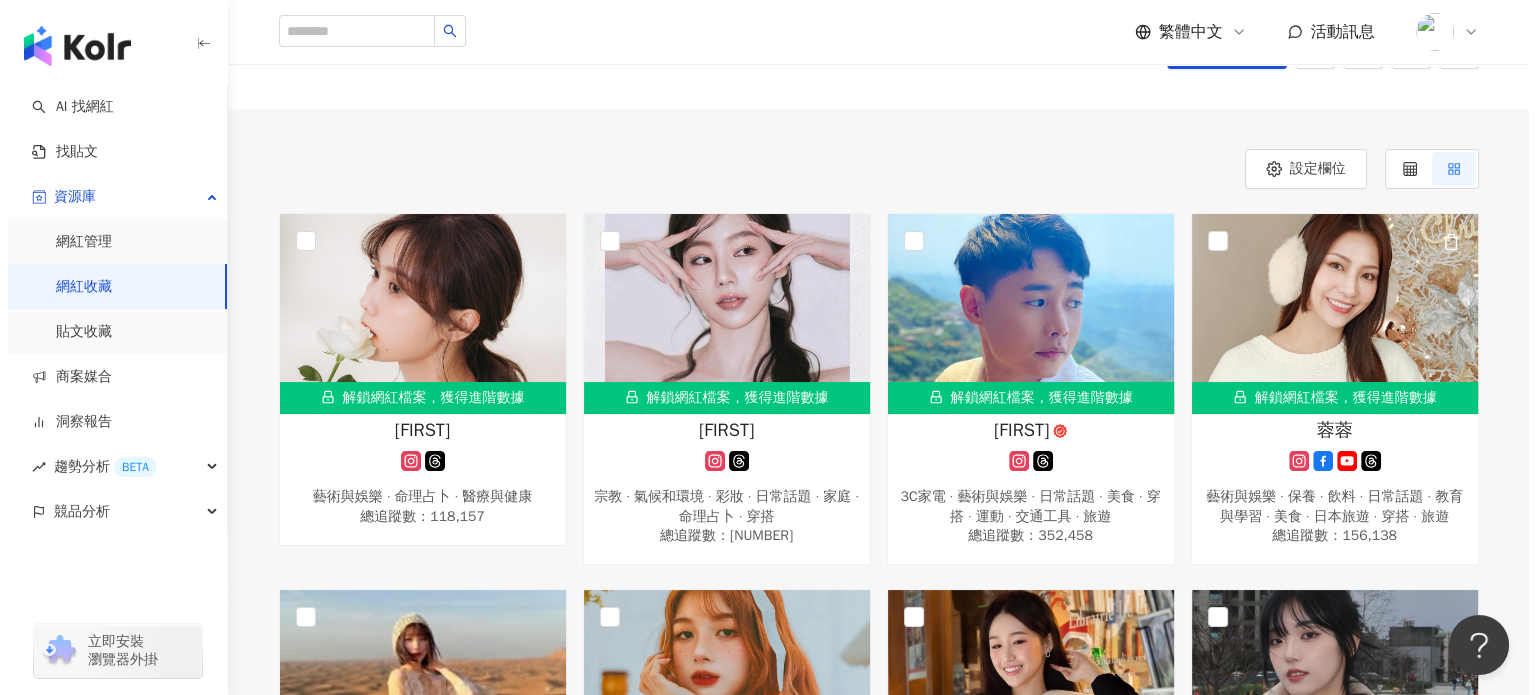 scroll, scrollTop: 0, scrollLeft: 0, axis: both 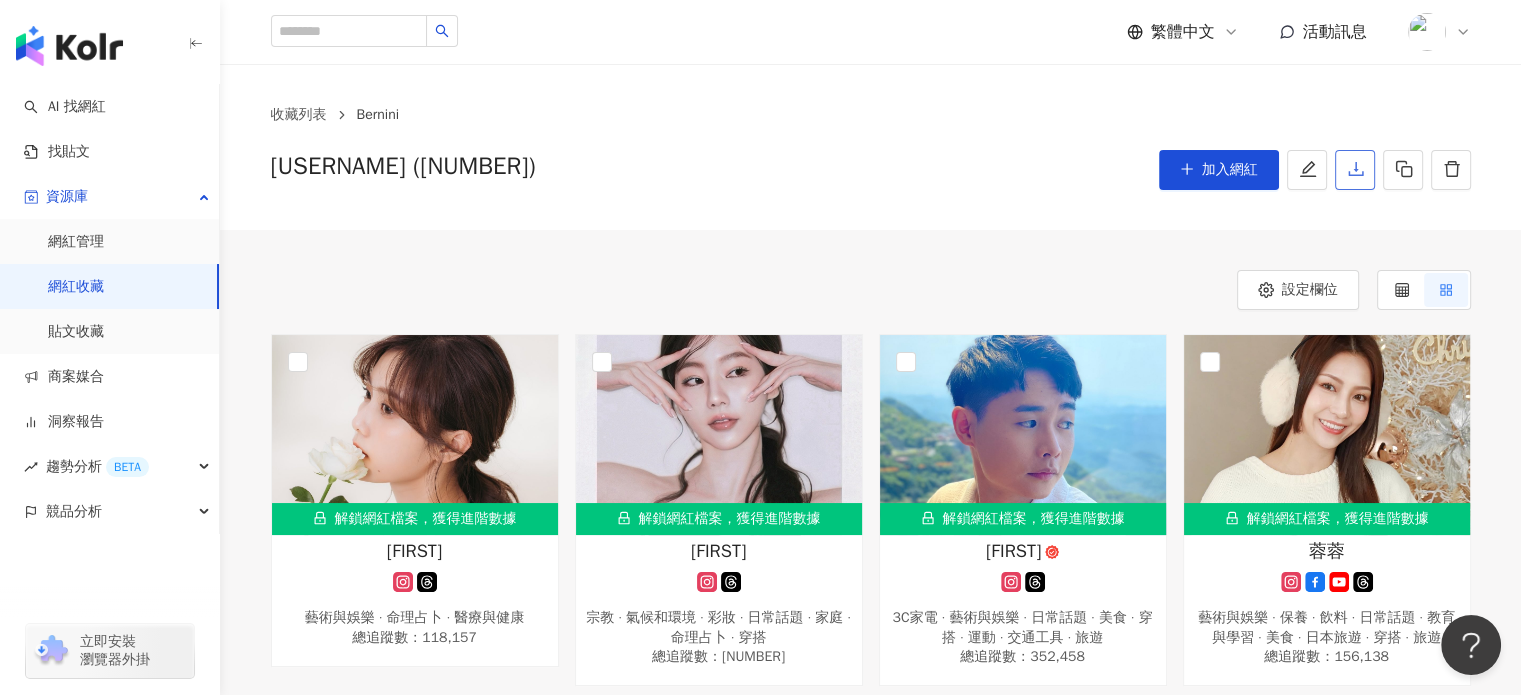 click 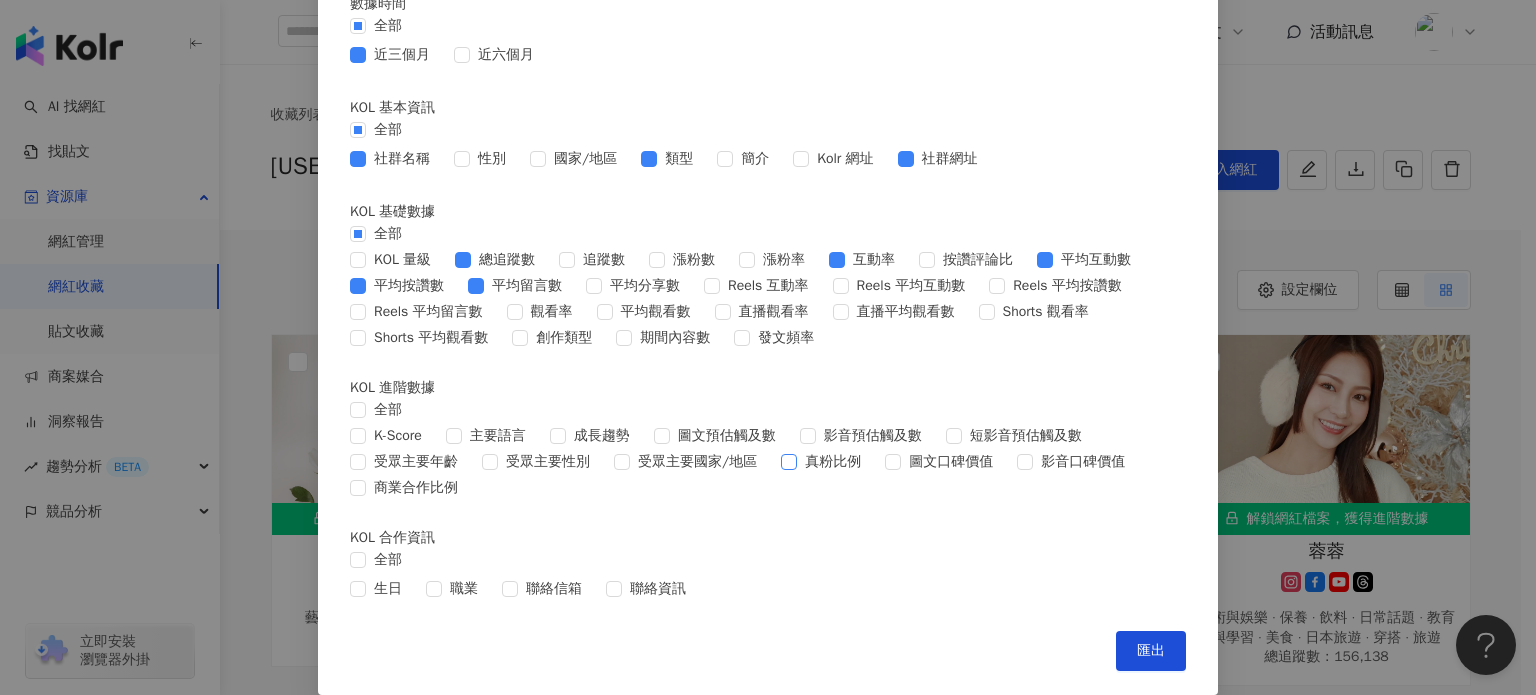 scroll, scrollTop: 853, scrollLeft: 0, axis: vertical 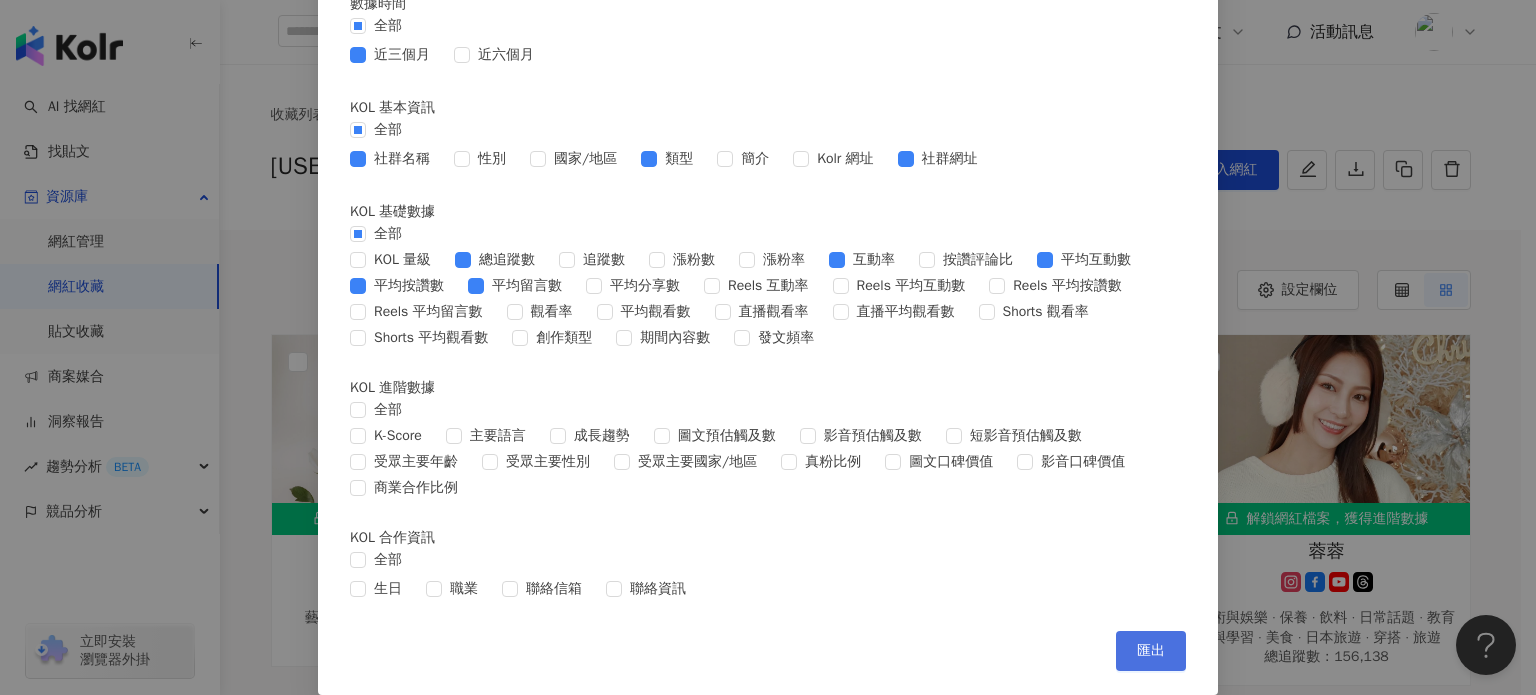click on "匯出" at bounding box center (1151, 651) 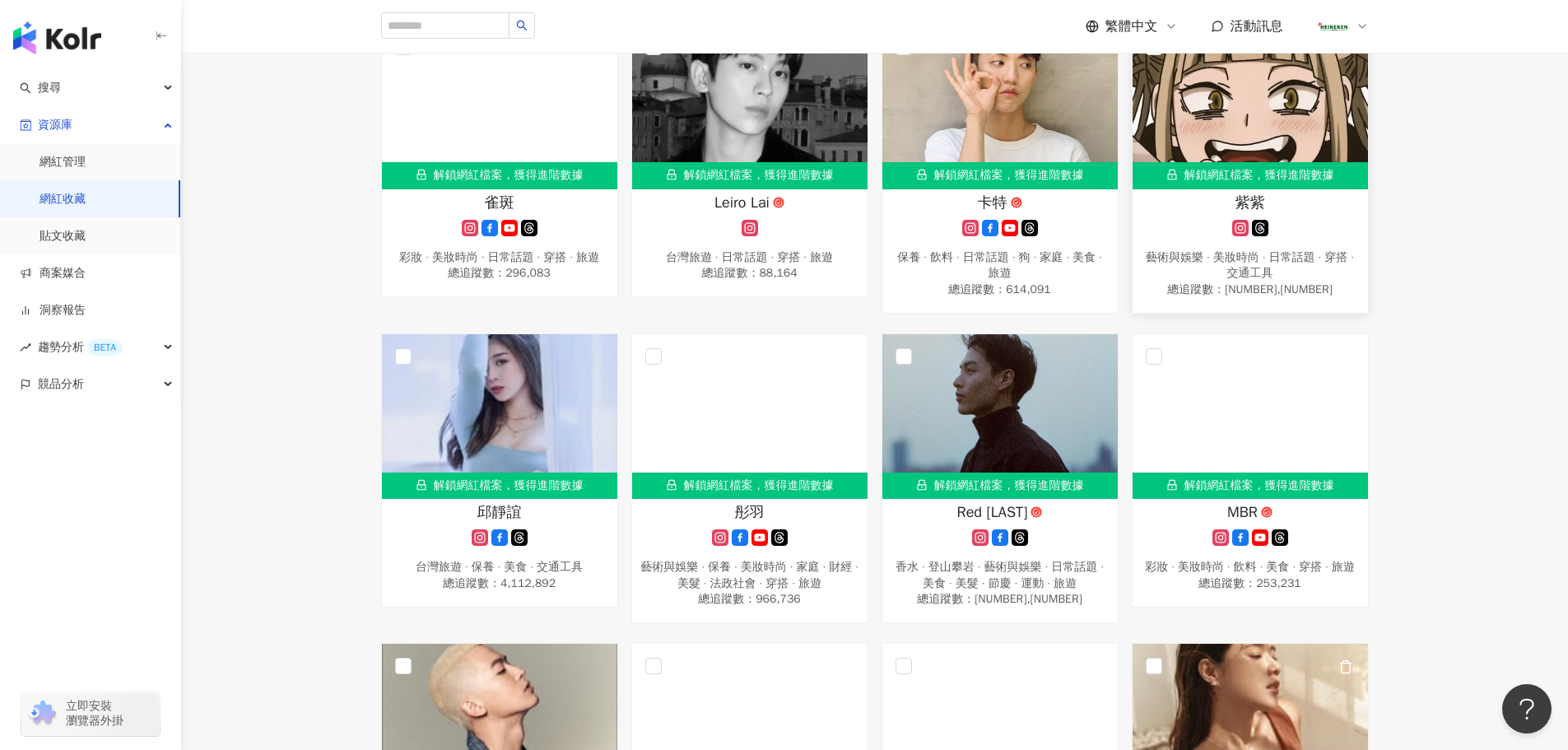 scroll, scrollTop: 0, scrollLeft: 0, axis: both 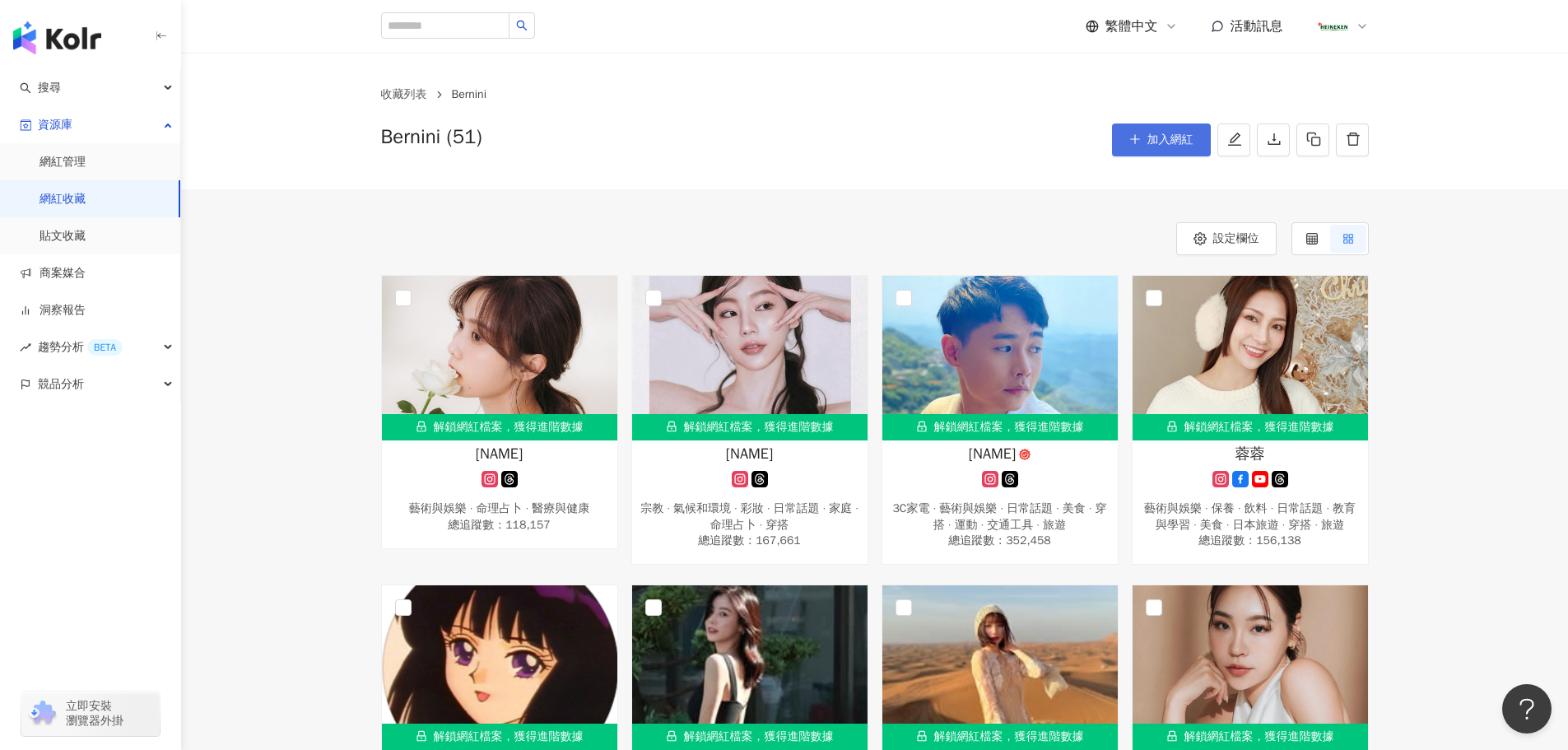 click on "加入網紅" at bounding box center [1161, 140] 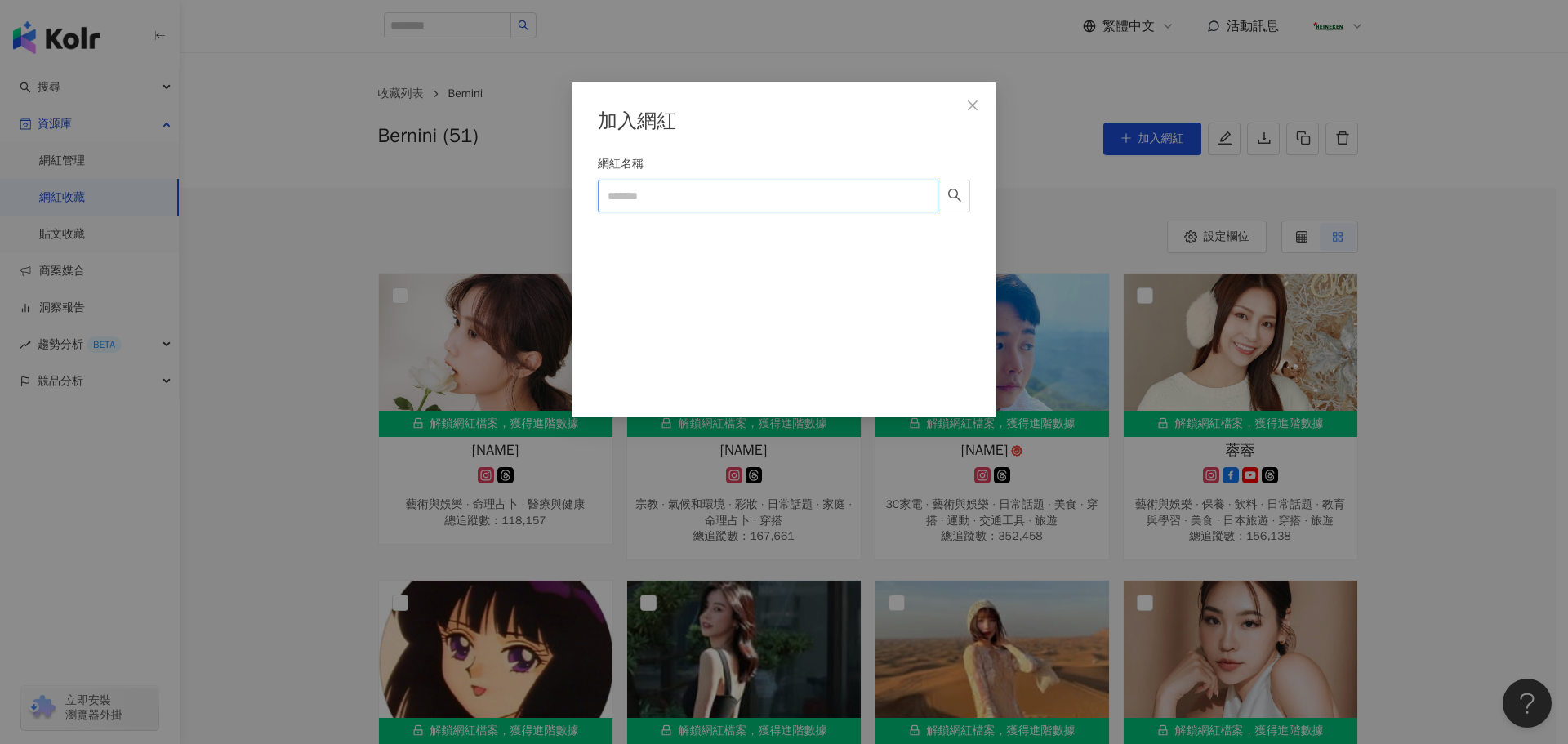 drag, startPoint x: 630, startPoint y: 203, endPoint x: 644, endPoint y: 199, distance: 14.56022 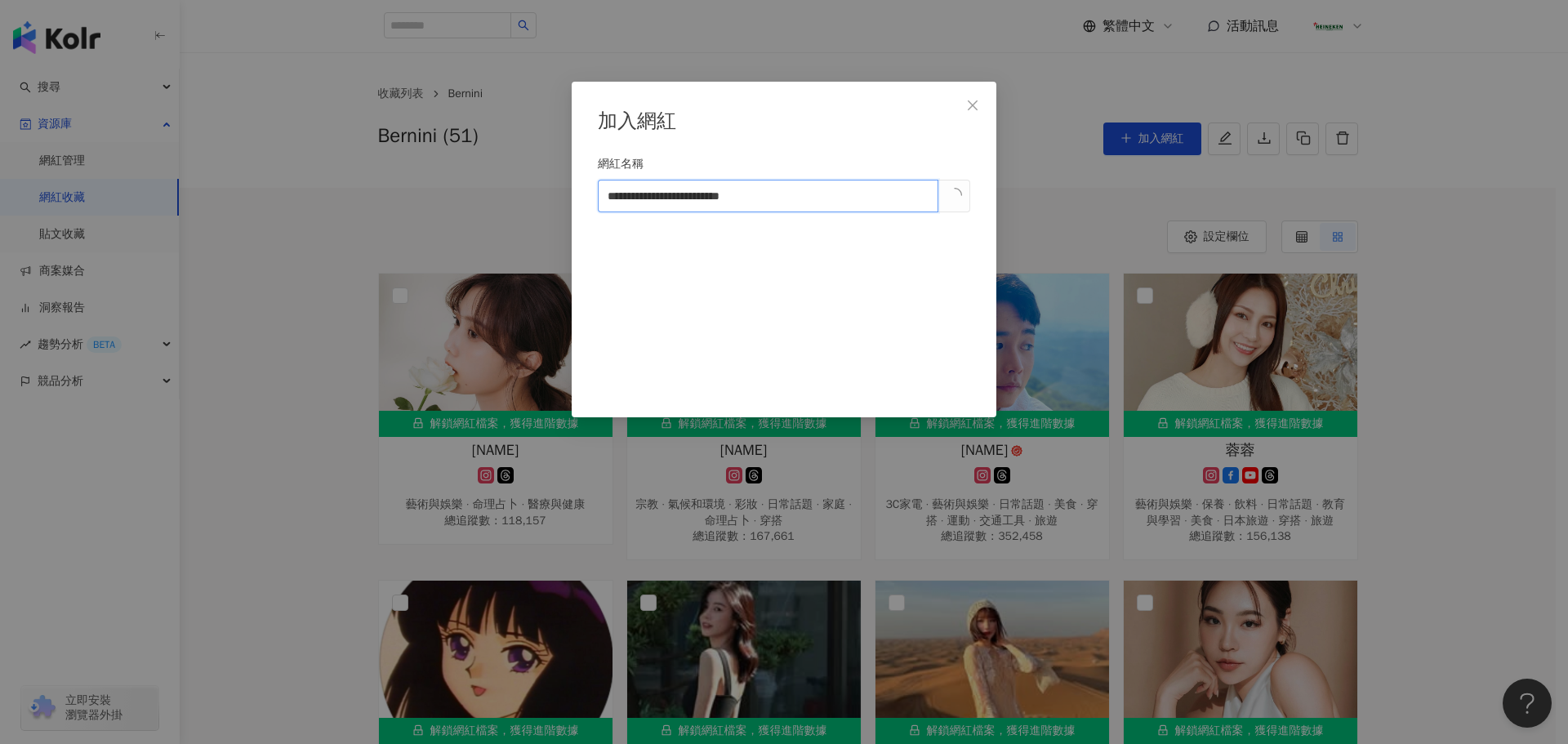 drag, startPoint x: 828, startPoint y: 194, endPoint x: 459, endPoint y: 207, distance: 369.2289 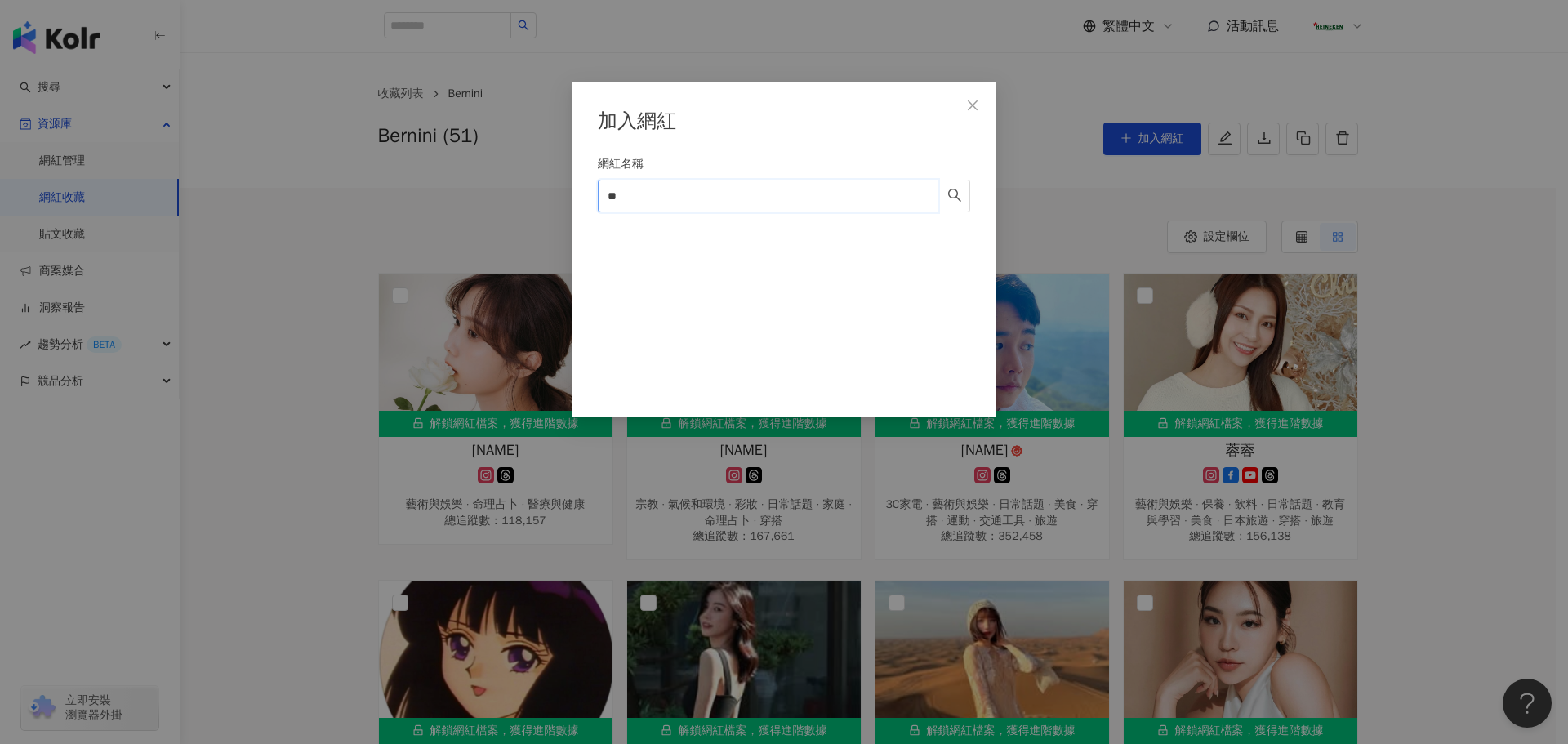 type on "**" 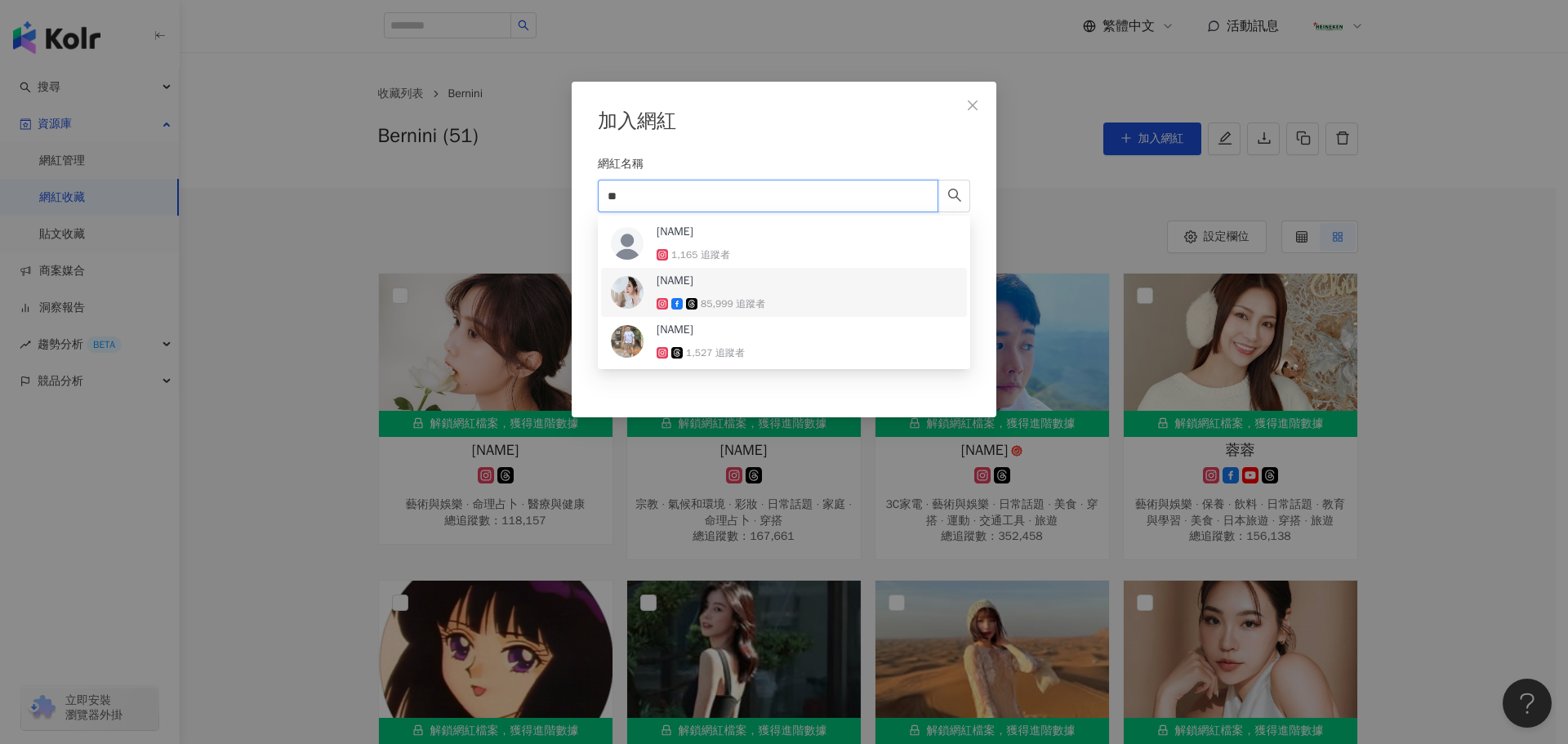 click on "舒安 85,999   追蹤者" at bounding box center [784, 292] 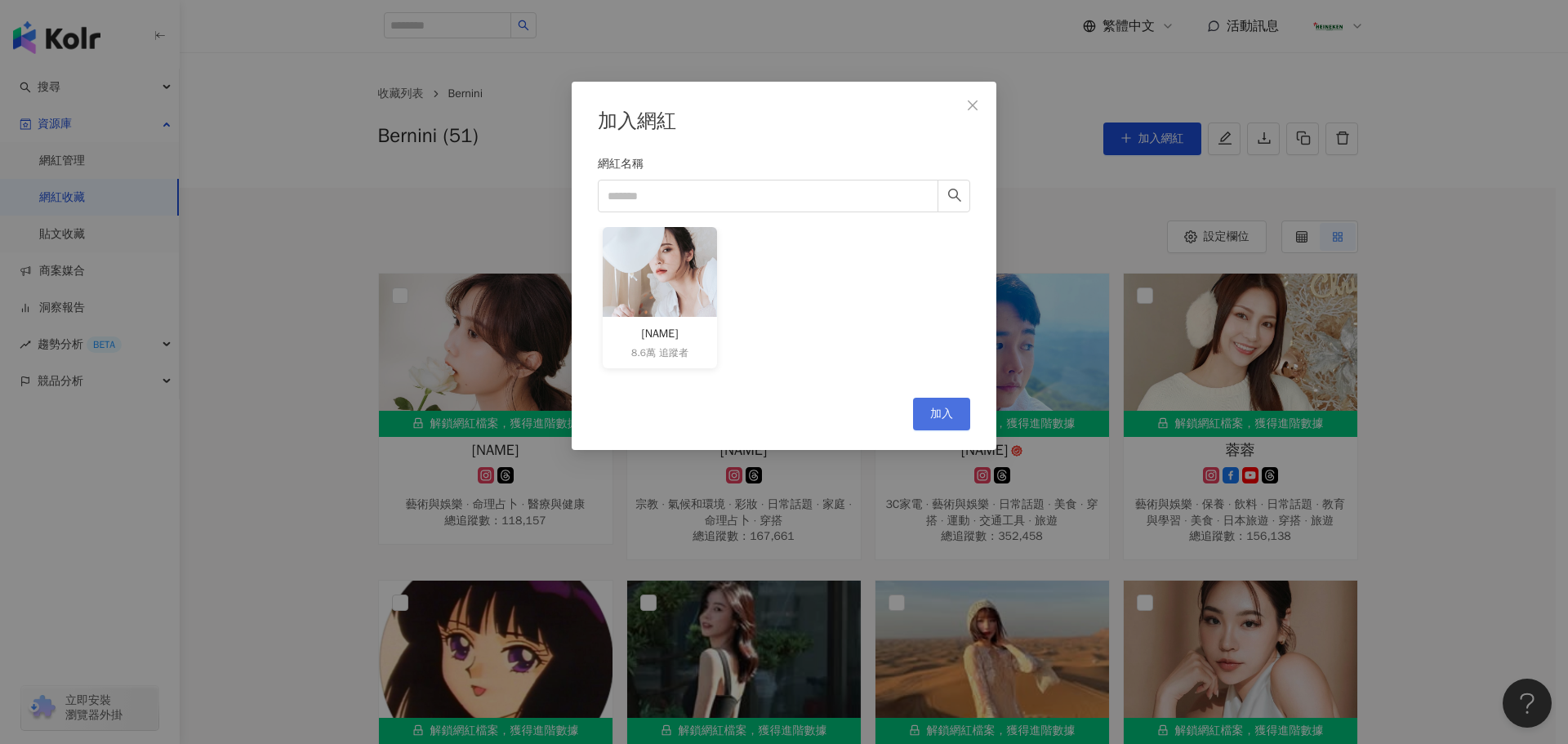 click on "加入" at bounding box center [942, 414] 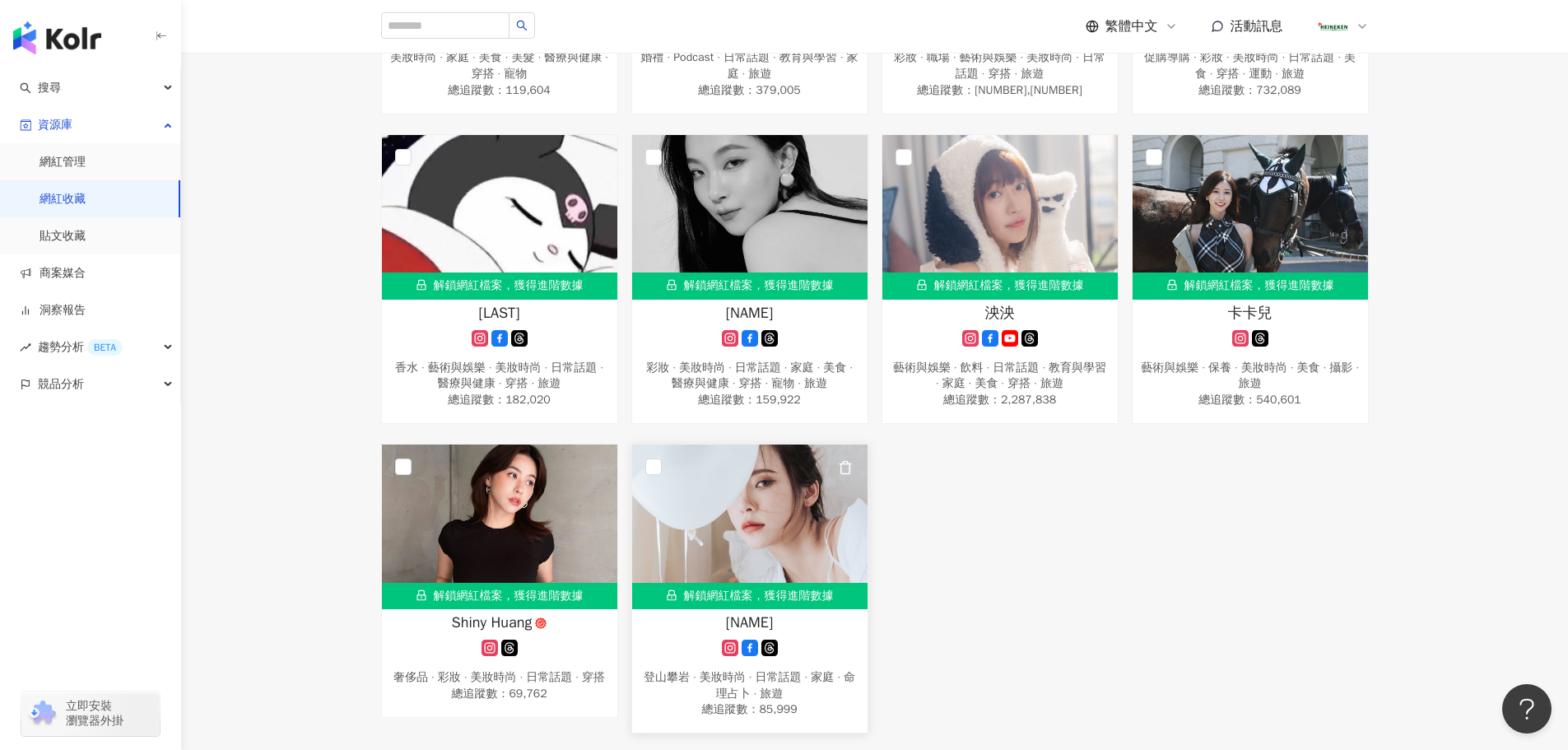 scroll, scrollTop: 4528, scrollLeft: 0, axis: vertical 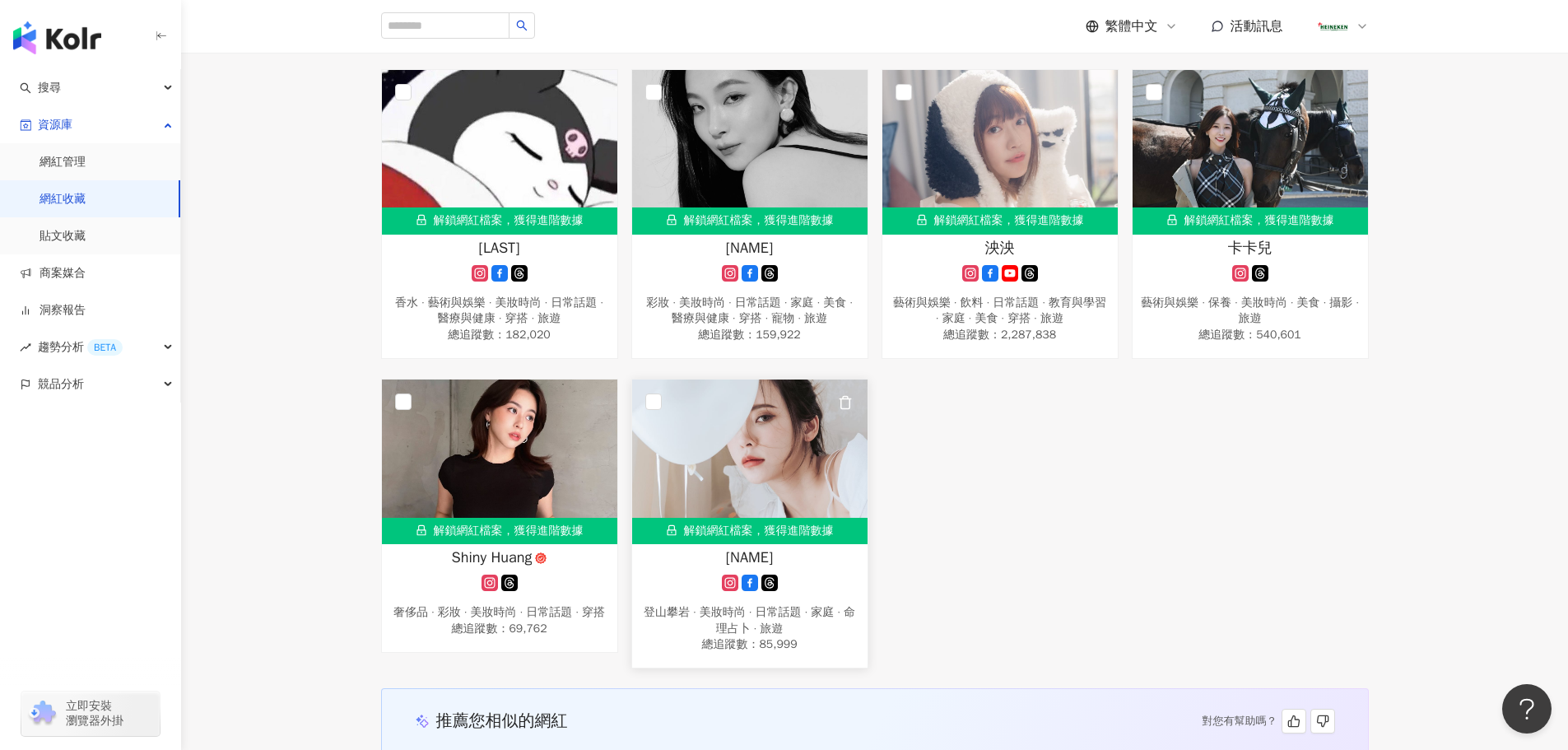 click on "解鎖網紅檔案，獲得進階數據" at bounding box center (750, 531) 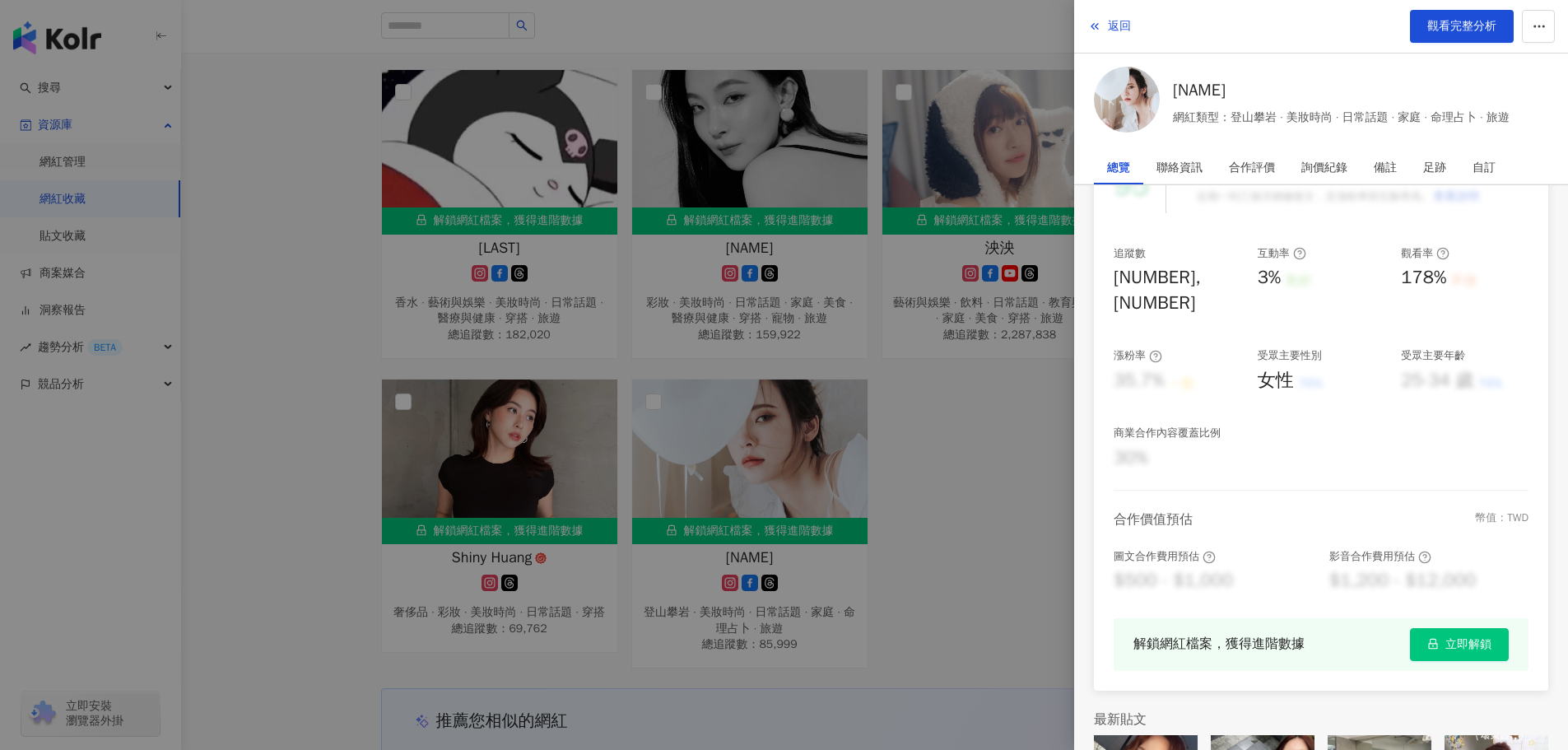 scroll, scrollTop: 273, scrollLeft: 0, axis: vertical 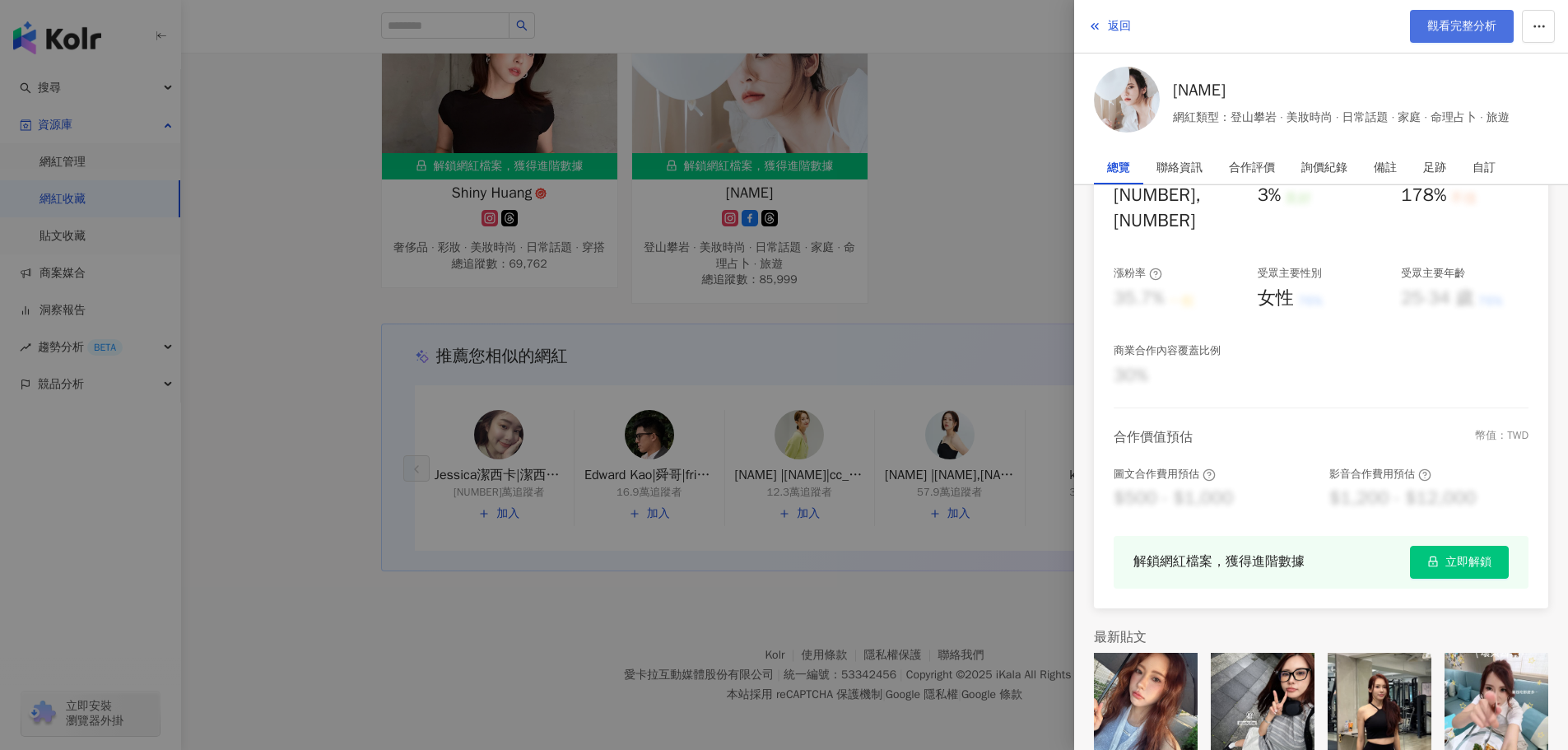 click on "觀看完整分析" at bounding box center [1462, 26] 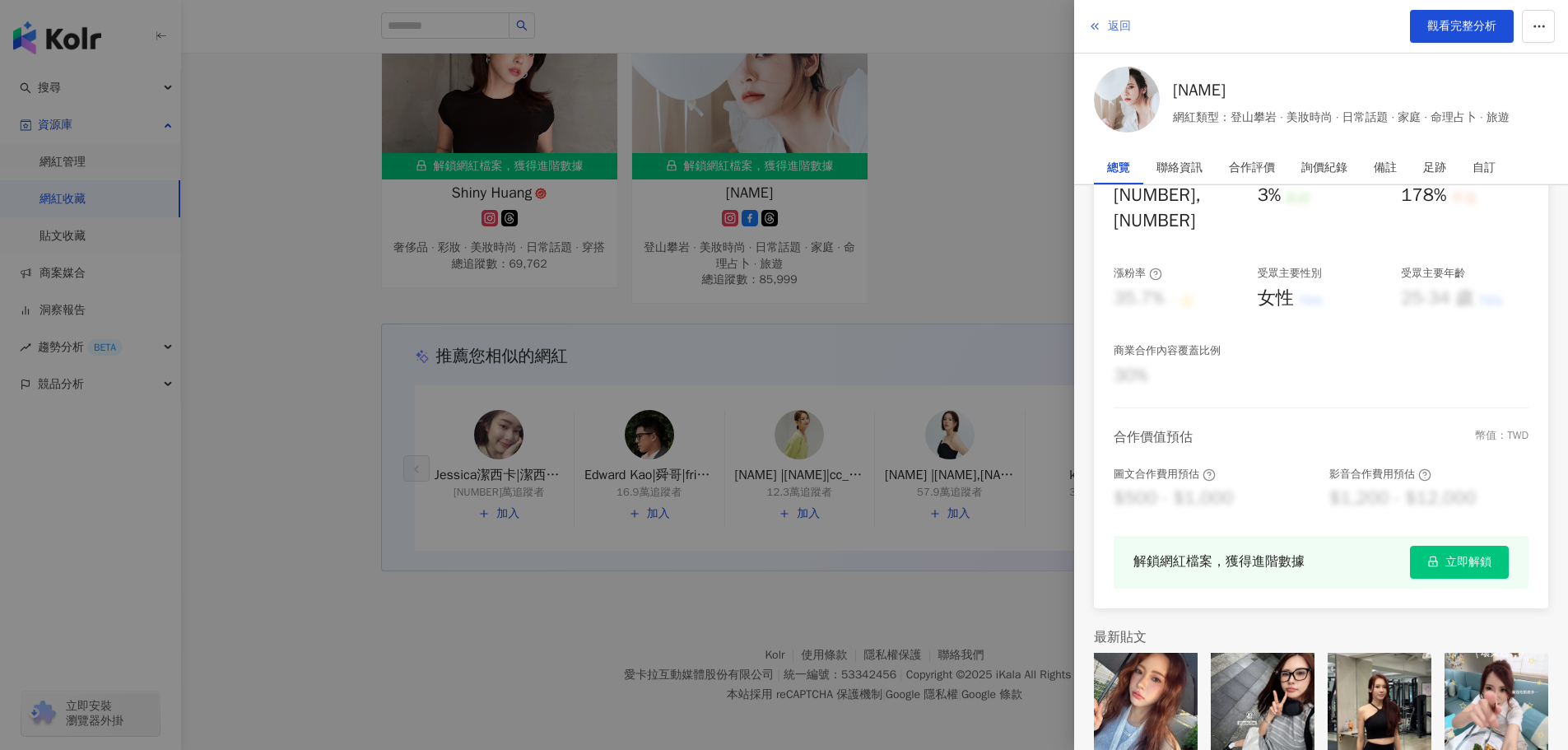 click 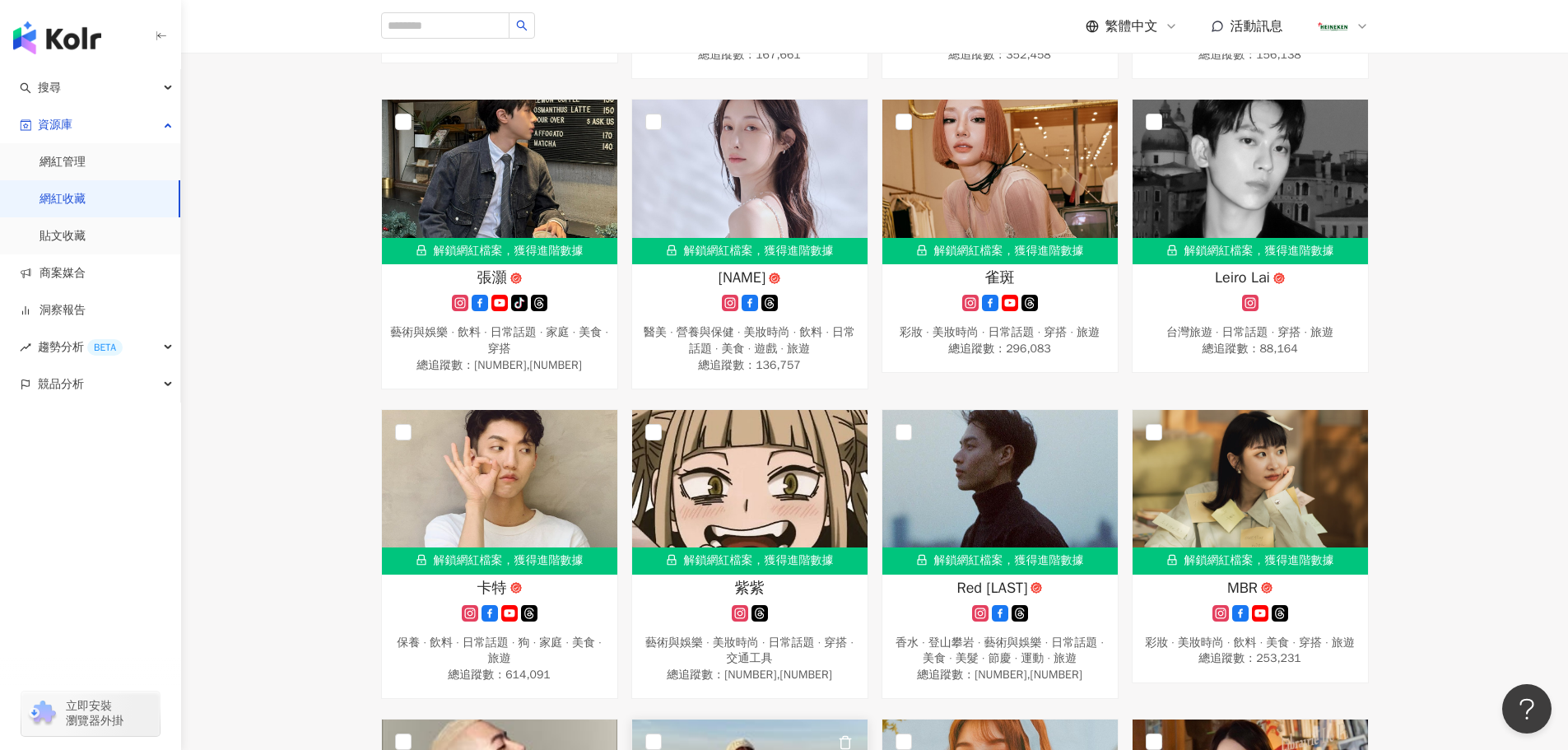 scroll, scrollTop: 0, scrollLeft: 0, axis: both 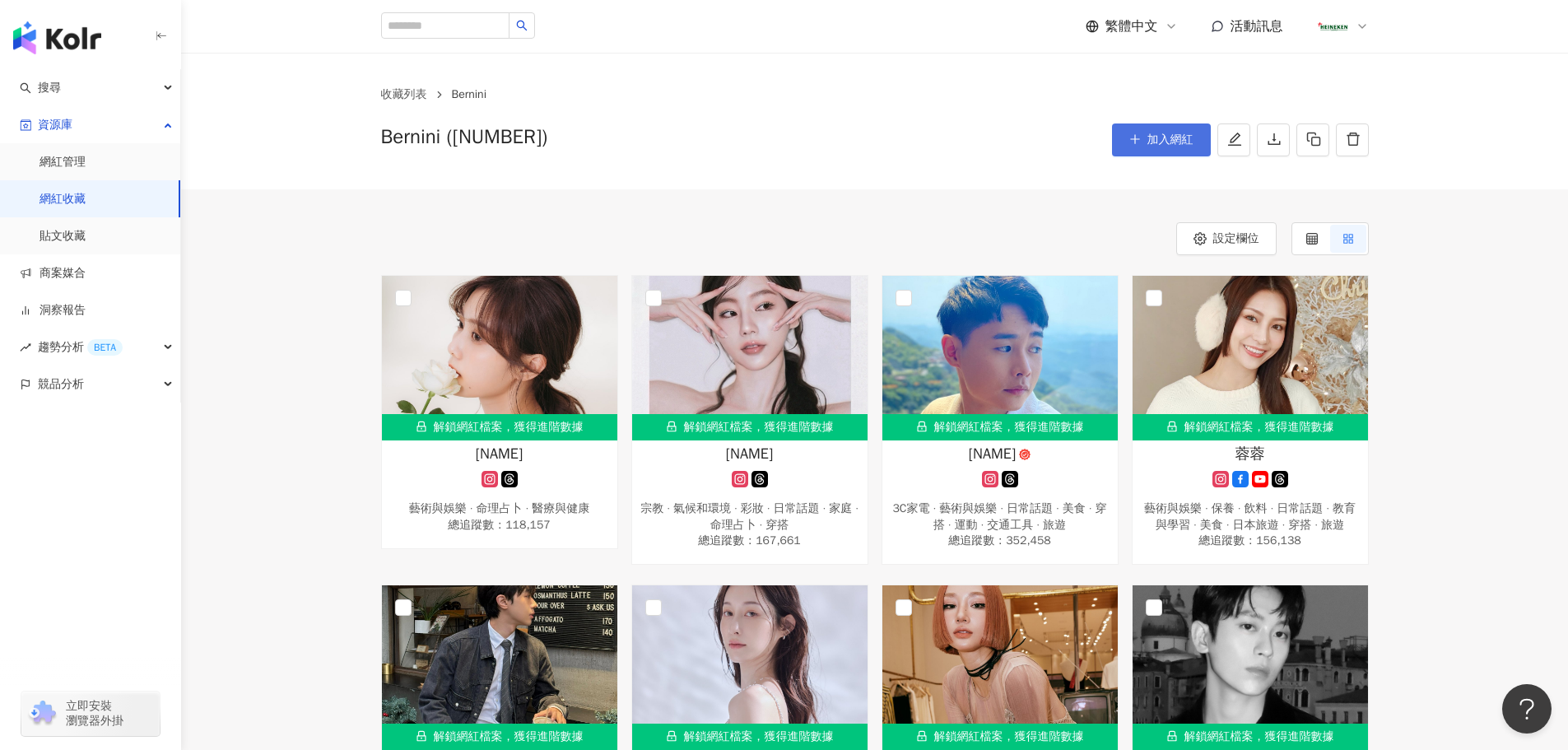 click on "加入網紅" at bounding box center [1170, 140] 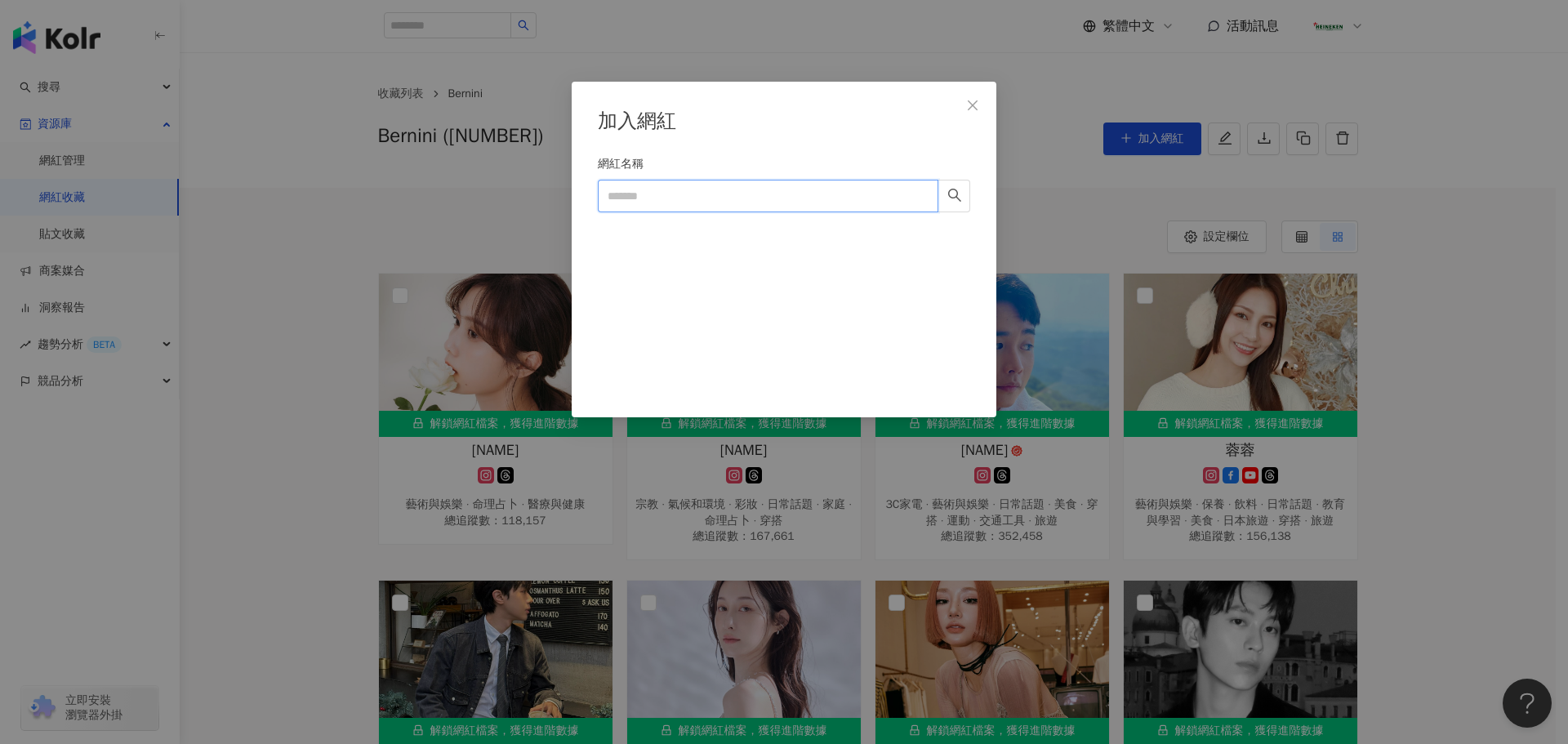 click on "網紅名稱" at bounding box center (768, 196) 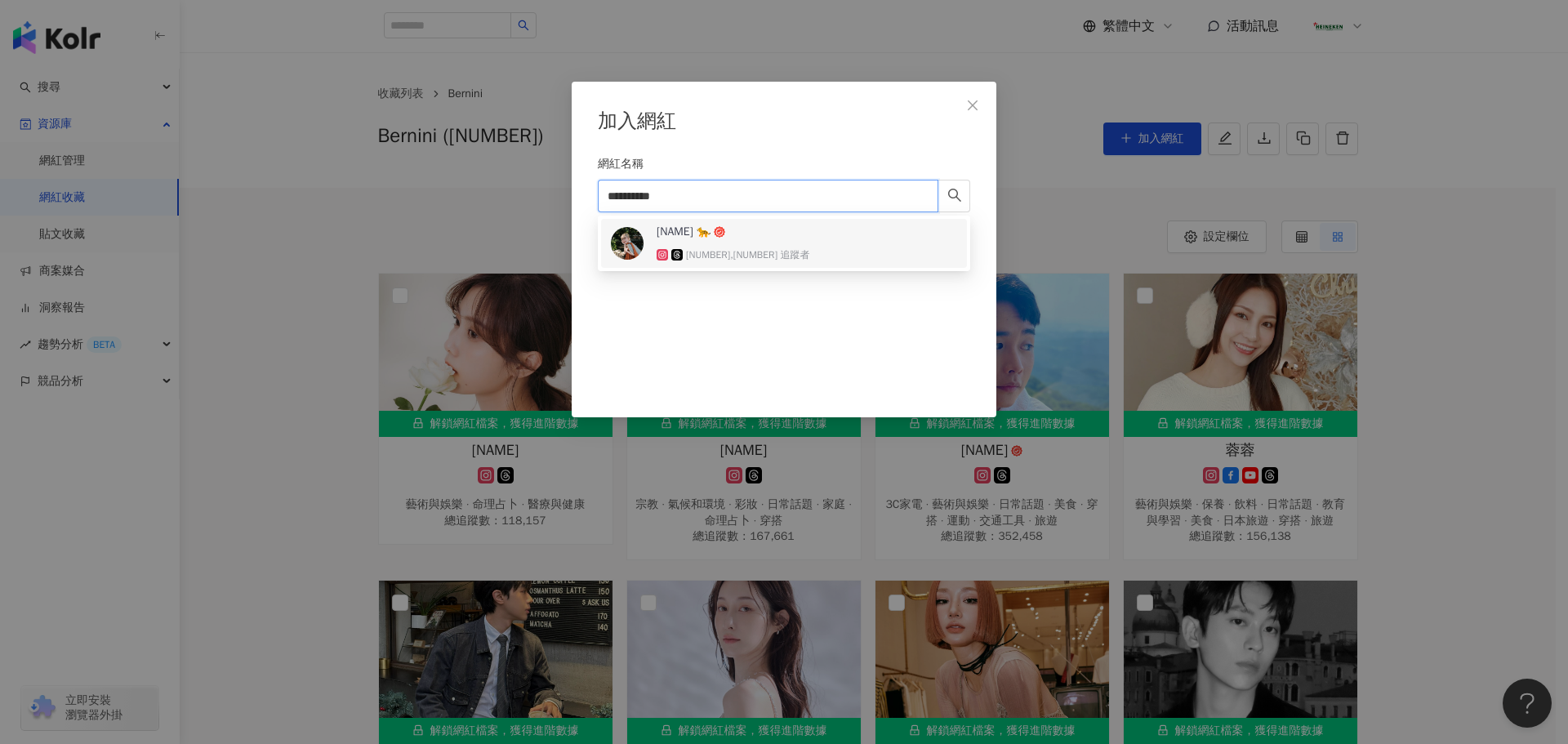 click on "Yoko 洋洋 🐆 28,394   追蹤者" at bounding box center (784, 243) 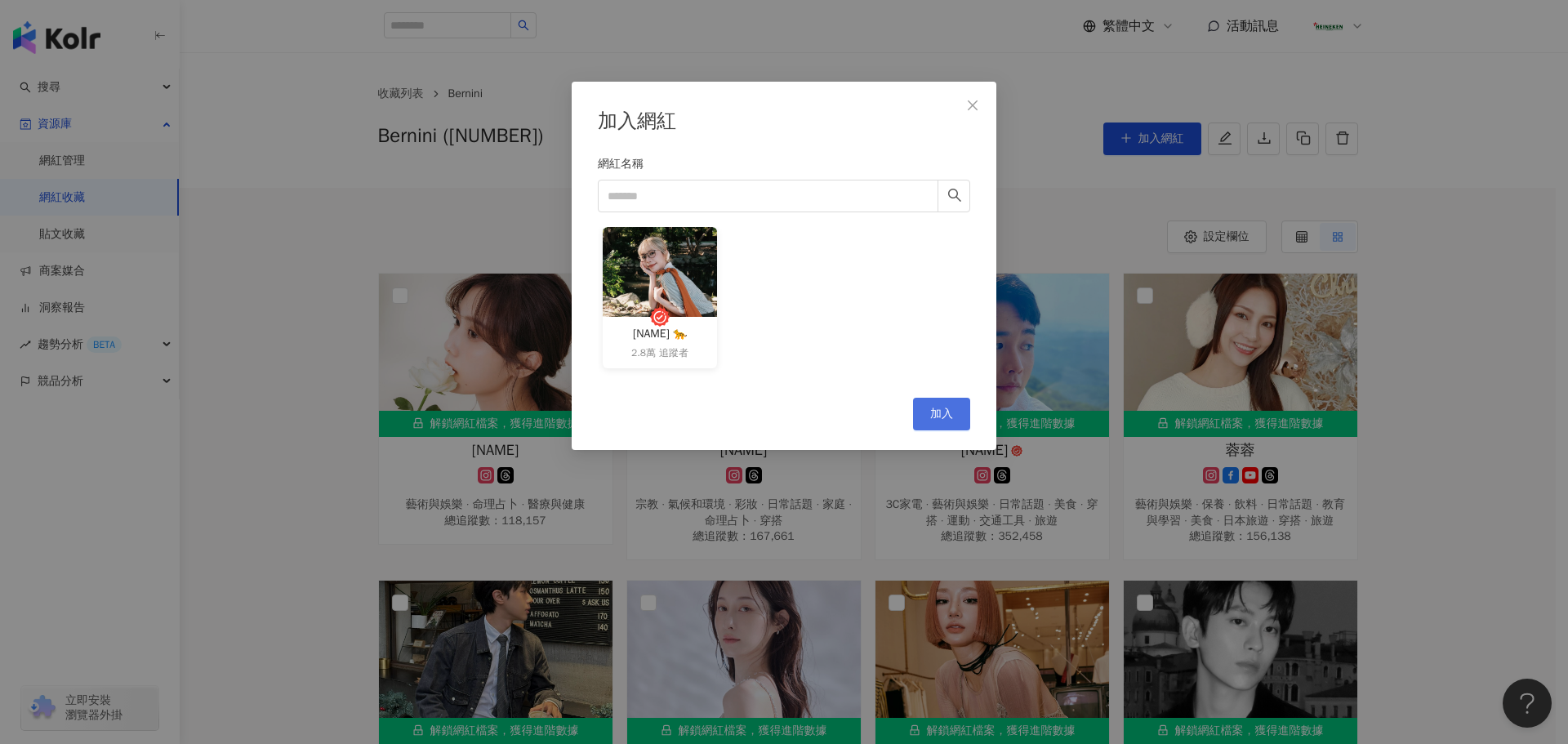 click on "加入" at bounding box center (942, 414) 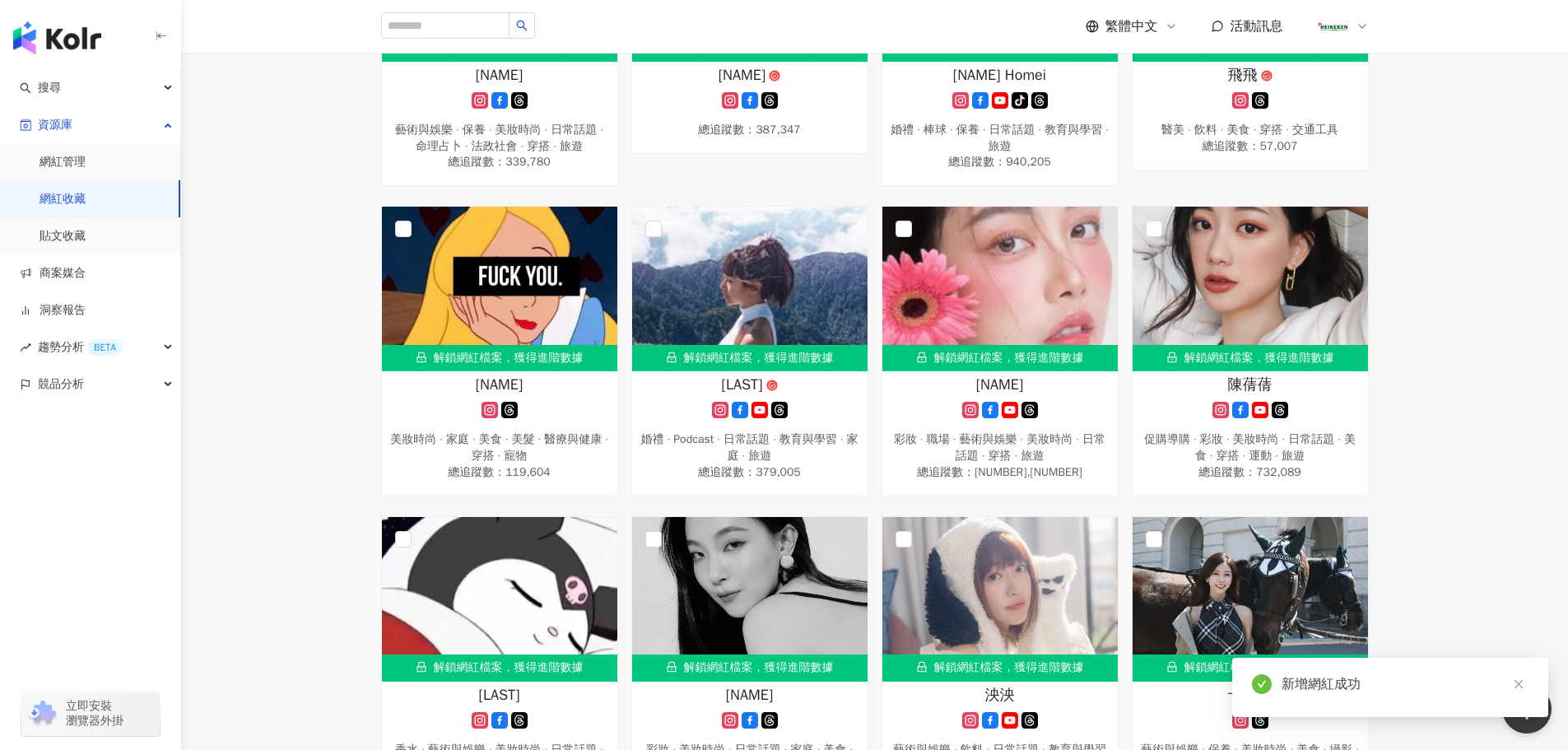 scroll, scrollTop: 4363, scrollLeft: 0, axis: vertical 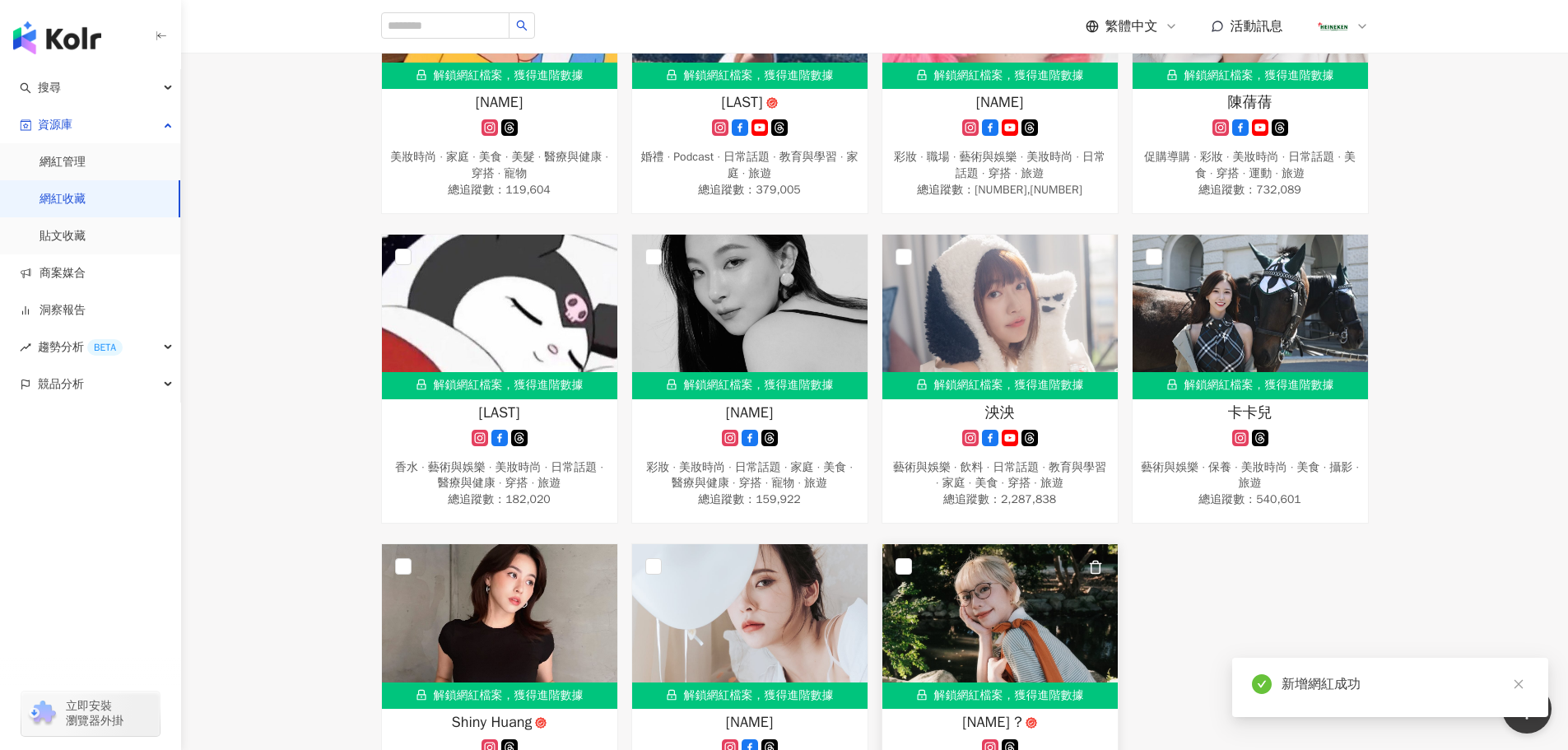 click on "解鎖網紅檔案，獲得進階數據" at bounding box center (1000, 696) 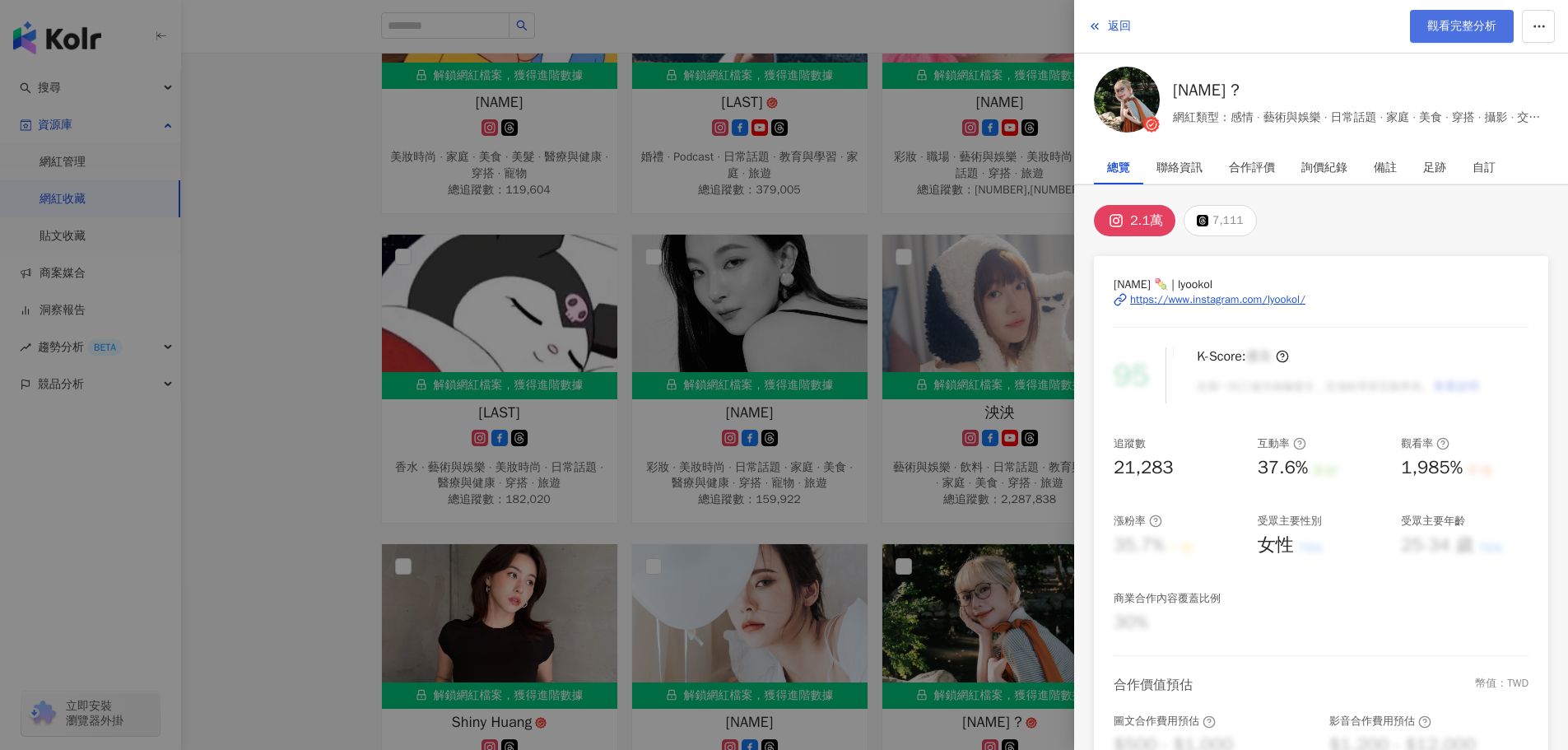 click on "觀看完整分析" at bounding box center (1462, 26) 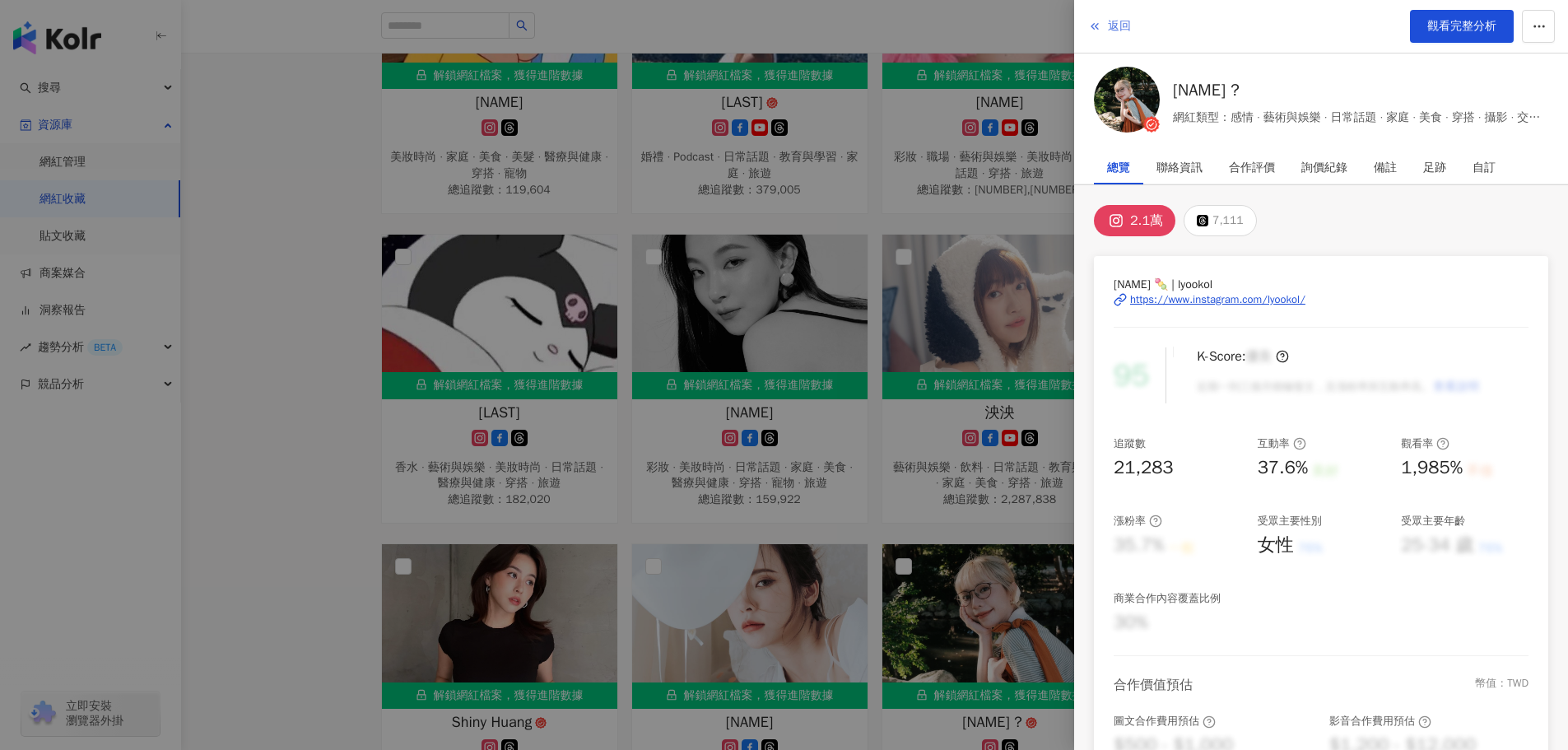 click on "返回" at bounding box center (1110, 26) 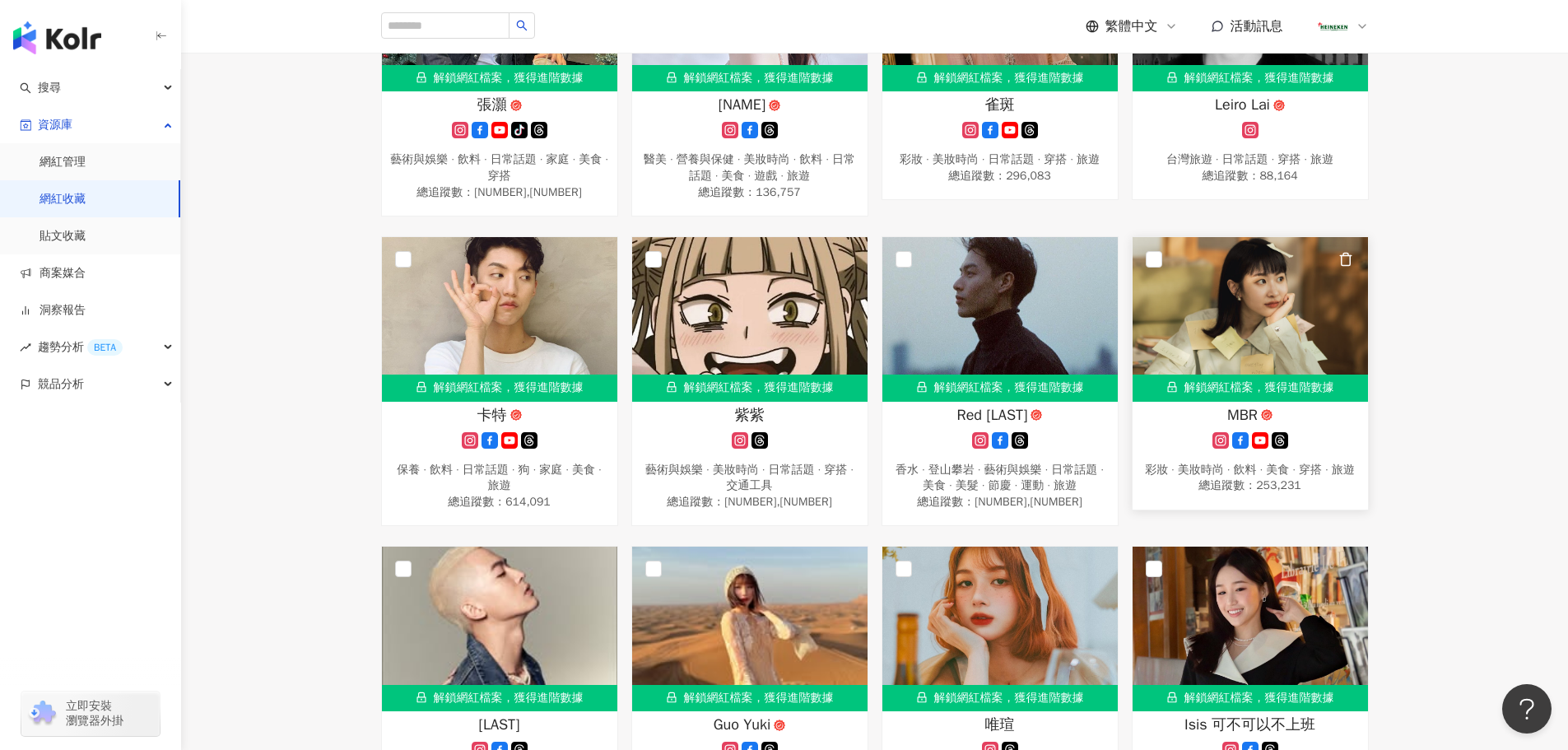 scroll, scrollTop: 0, scrollLeft: 0, axis: both 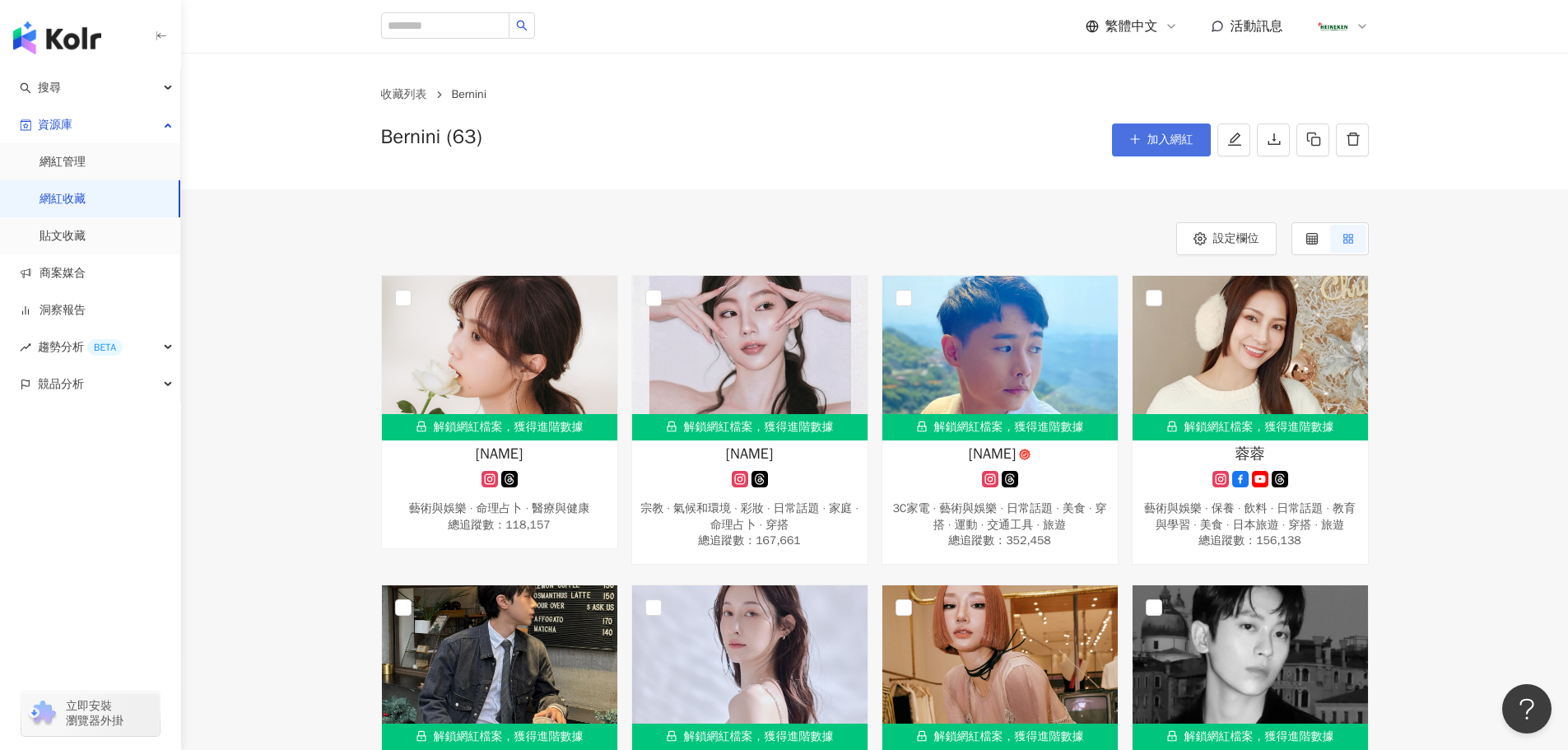 click on "加入網紅" at bounding box center [1161, 140] 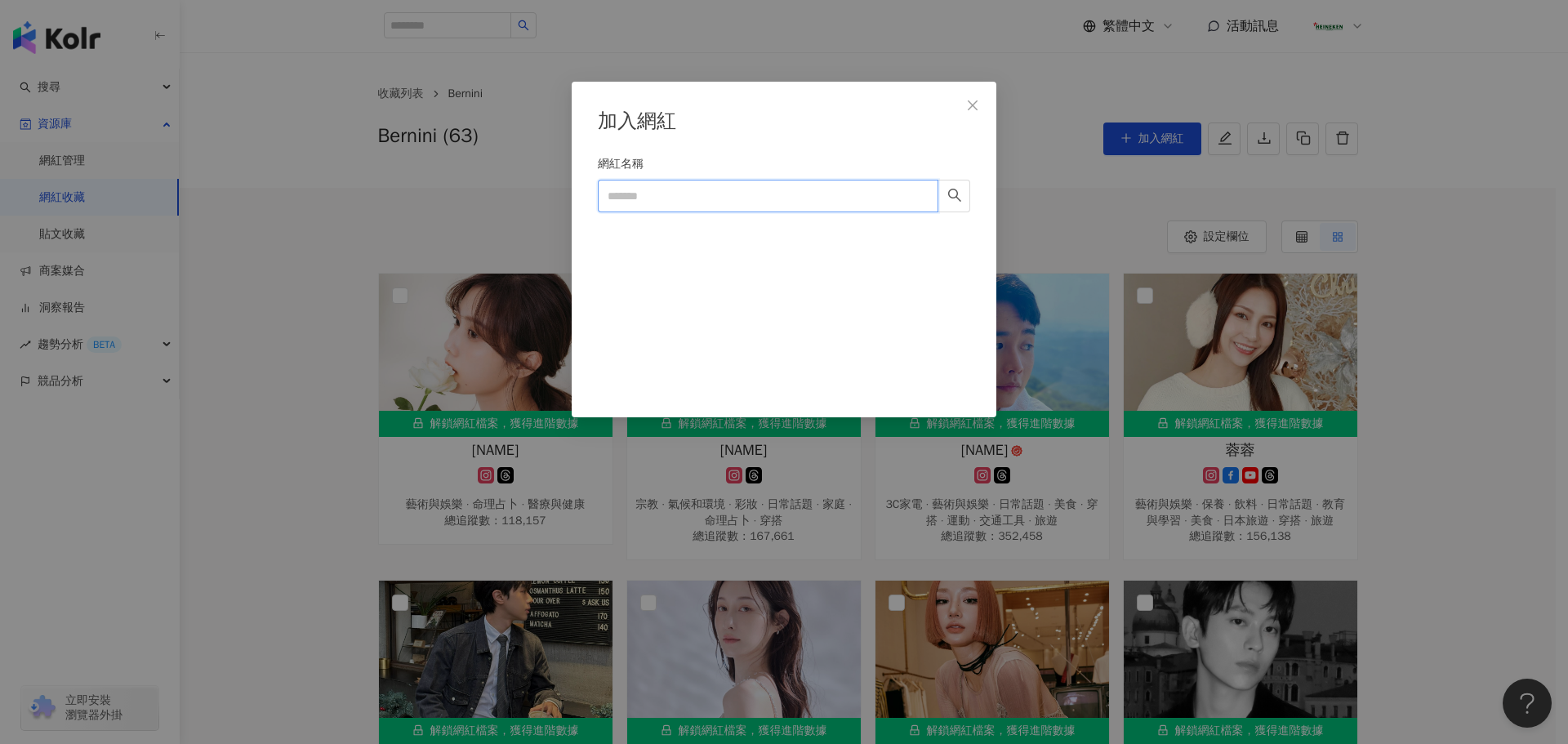 click on "網紅名稱" at bounding box center [768, 196] 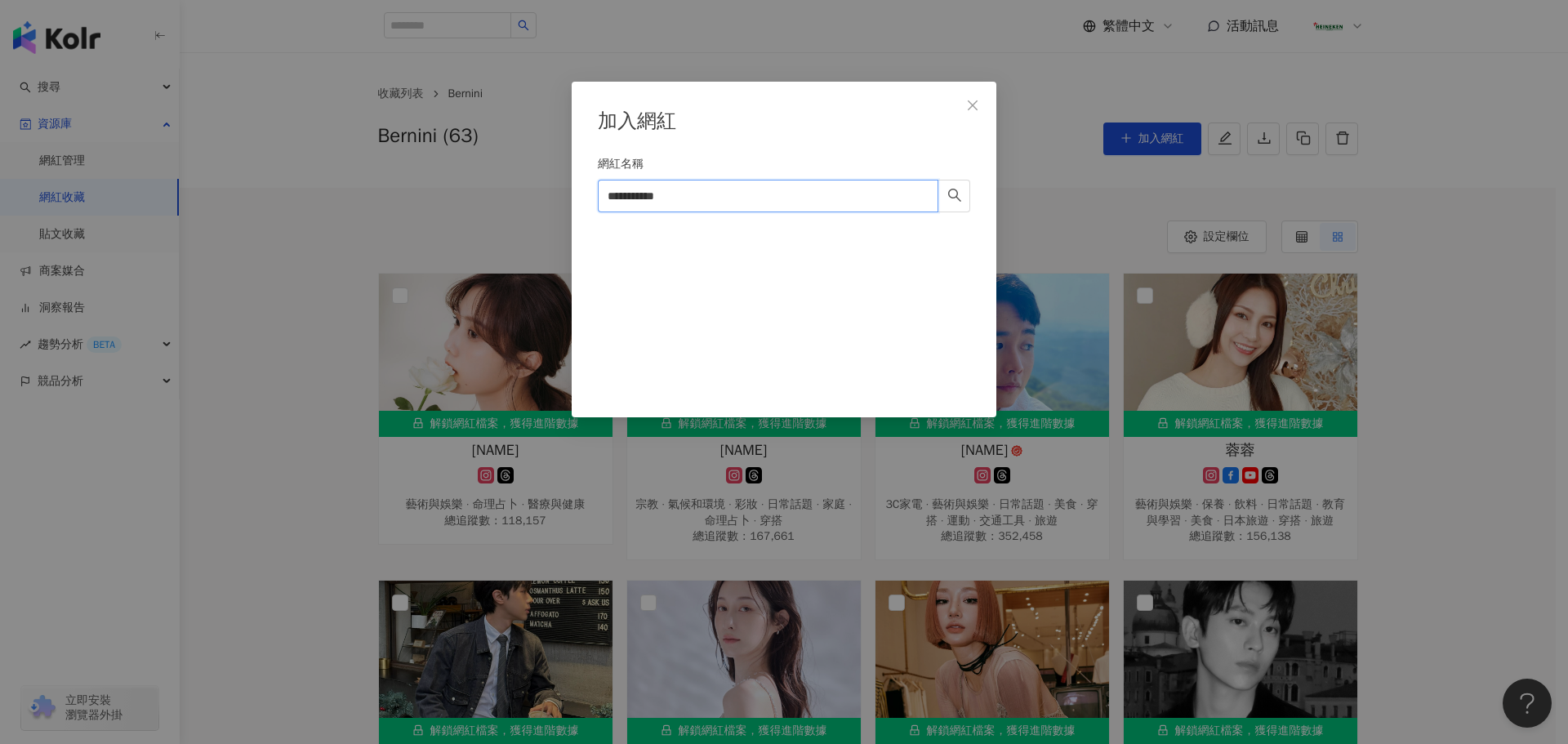 type on "**********" 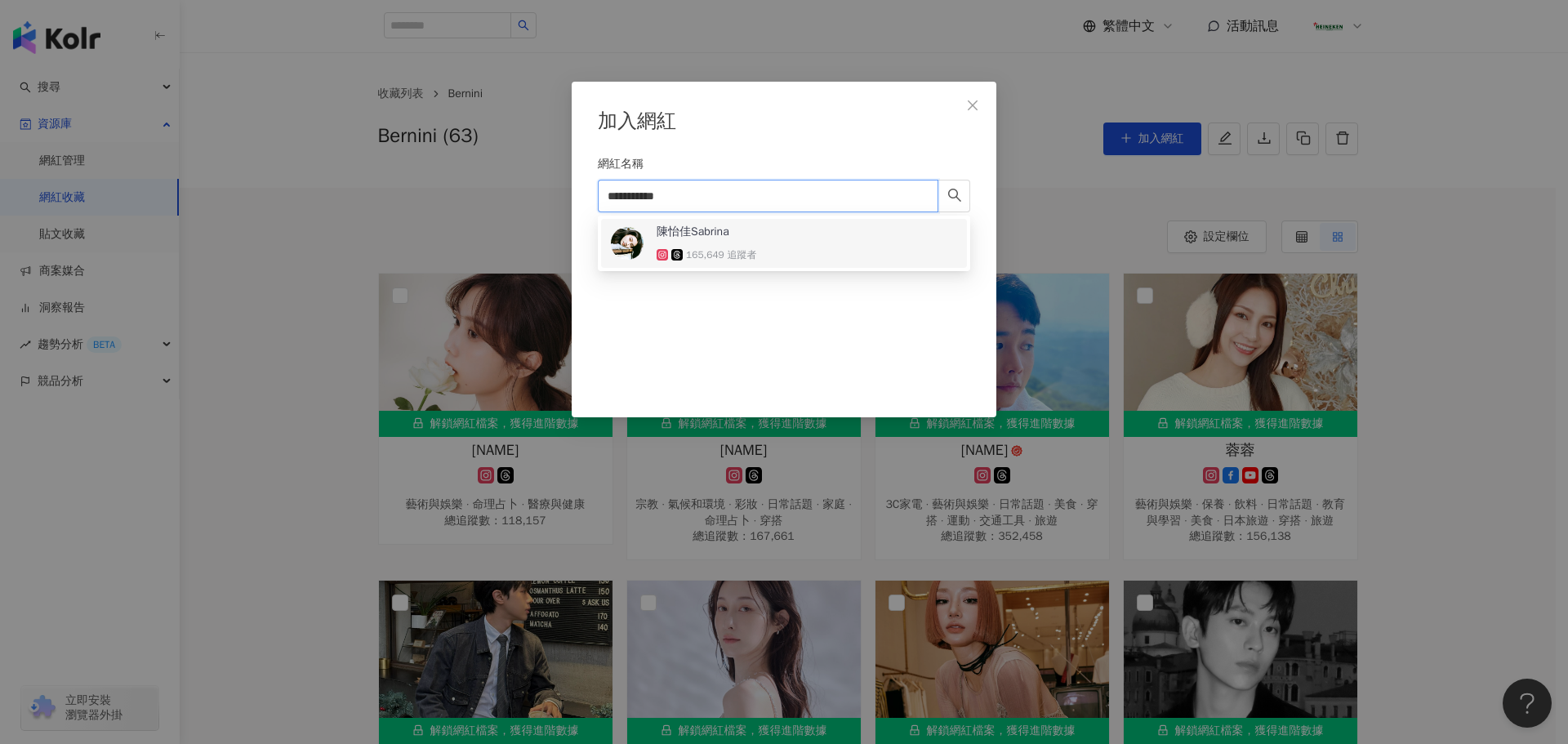 click on "陳怡佳Sabrina" at bounding box center (710, 232) 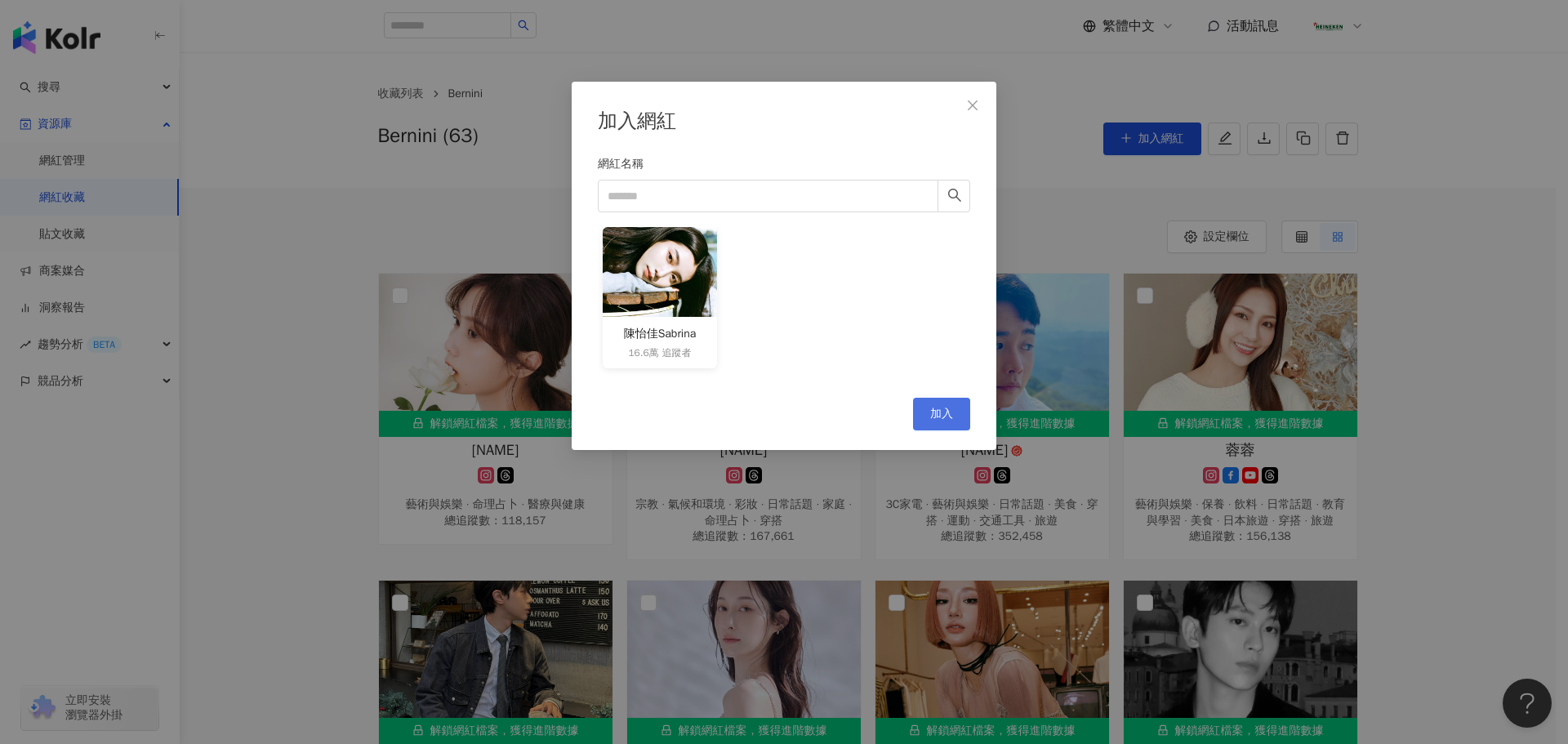 drag, startPoint x: 954, startPoint y: 417, endPoint x: 945, endPoint y: 412, distance: 10.29563 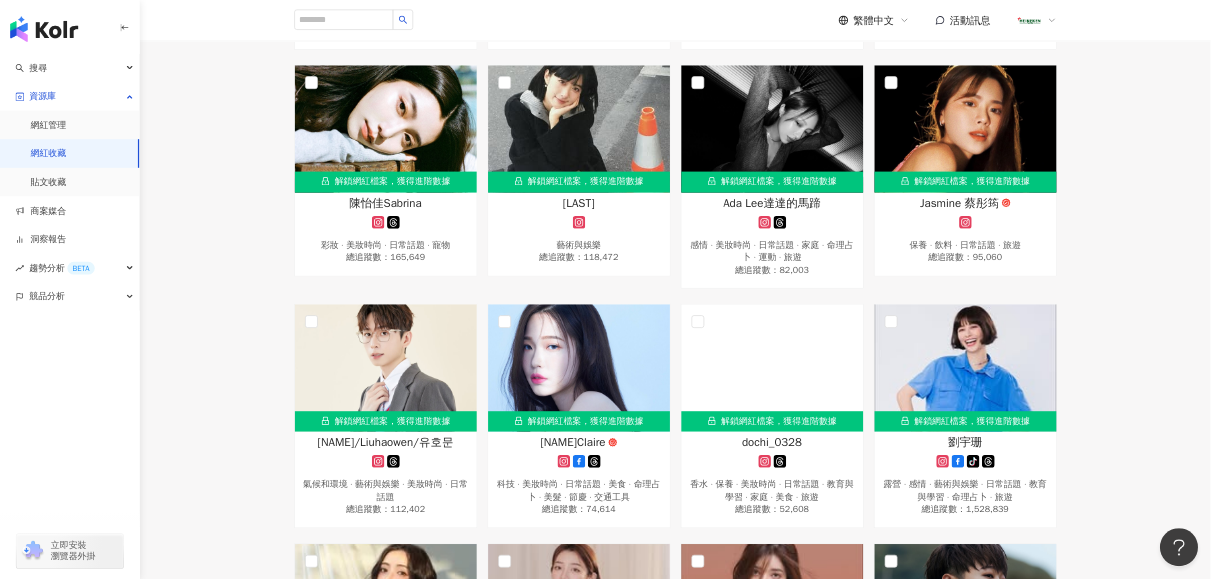 scroll, scrollTop: 3400, scrollLeft: 0, axis: vertical 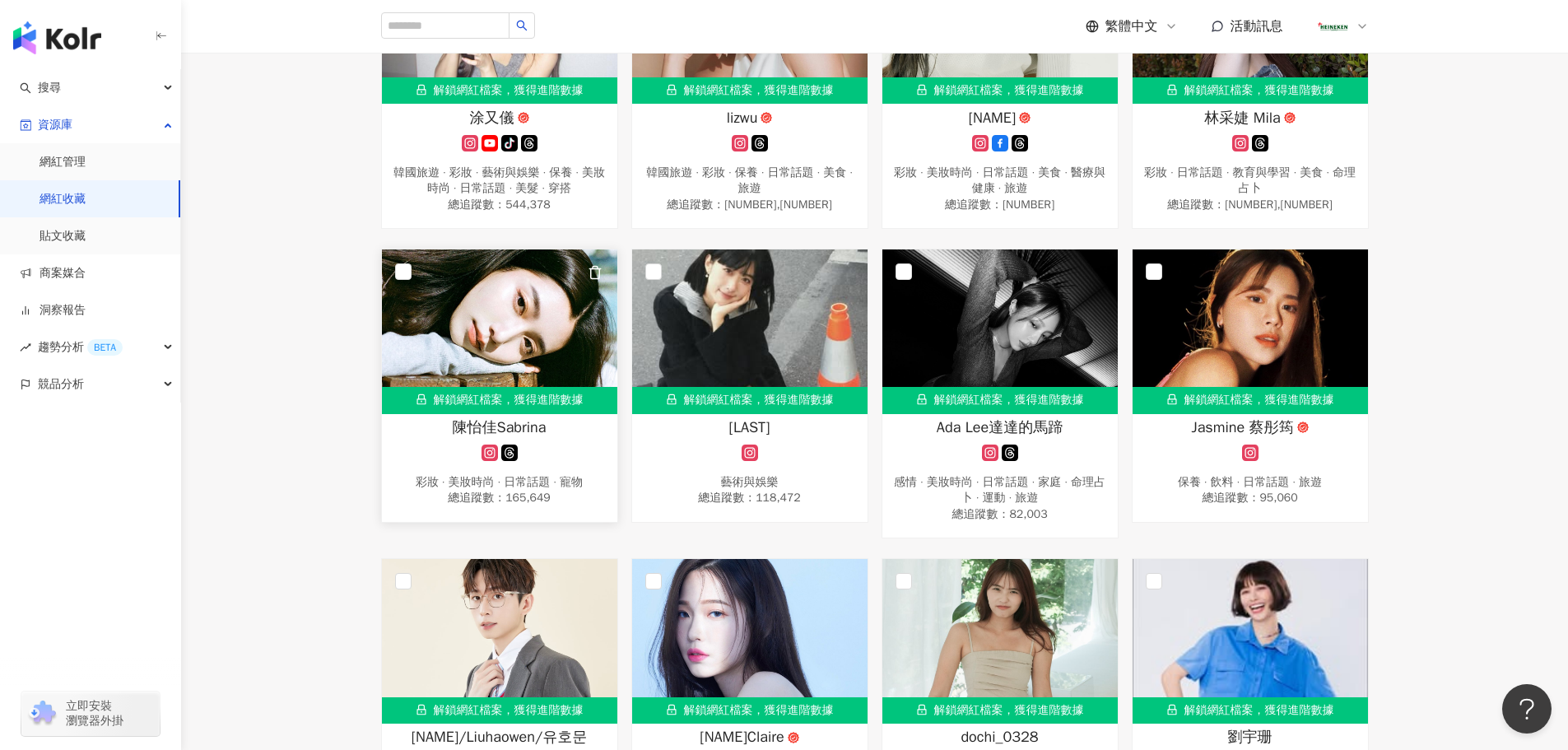 click on "解鎖網紅檔案，獲得進階數據" at bounding box center (500, 400) 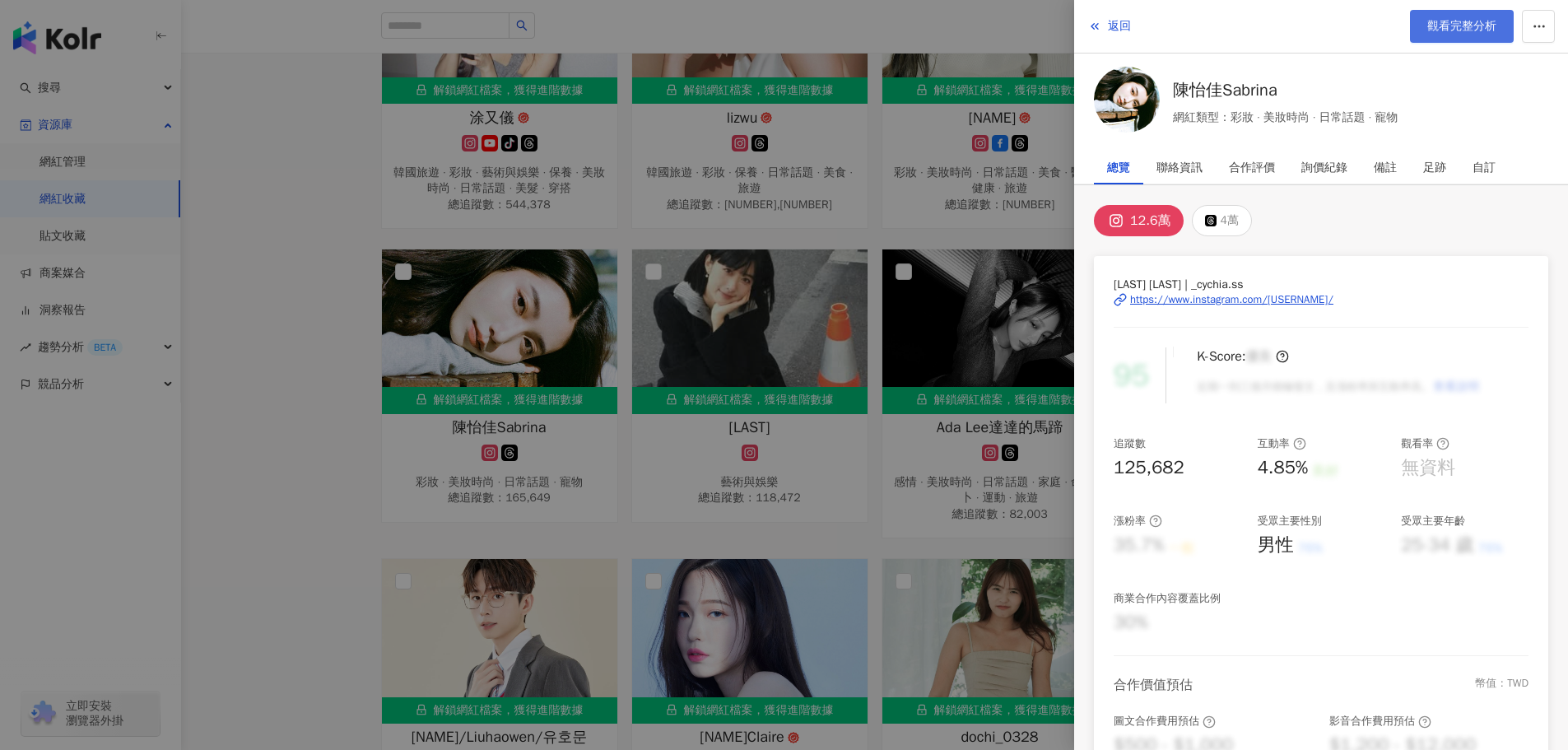 click on "觀看完整分析" at bounding box center (1462, 26) 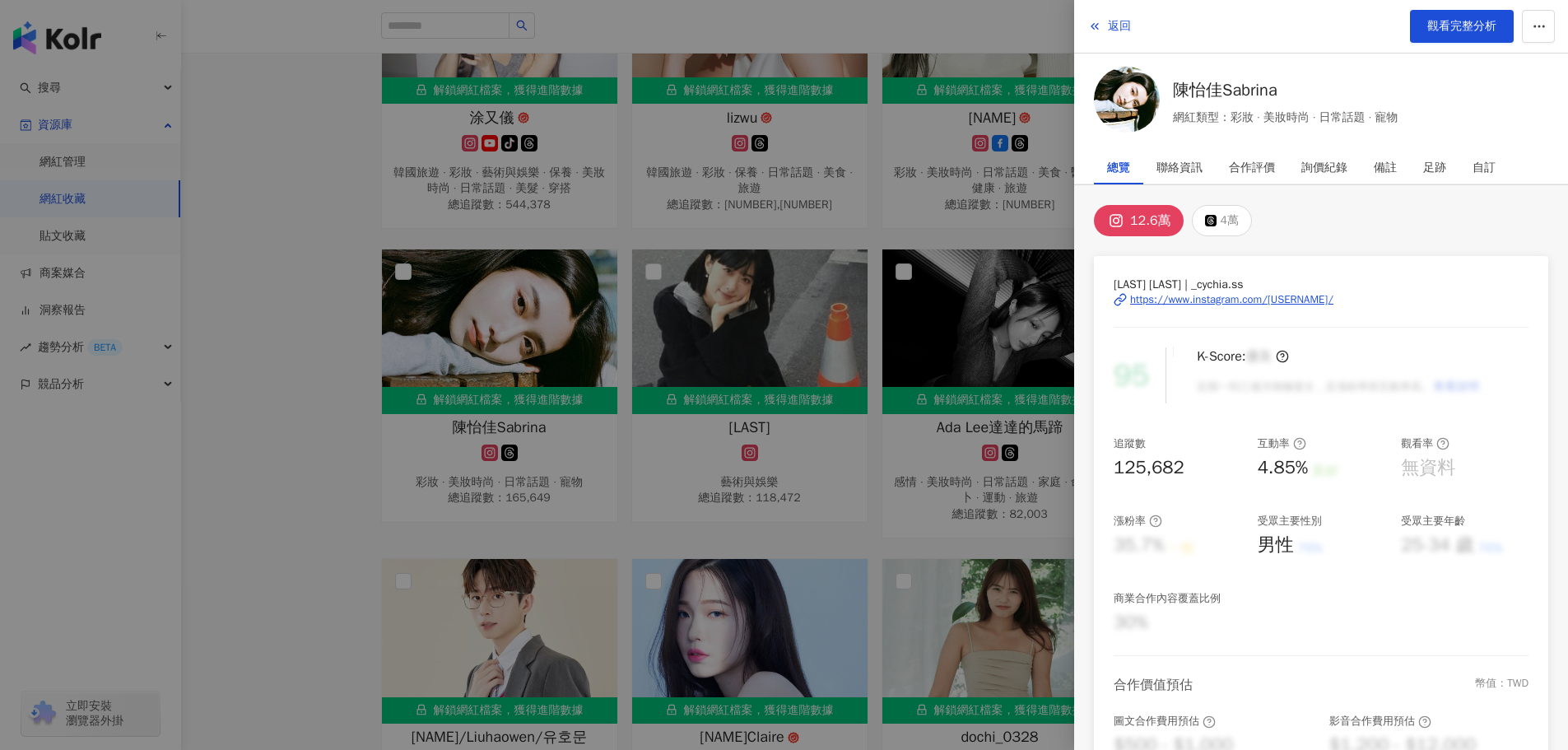 drag, startPoint x: 1106, startPoint y: 27, endPoint x: 1072, endPoint y: 38, distance: 35.735137 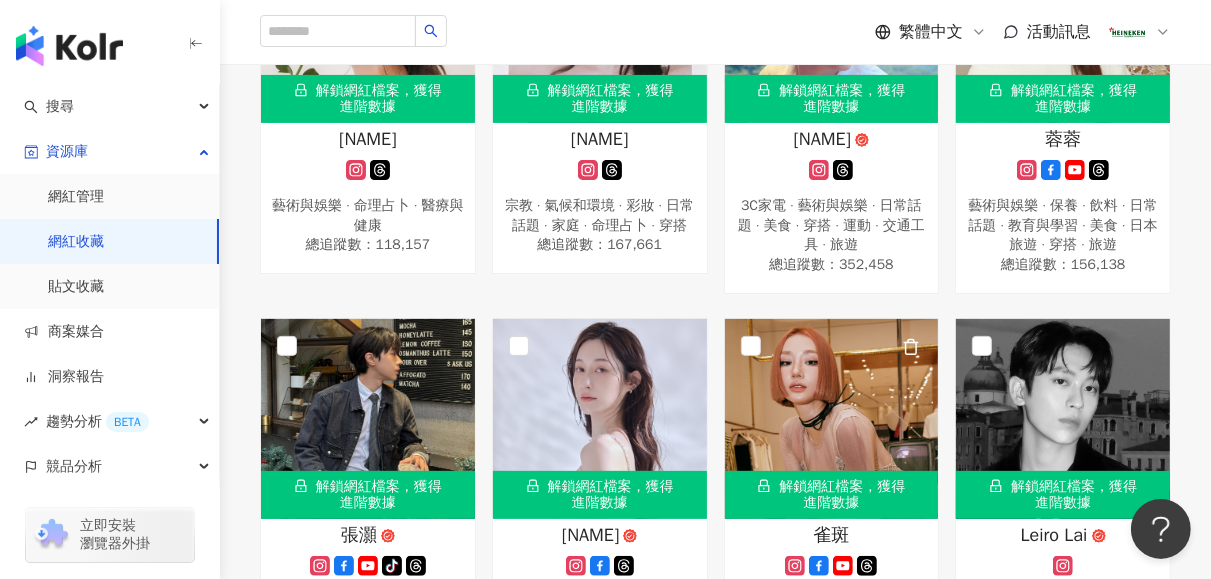 scroll, scrollTop: 0, scrollLeft: 0, axis: both 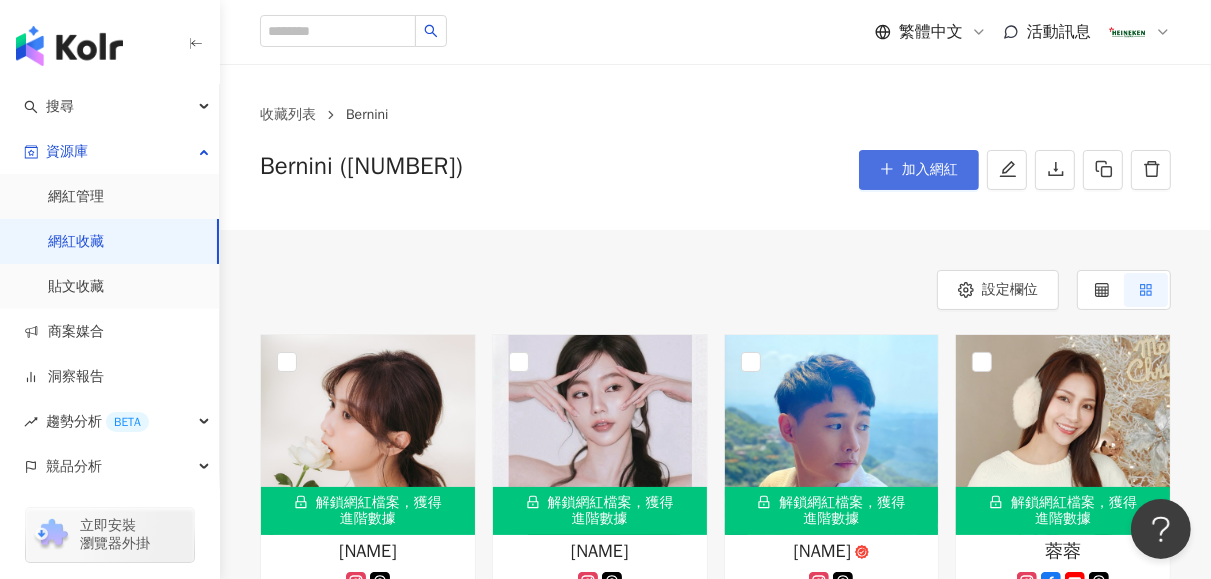 click on "加入網紅" at bounding box center [930, 170] 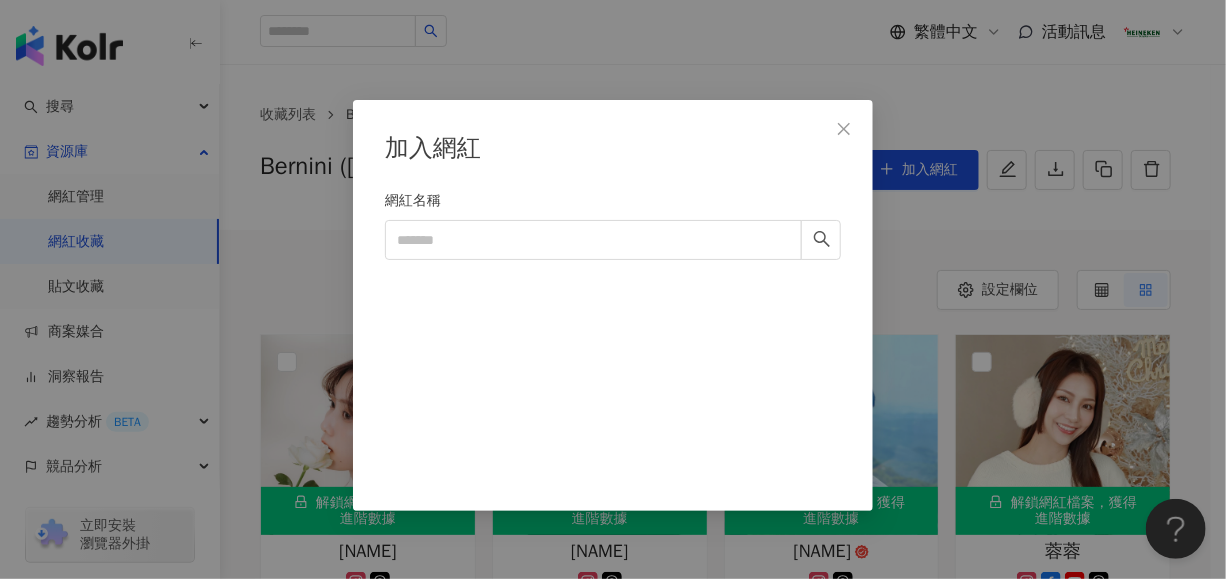 click on "網紅名稱" at bounding box center (613, 326) 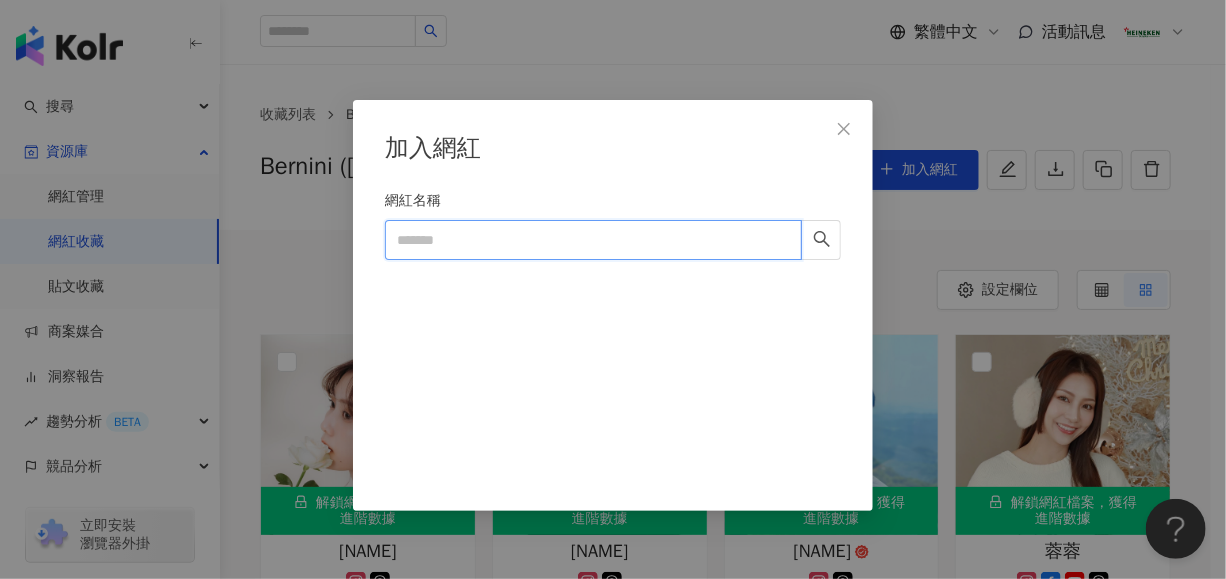 click on "網紅名稱" at bounding box center [593, 240] 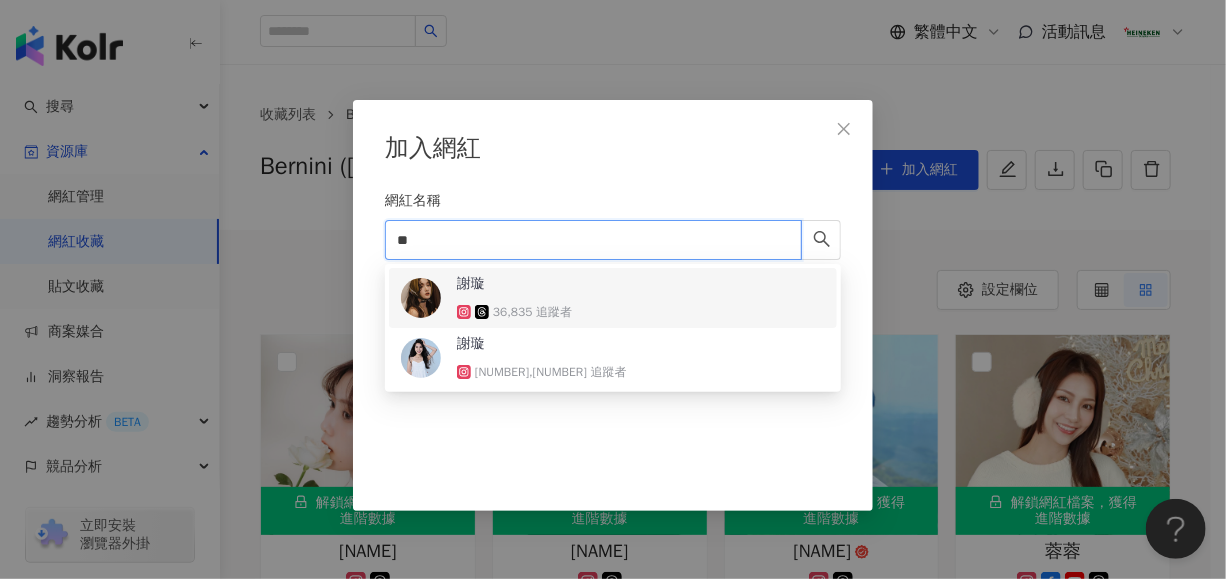 click on "謝璇 36,835   追蹤者" at bounding box center (613, 298) 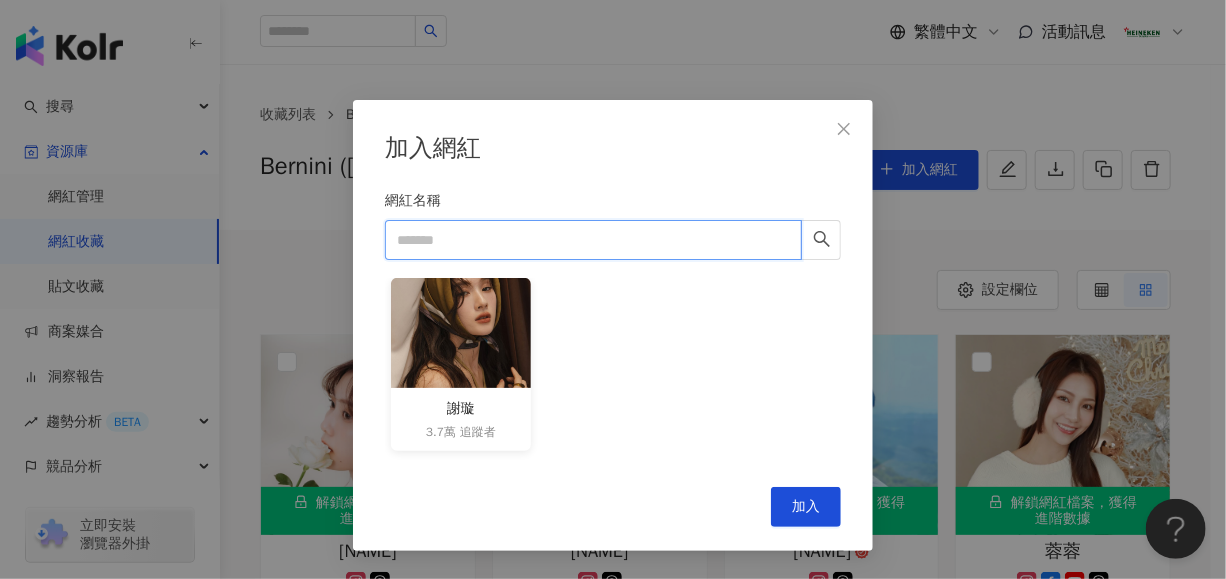 click on "網紅名稱" at bounding box center (593, 240) 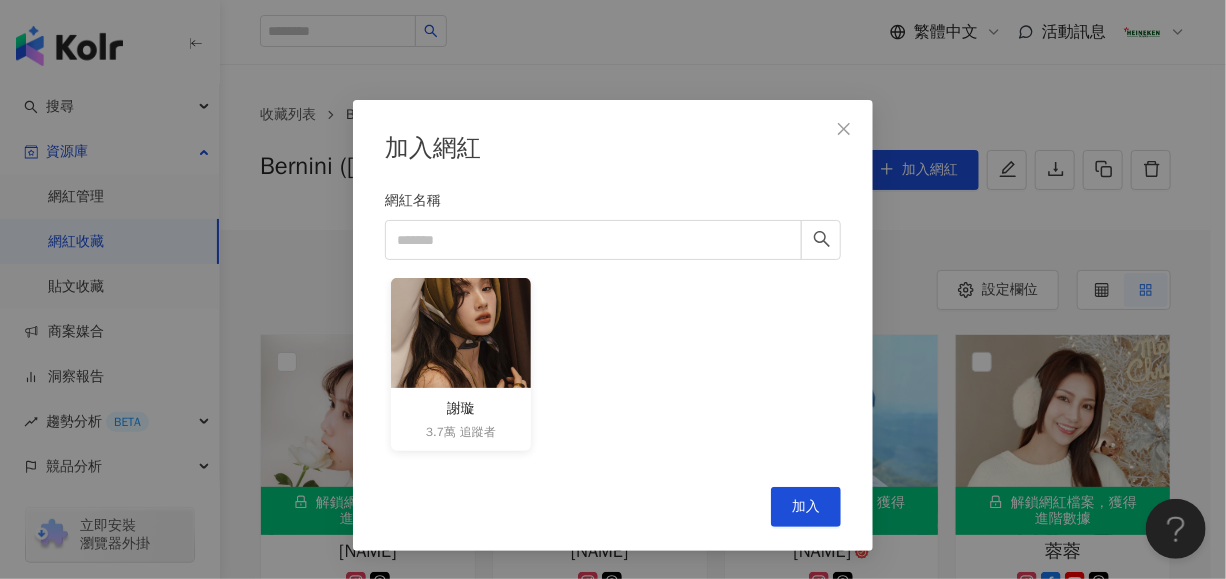 click on "網紅名稱" at bounding box center (613, 205) 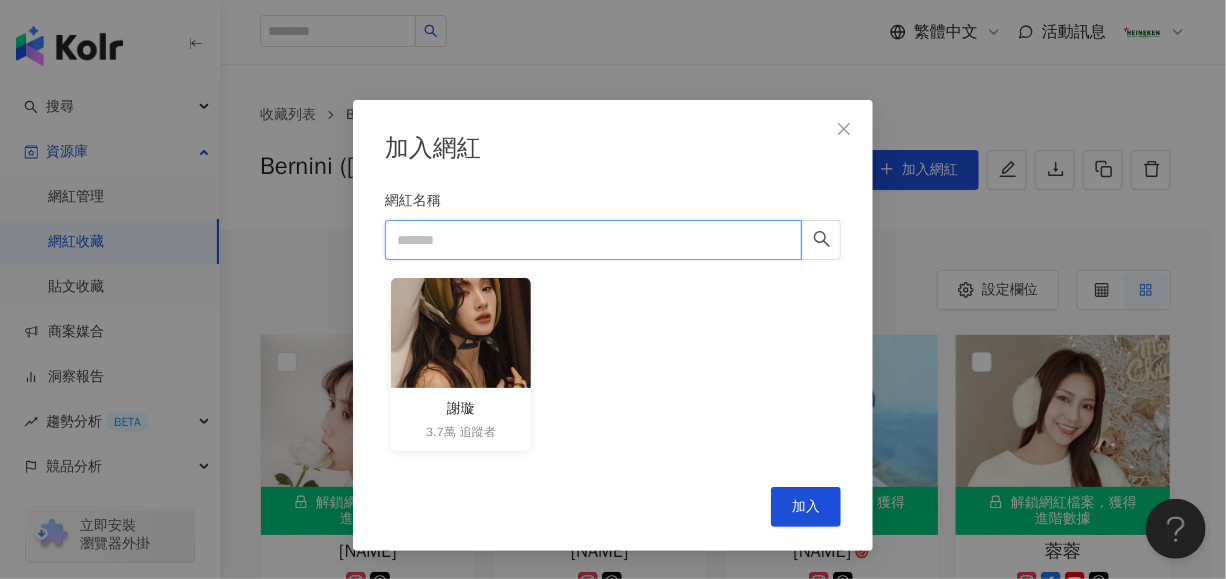 click on "網紅名稱" at bounding box center [593, 240] 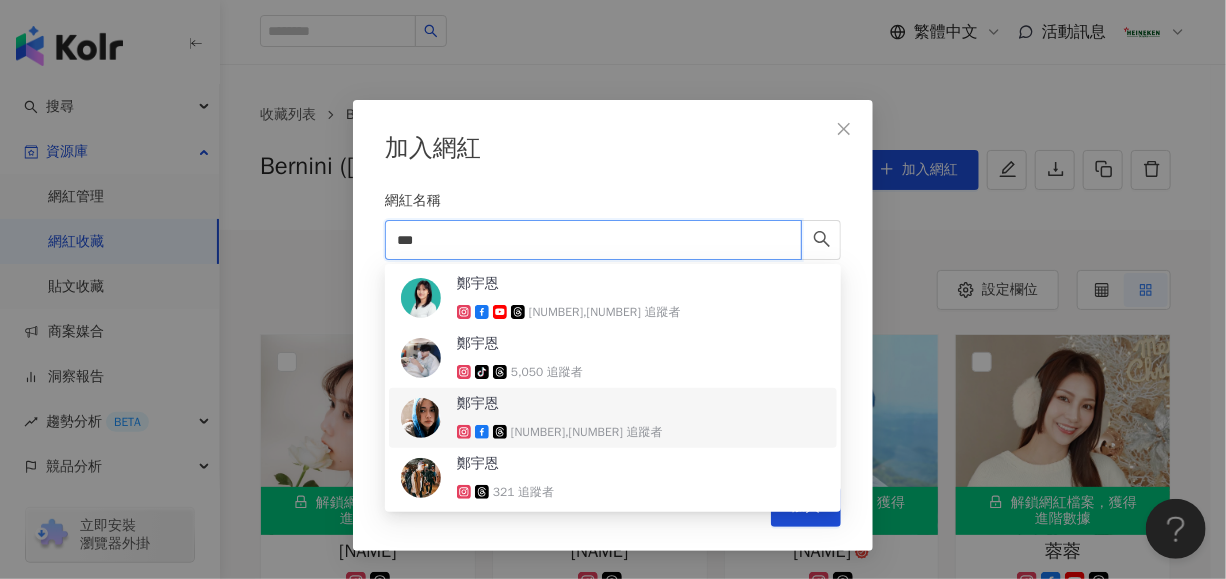click on "鄭宇恩 37,792   追蹤者" at bounding box center [613, 418] 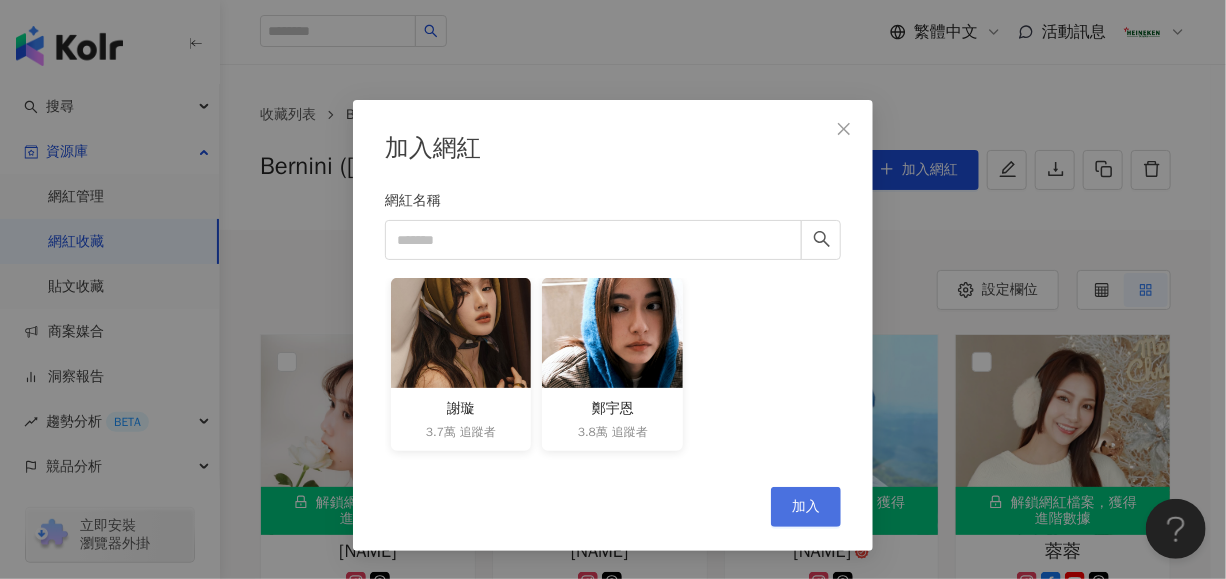 click on "加入" at bounding box center (806, 507) 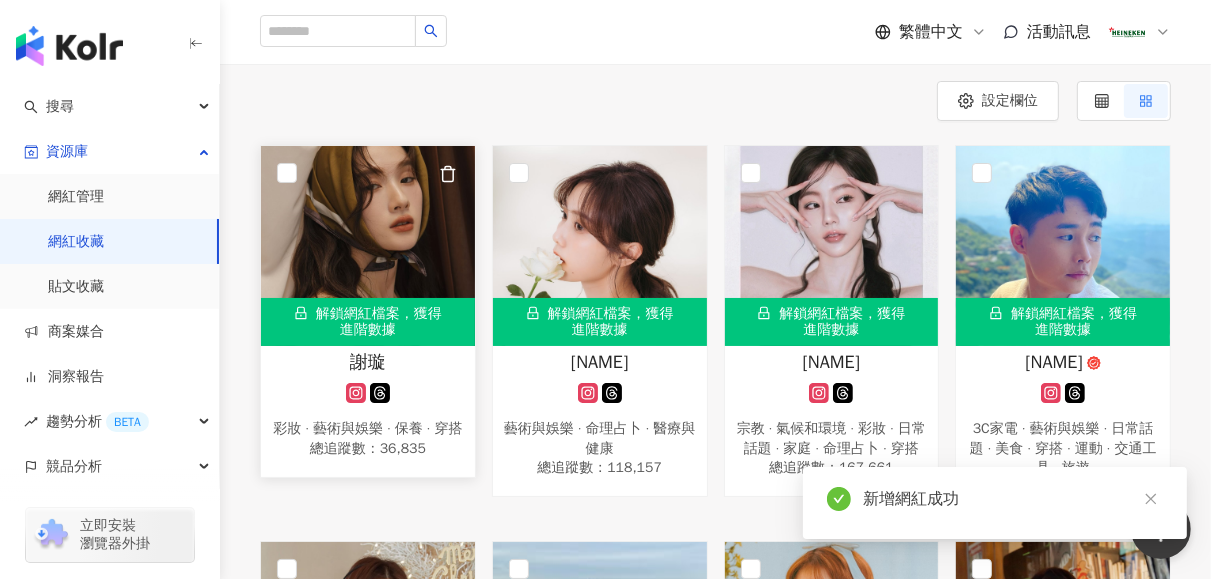 scroll, scrollTop: 200, scrollLeft: 0, axis: vertical 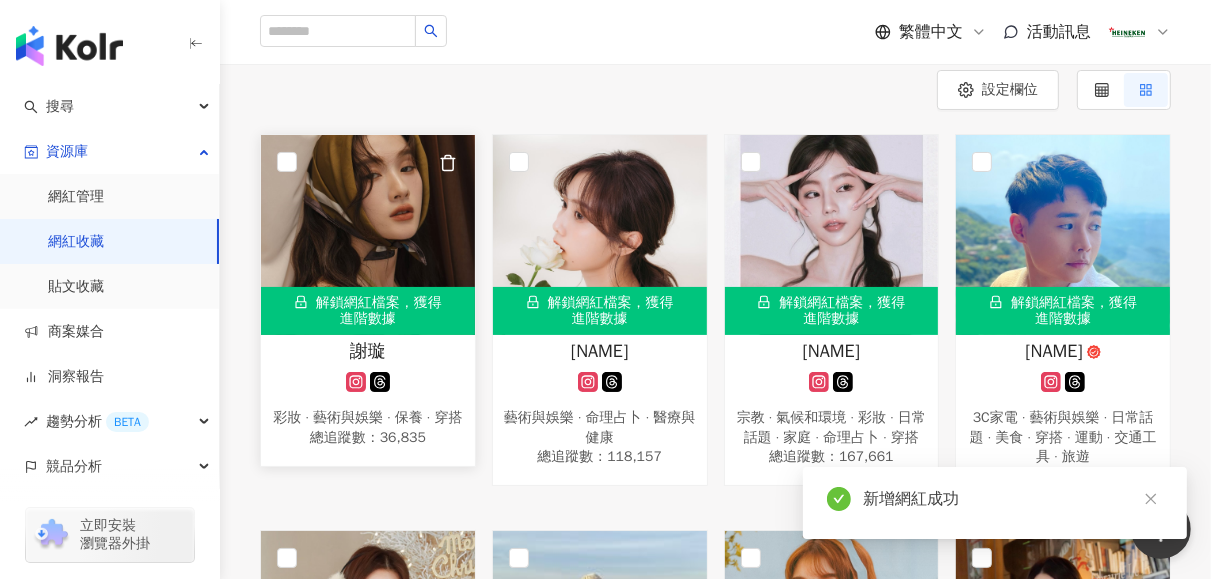 click on "解鎖網紅檔案，獲得進階數據" at bounding box center (368, 311) 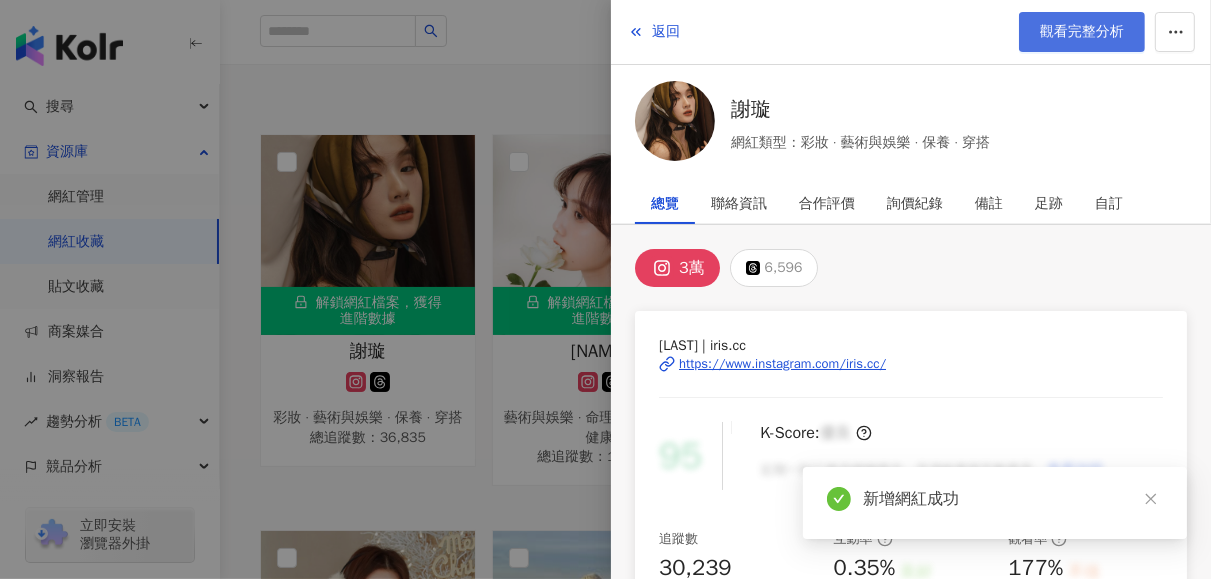 click on "觀看完整分析" at bounding box center [1082, 32] 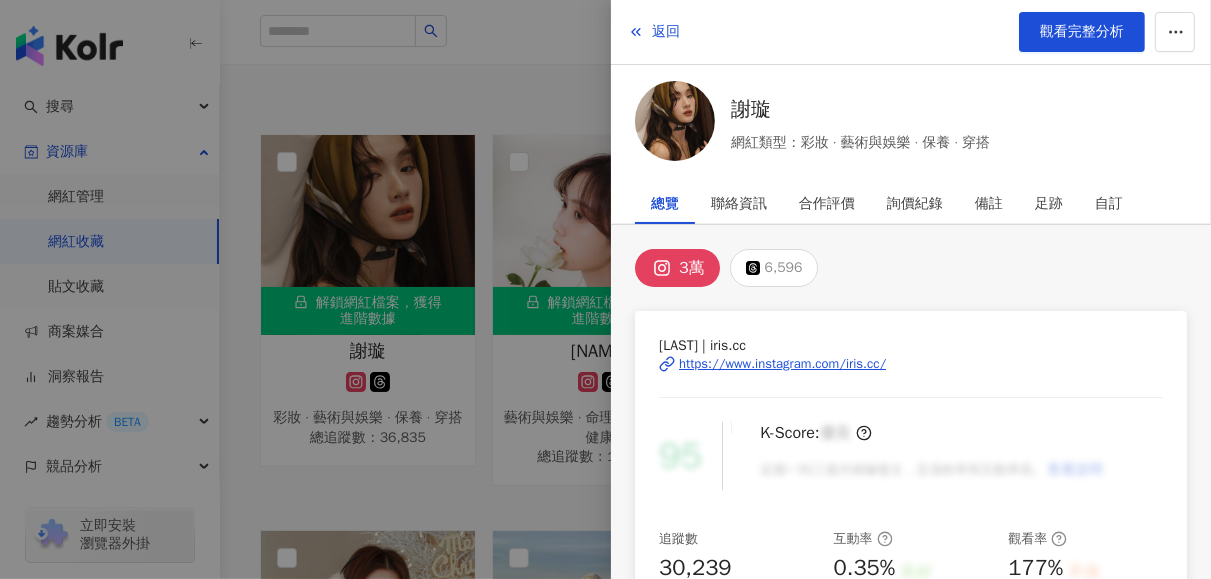 click at bounding box center (605, 289) 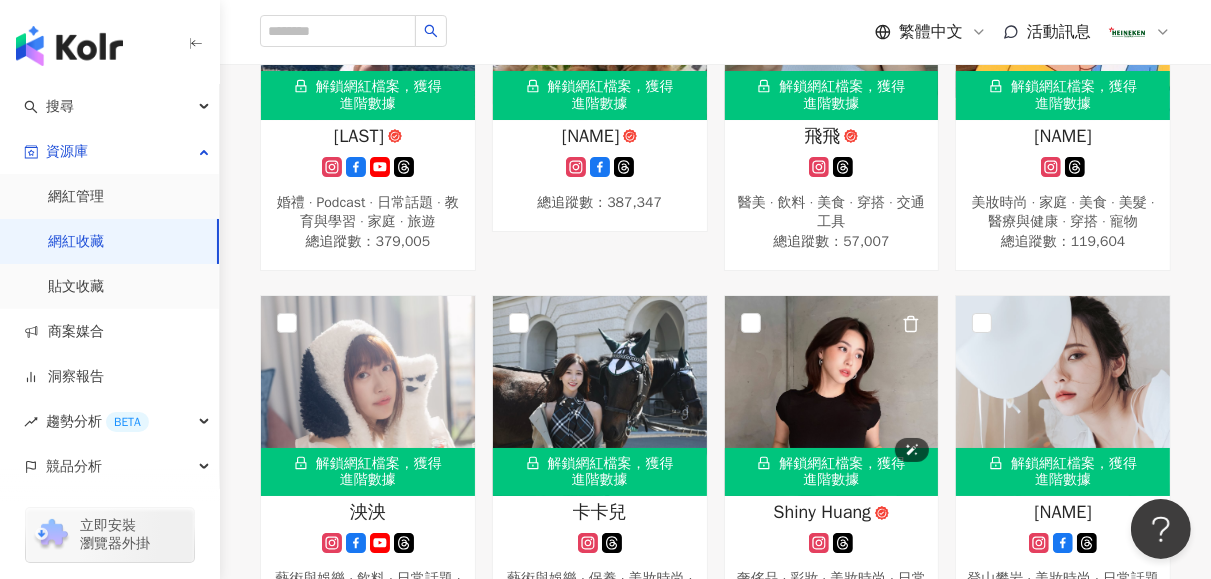 scroll, scrollTop: 6600, scrollLeft: 0, axis: vertical 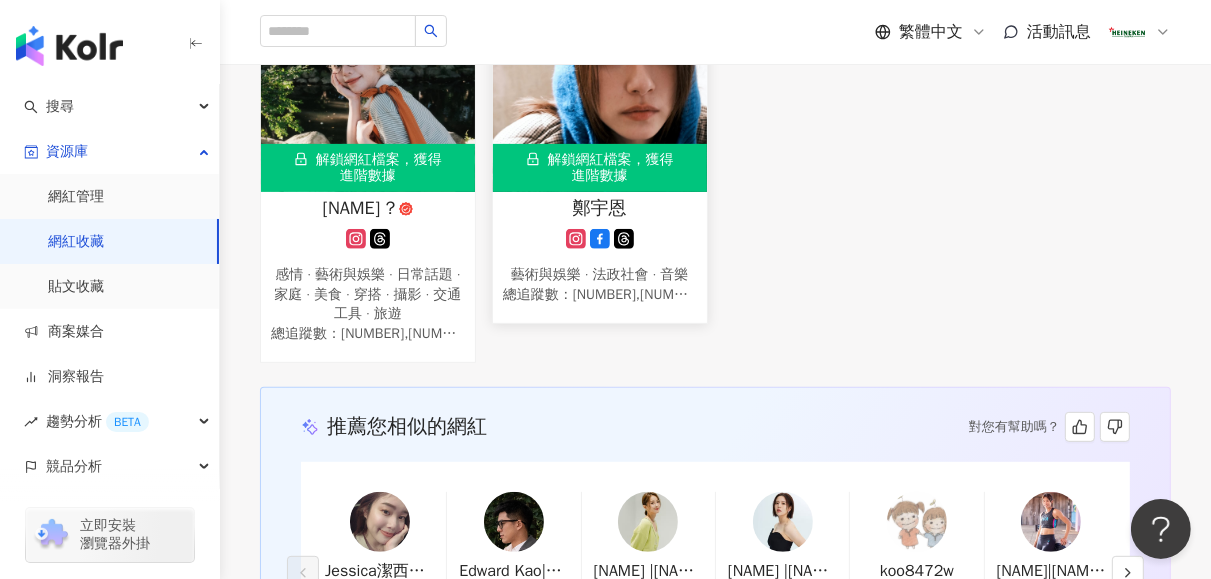 click on "解鎖網紅檔案，獲得進階數據" at bounding box center [600, 168] 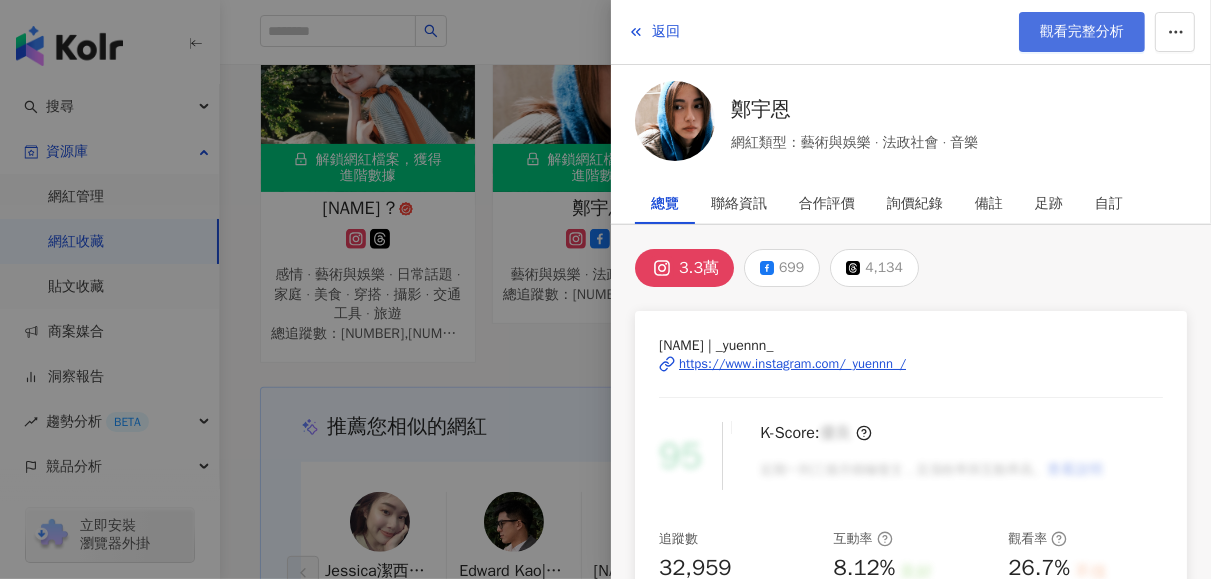click on "觀看完整分析" at bounding box center [1082, 32] 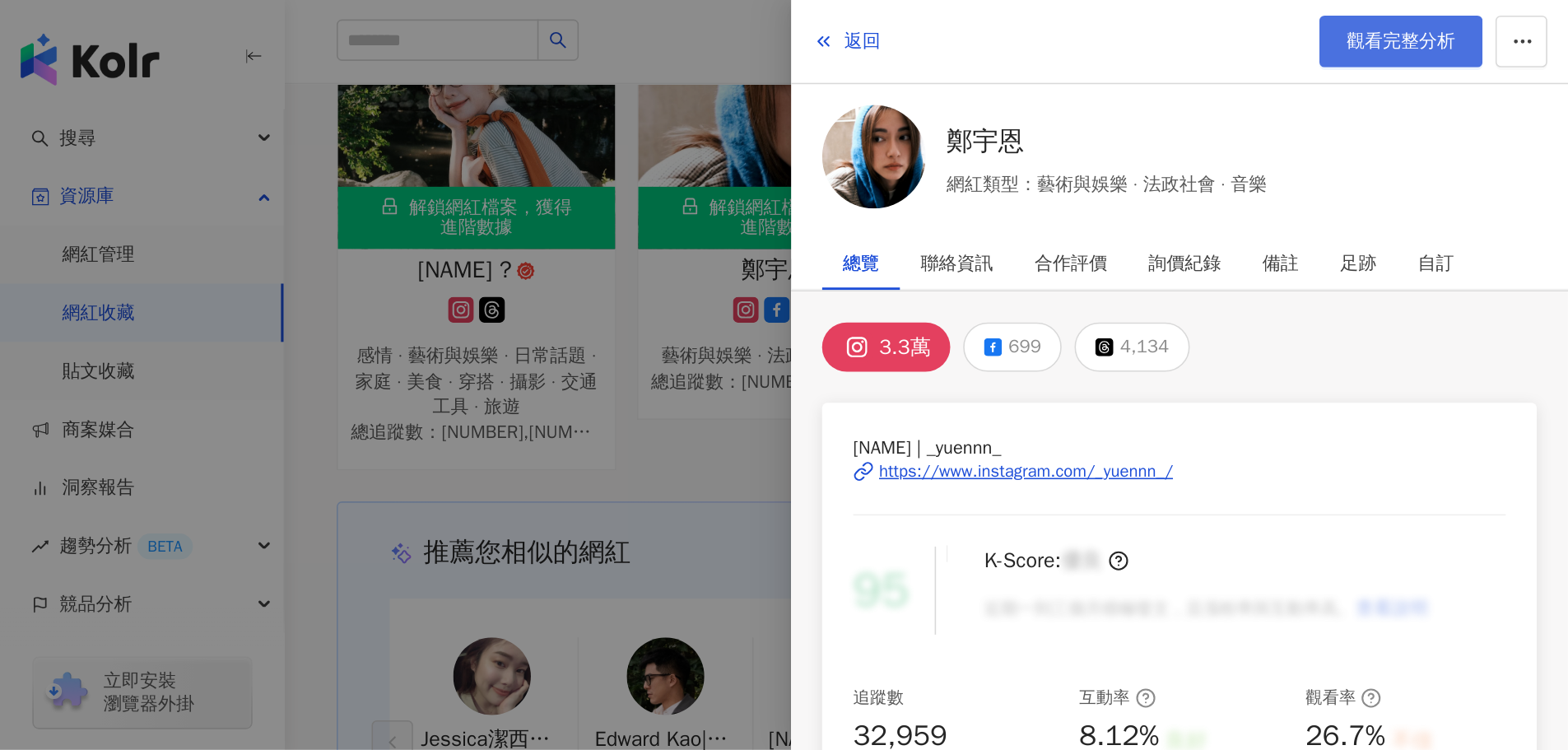 scroll, scrollTop: 5199, scrollLeft: 0, axis: vertical 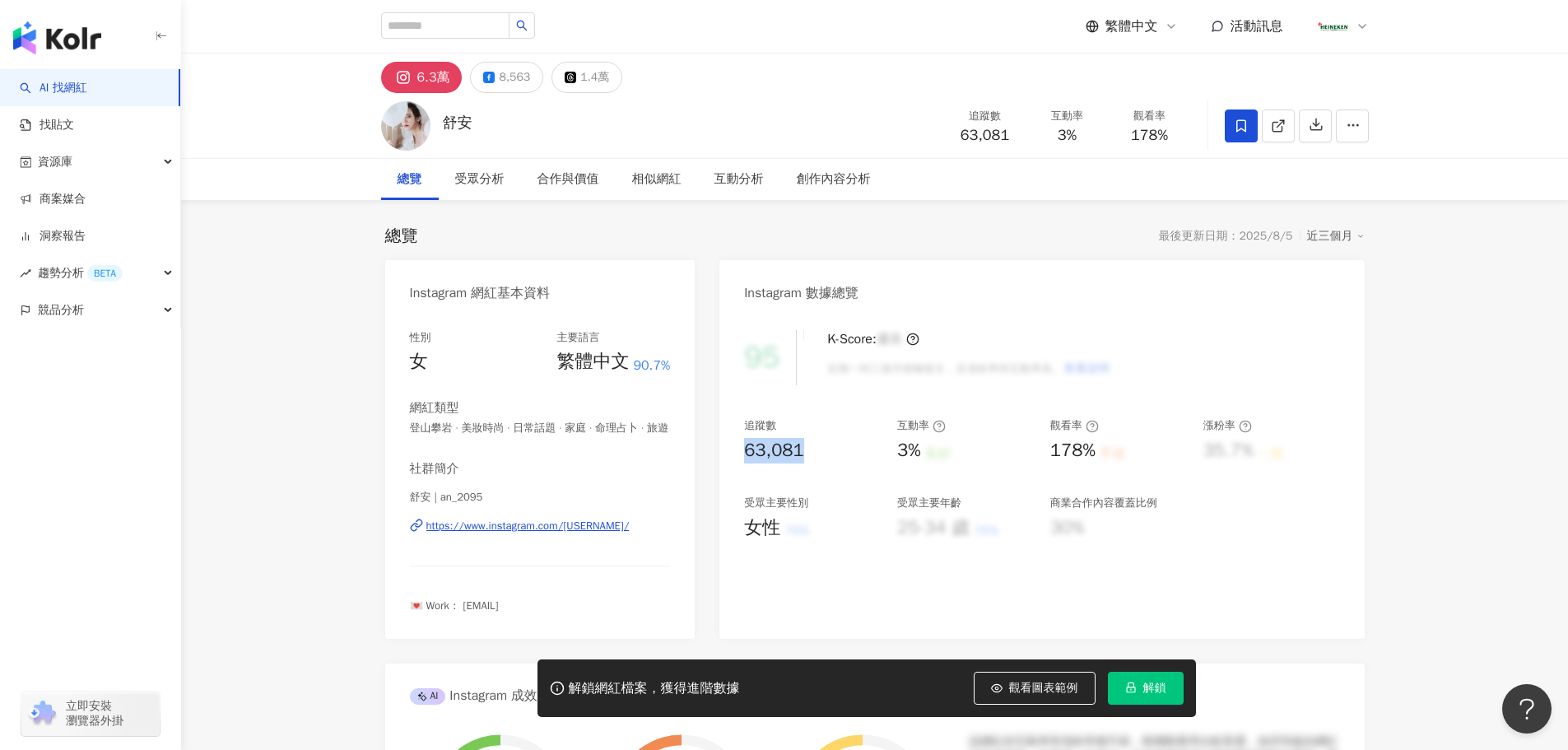 drag, startPoint x: 771, startPoint y: 449, endPoint x: 742, endPoint y: 454, distance: 29.42788 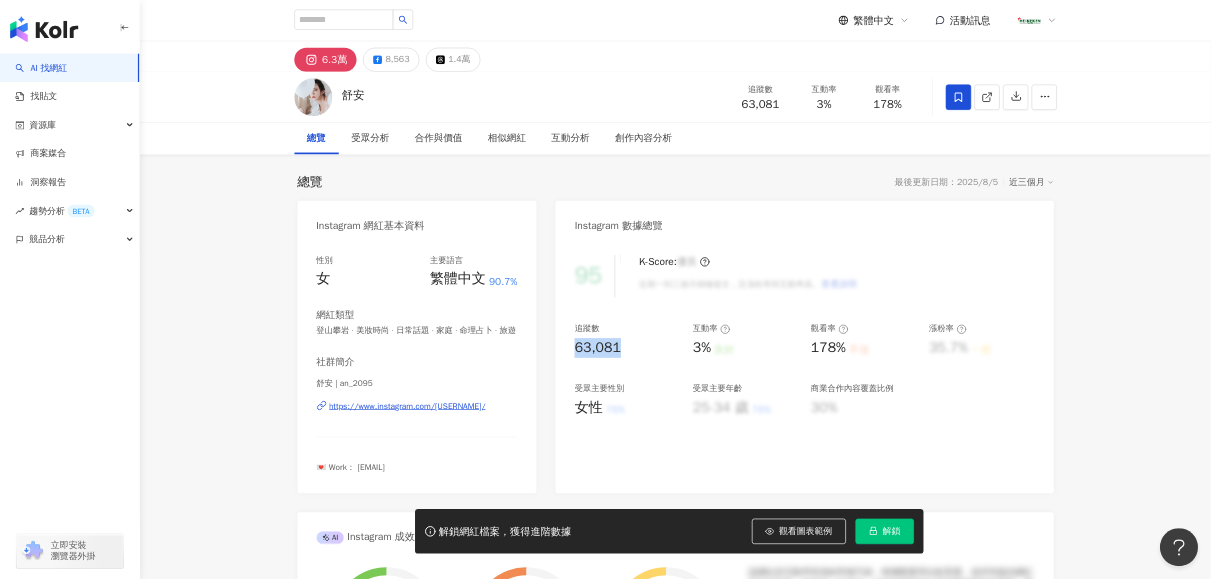 scroll, scrollTop: 300, scrollLeft: 0, axis: vertical 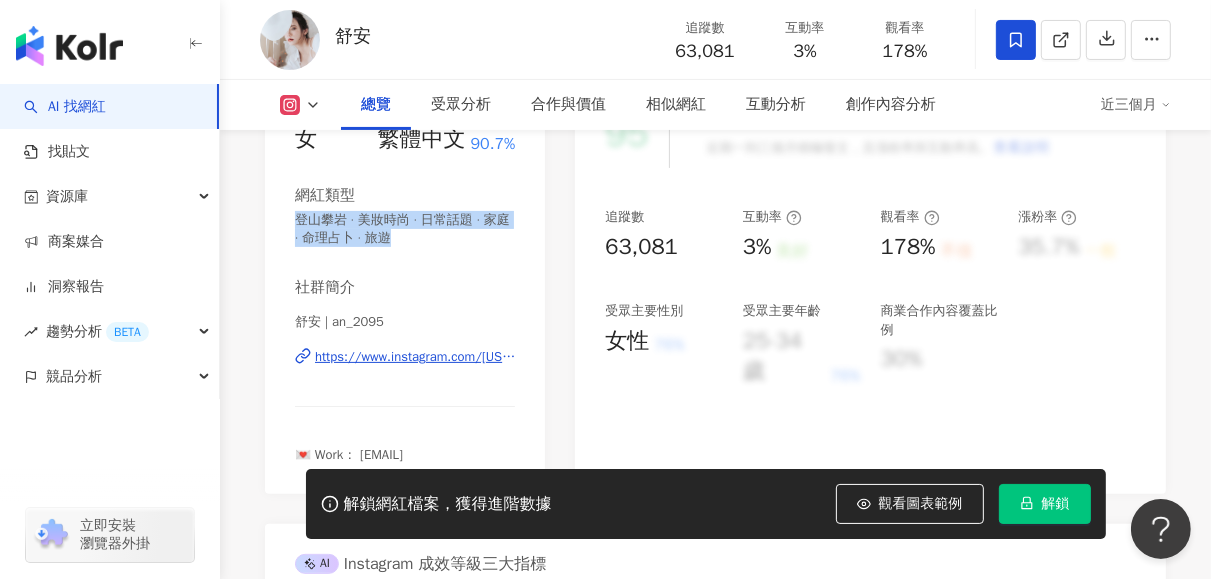 drag, startPoint x: 353, startPoint y: 227, endPoint x: 283, endPoint y: 218, distance: 70.5762 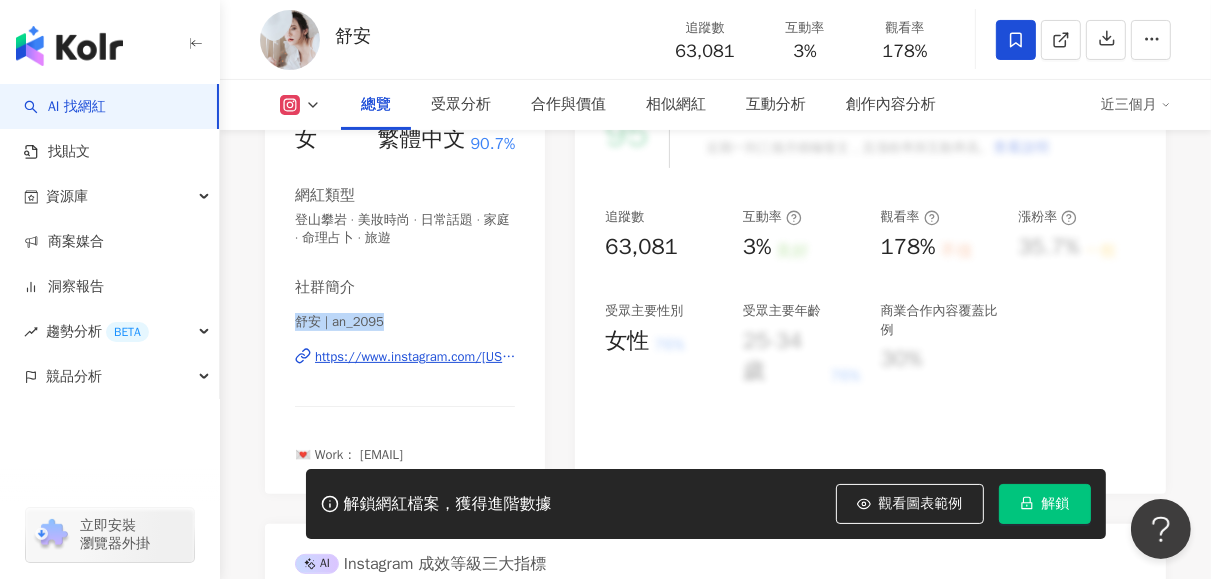 drag, startPoint x: 244, startPoint y: 313, endPoint x: 278, endPoint y: 311, distance: 34.058773 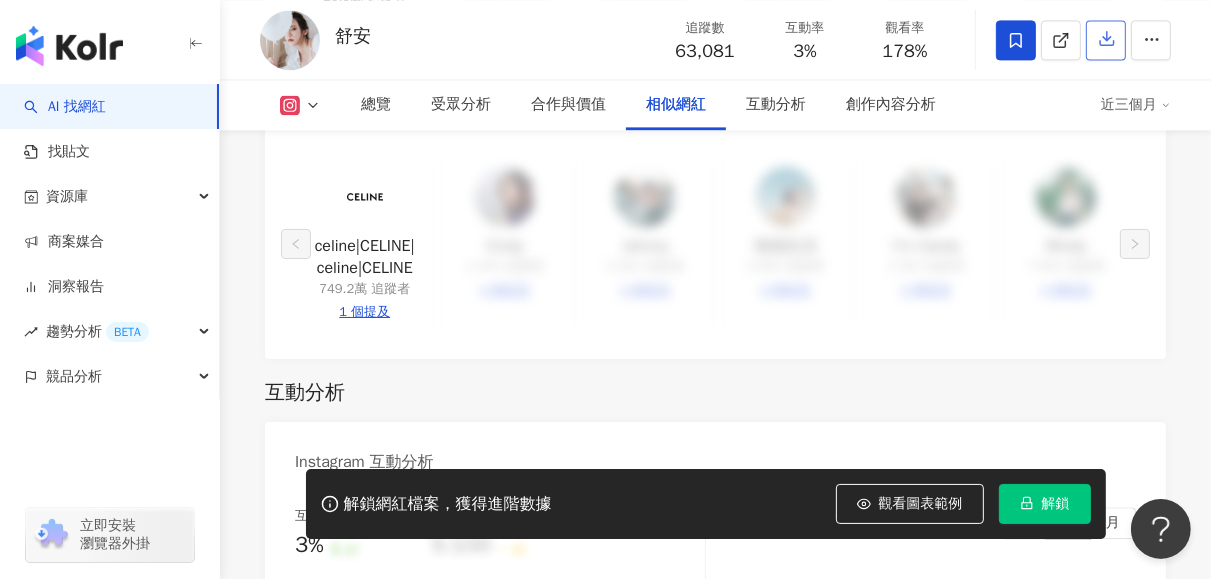 scroll, scrollTop: 4000, scrollLeft: 0, axis: vertical 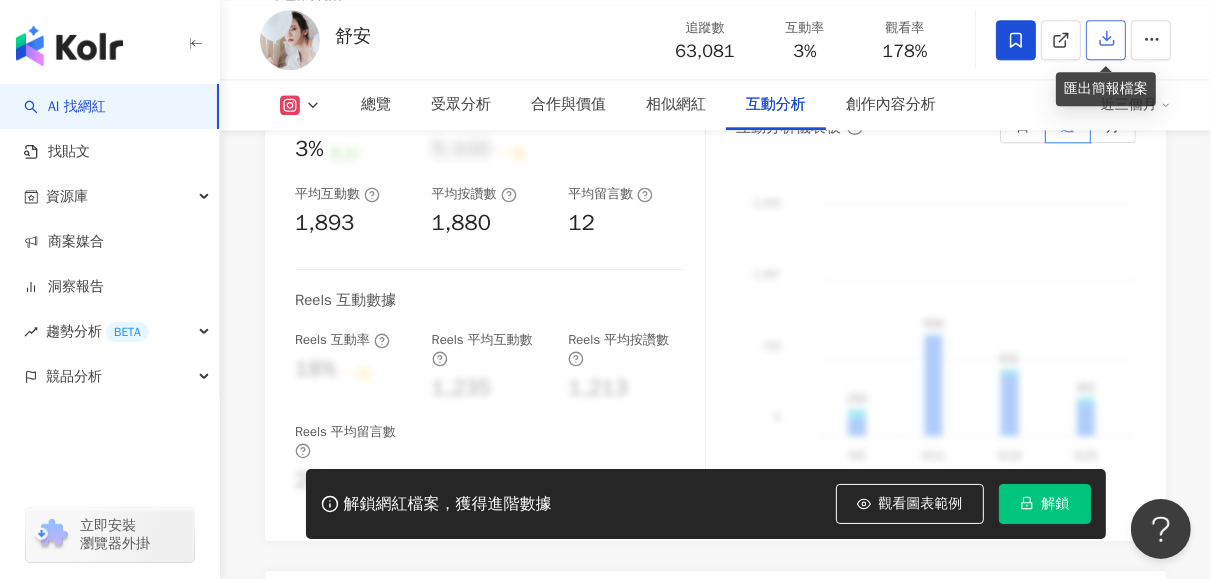 click 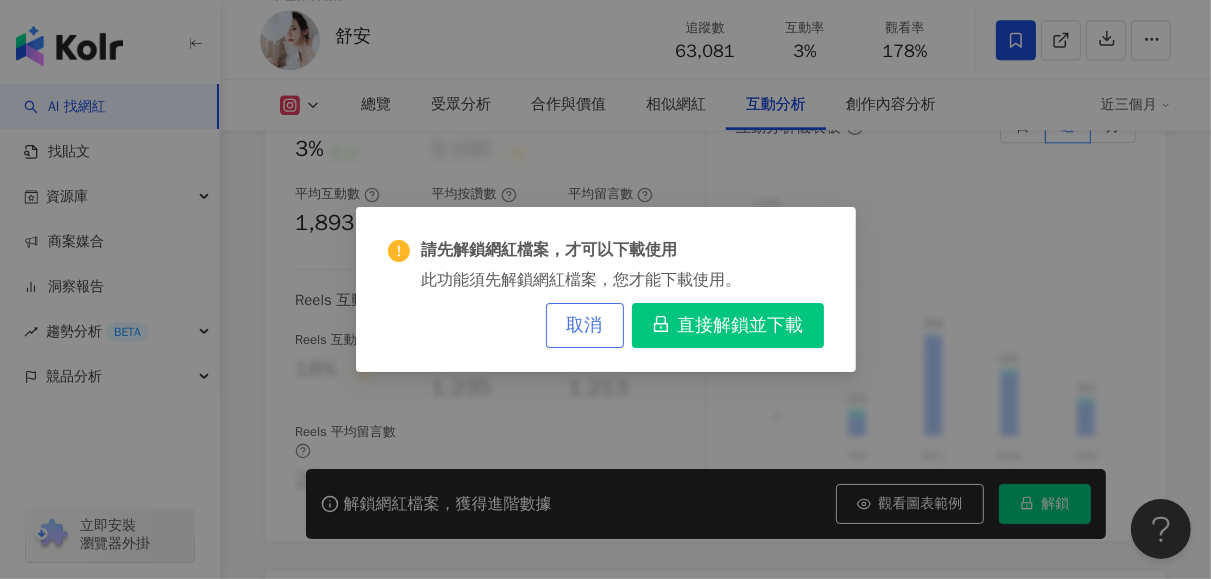 click on "取消" at bounding box center [585, 326] 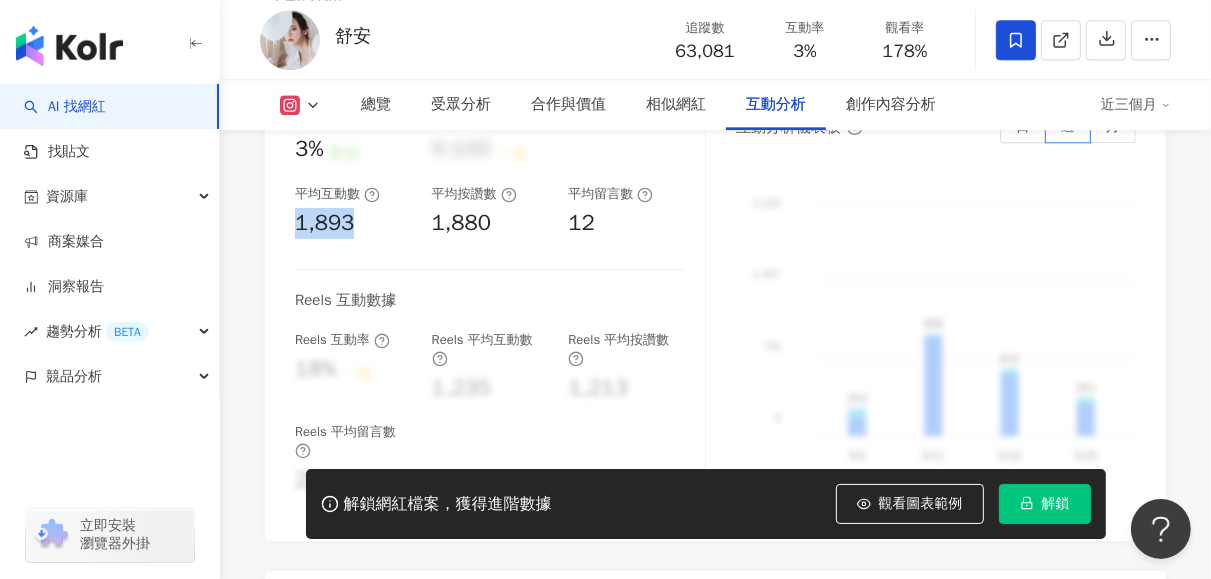 drag, startPoint x: 356, startPoint y: 271, endPoint x: 279, endPoint y: 271, distance: 77 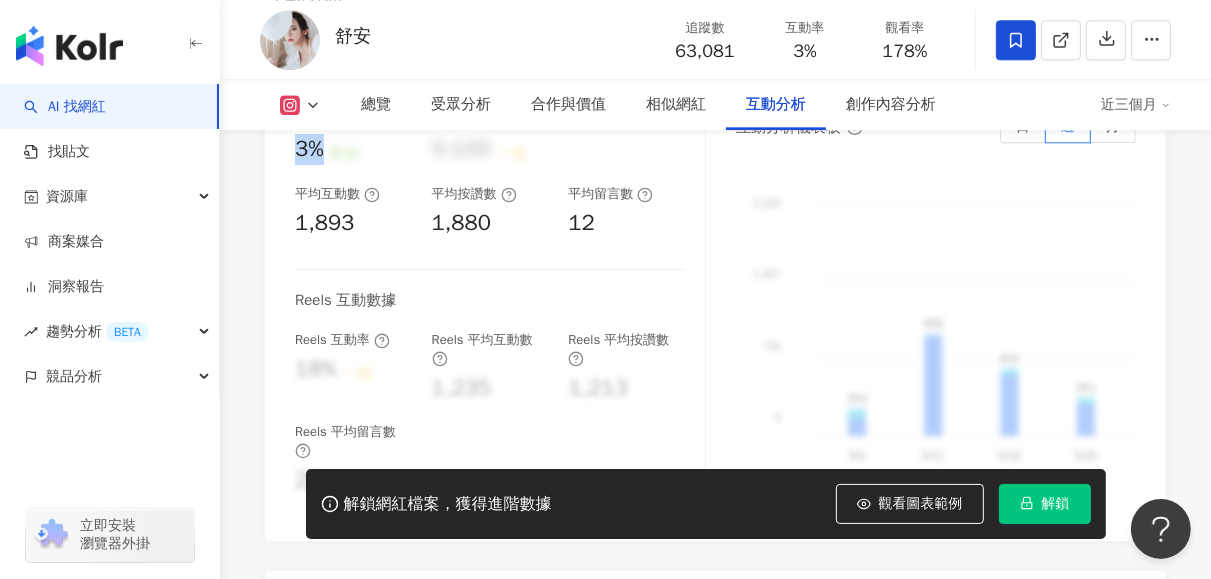 drag, startPoint x: 288, startPoint y: 187, endPoint x: 328, endPoint y: 194, distance: 40.60788 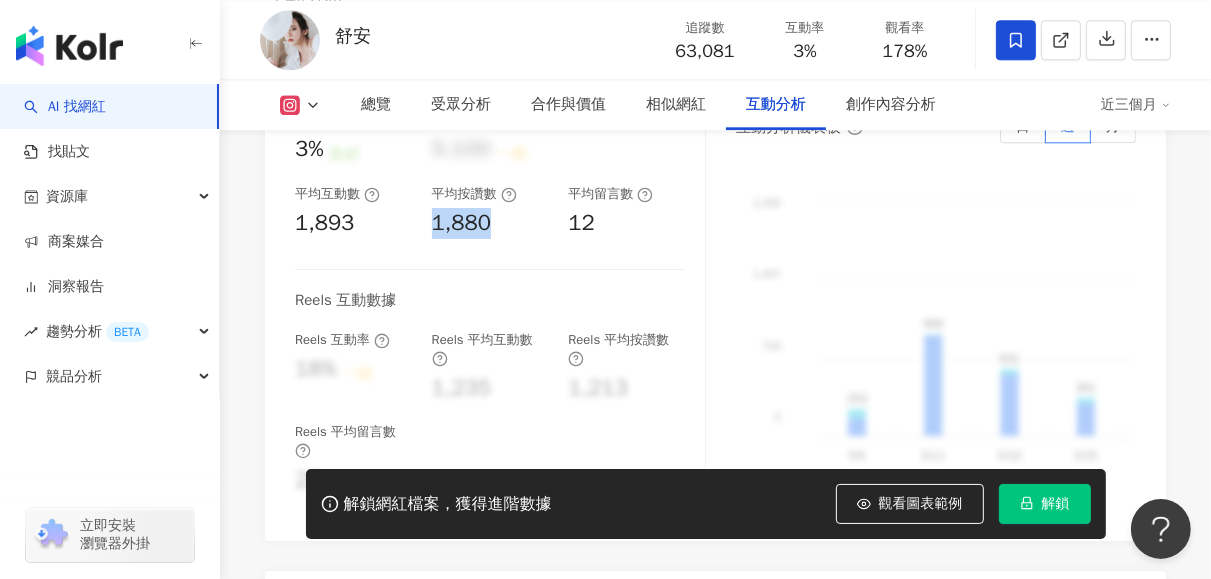 drag, startPoint x: 424, startPoint y: 261, endPoint x: 505, endPoint y: 263, distance: 81.02469 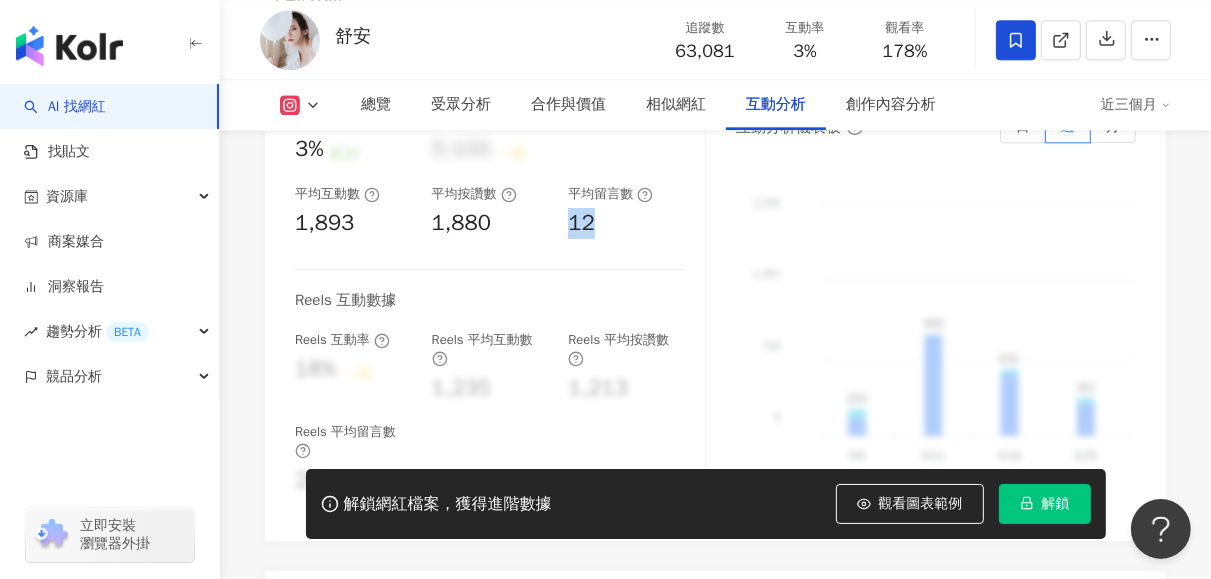 drag, startPoint x: 565, startPoint y: 269, endPoint x: 593, endPoint y: 273, distance: 28.284271 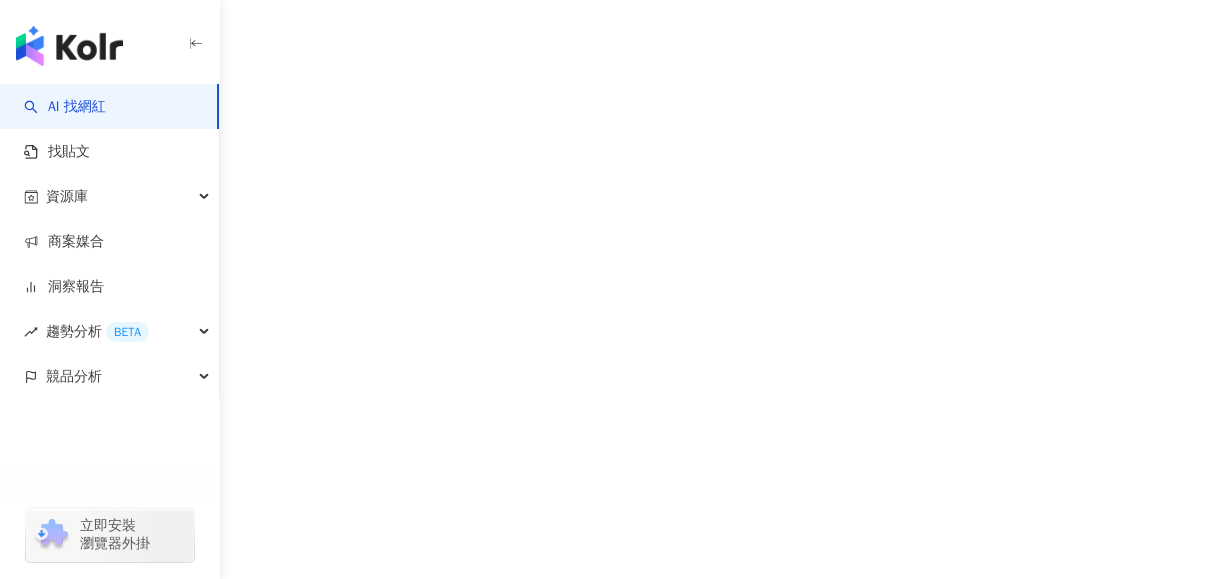 scroll, scrollTop: 0, scrollLeft: 0, axis: both 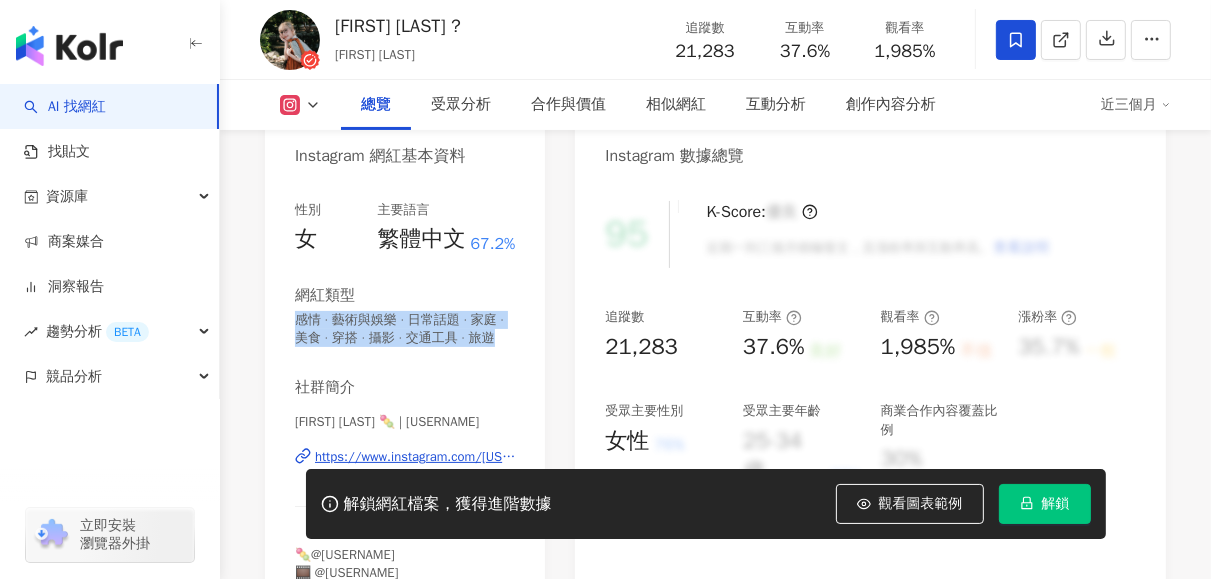 drag, startPoint x: 296, startPoint y: 315, endPoint x: 1153, endPoint y: 235, distance: 860.7258 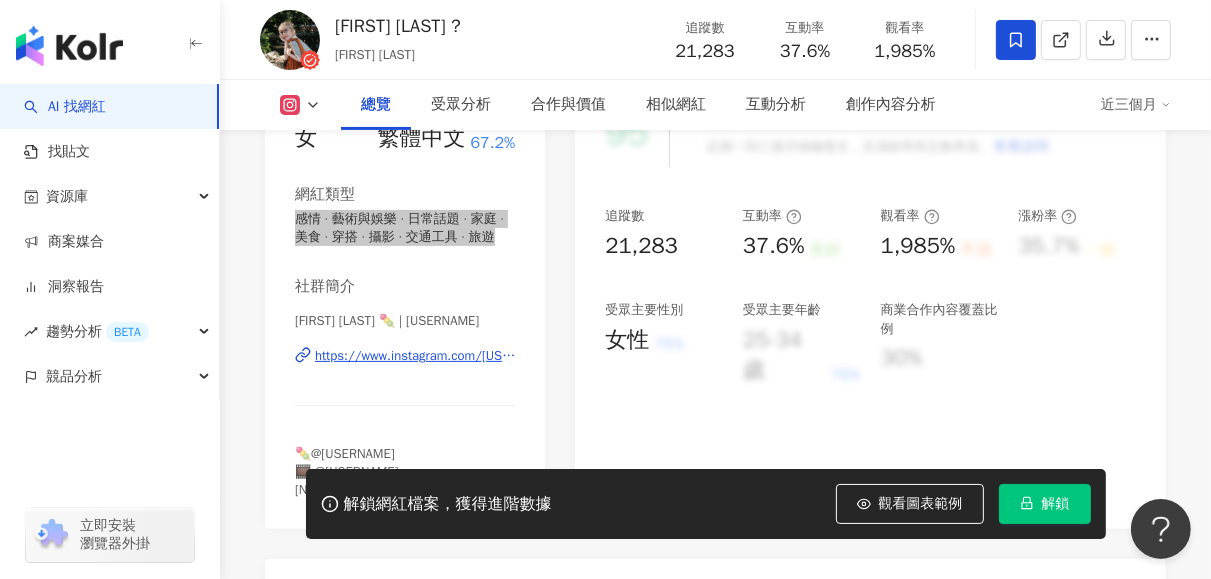 scroll, scrollTop: 400, scrollLeft: 0, axis: vertical 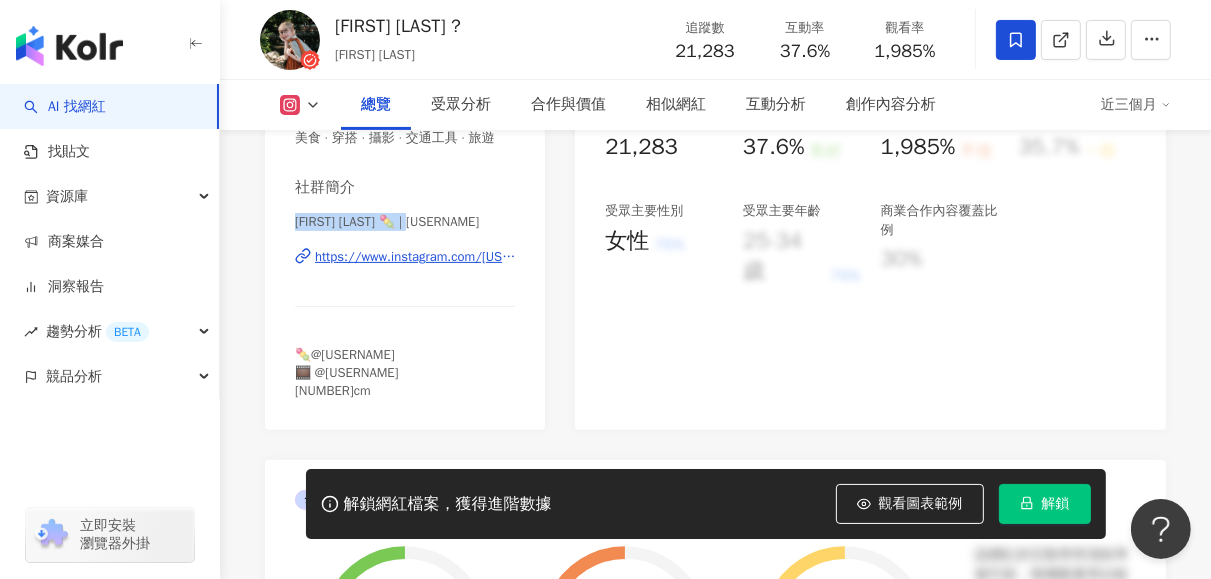 drag, startPoint x: 438, startPoint y: 239, endPoint x: 278, endPoint y: 237, distance: 160.0125 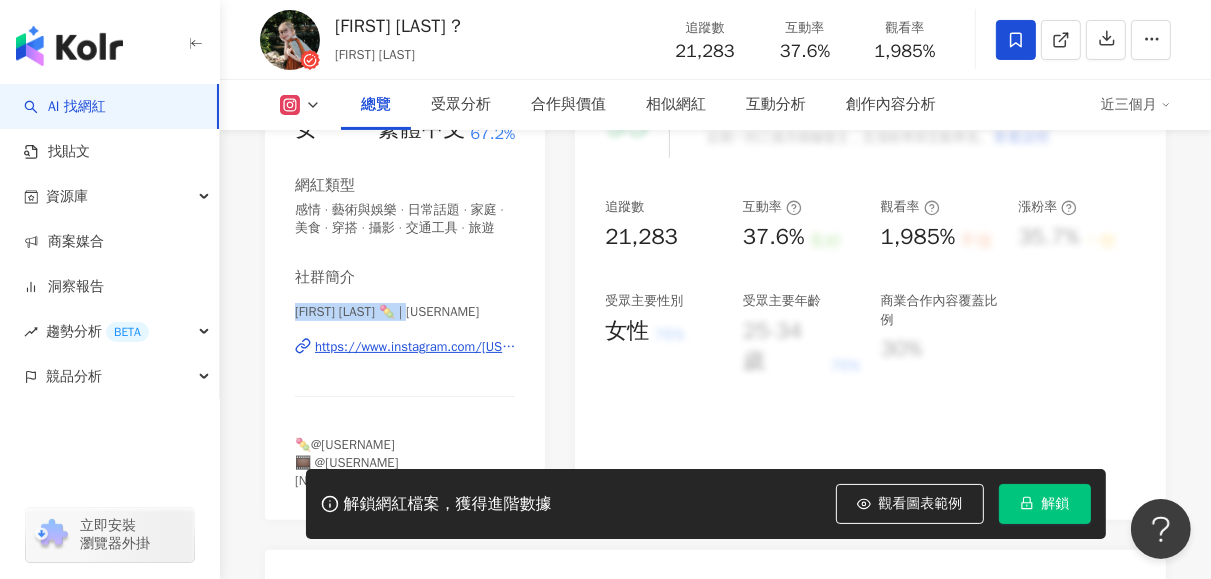 scroll, scrollTop: 300, scrollLeft: 0, axis: vertical 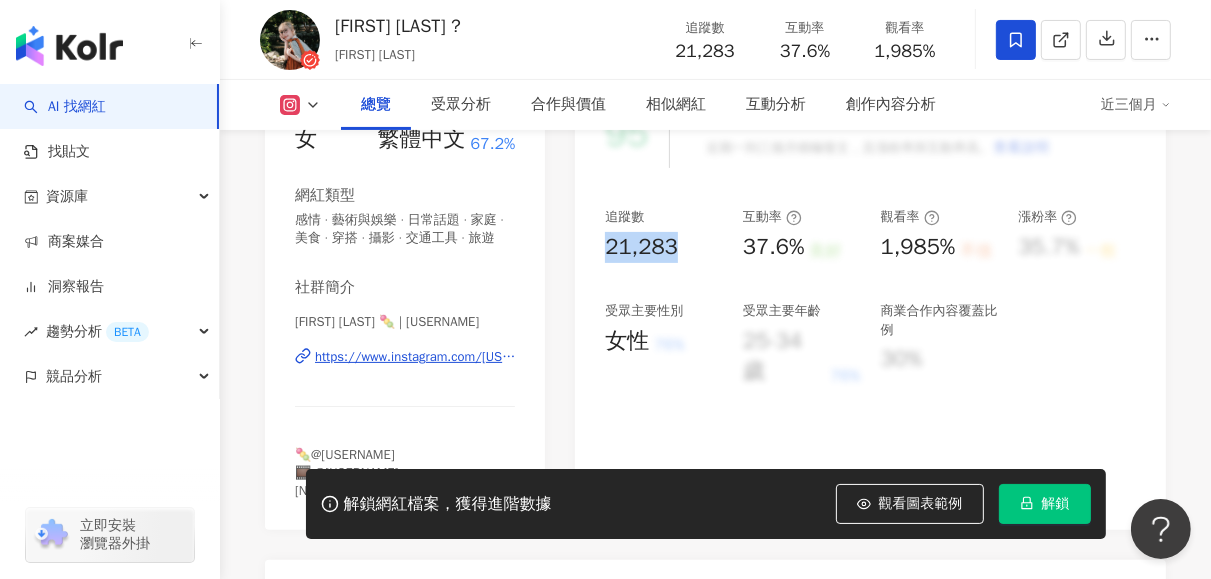 drag, startPoint x: 649, startPoint y: 247, endPoint x: 679, endPoint y: 254, distance: 30.805843 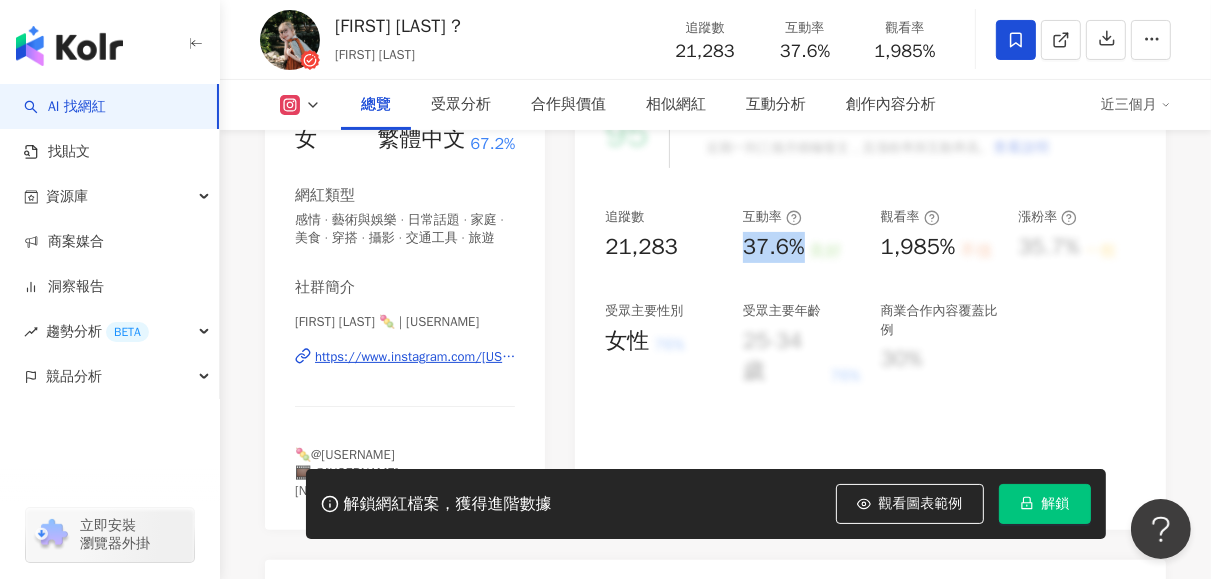 drag, startPoint x: 756, startPoint y: 245, endPoint x: 807, endPoint y: 257, distance: 52.392746 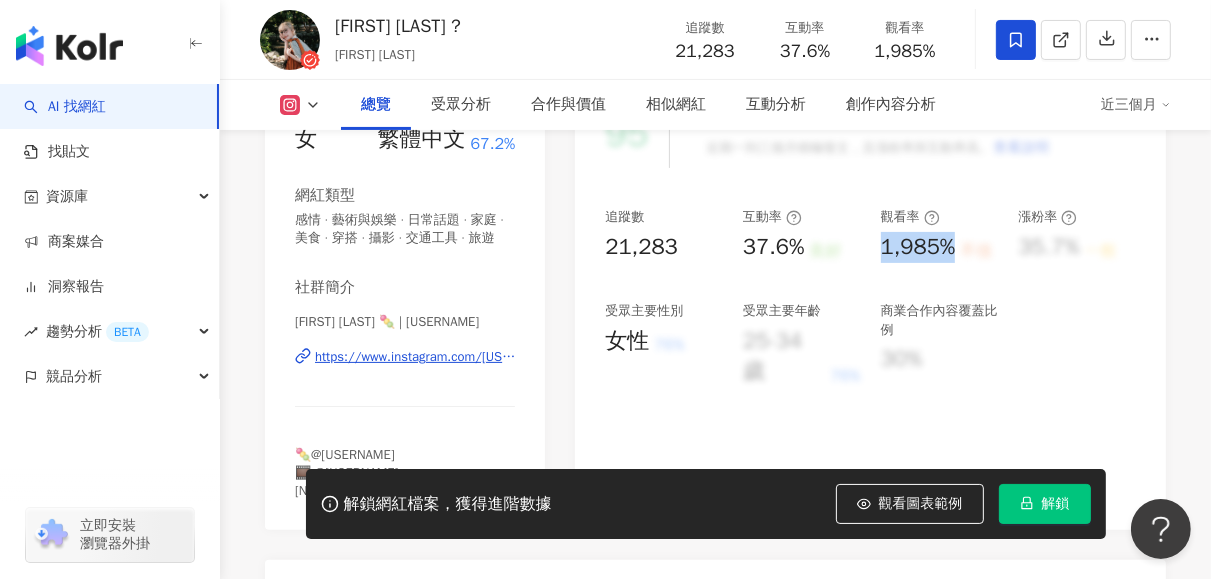 drag, startPoint x: 892, startPoint y: 248, endPoint x: 960, endPoint y: 255, distance: 68.359344 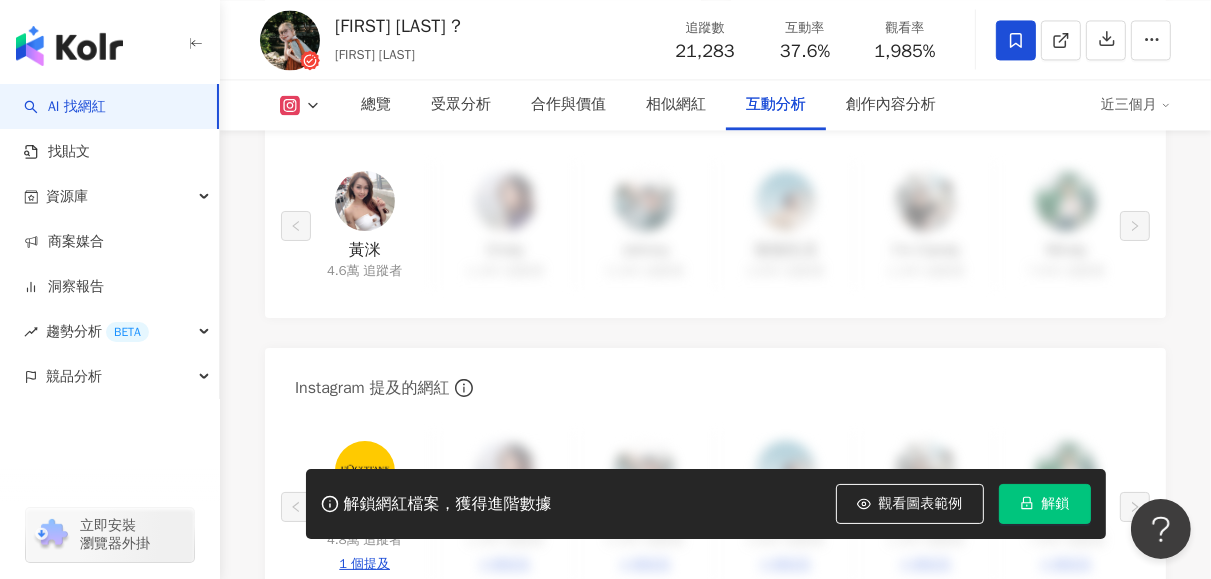 scroll, scrollTop: 4000, scrollLeft: 0, axis: vertical 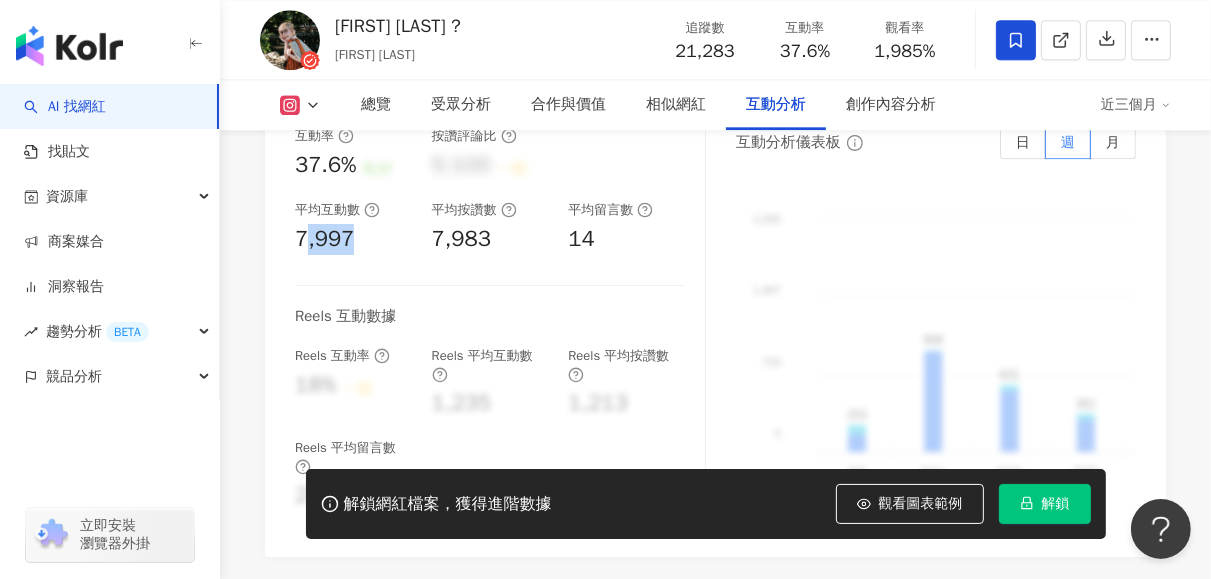 drag, startPoint x: 305, startPoint y: 258, endPoint x: 362, endPoint y: 259, distance: 57.00877 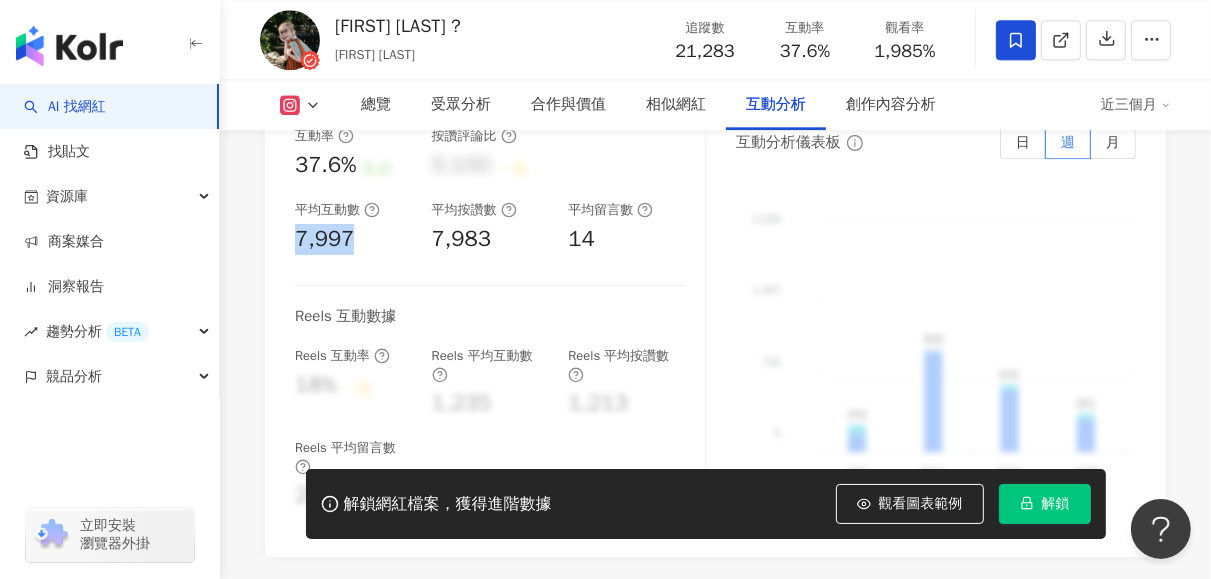 drag, startPoint x: 296, startPoint y: 250, endPoint x: 356, endPoint y: 263, distance: 61.39218 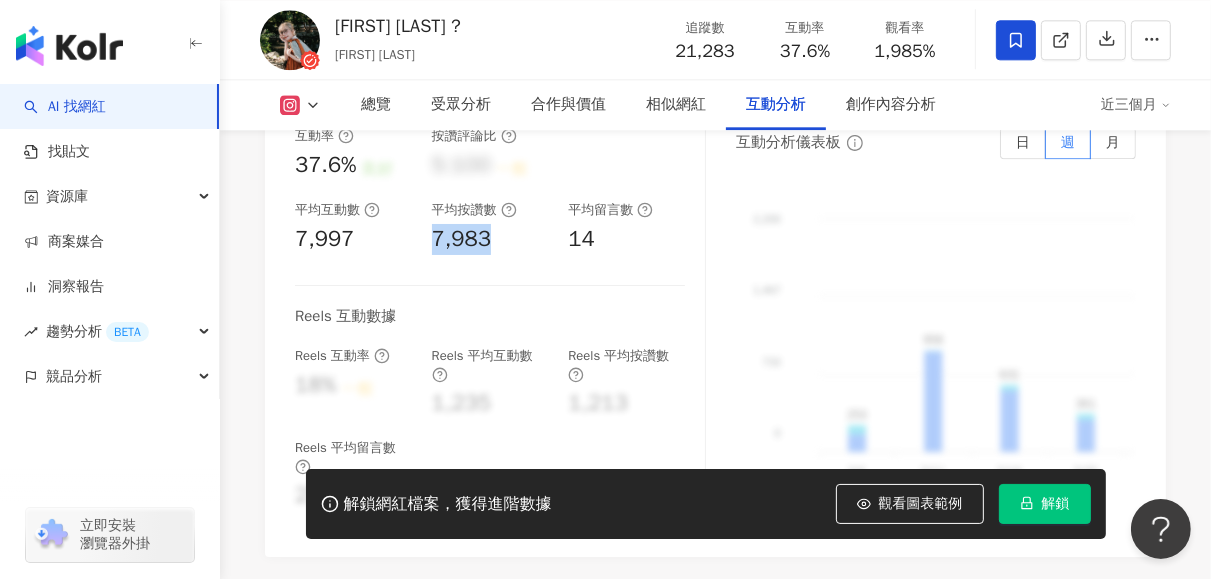 drag, startPoint x: 432, startPoint y: 259, endPoint x: 508, endPoint y: 258, distance: 76.00658 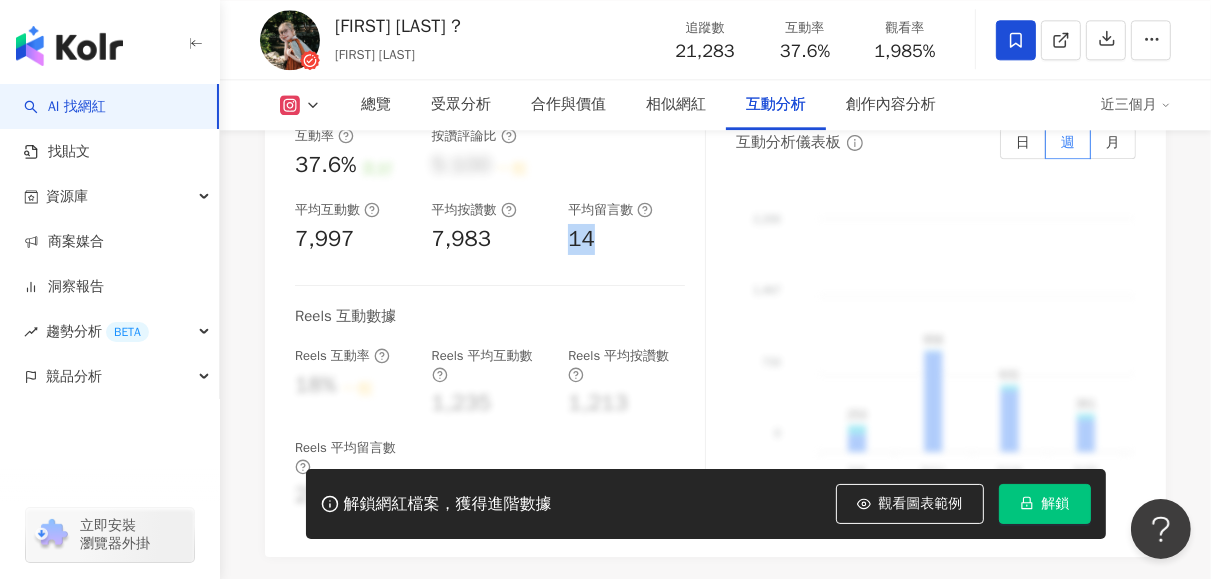 drag, startPoint x: 564, startPoint y: 262, endPoint x: 591, endPoint y: 267, distance: 27.45906 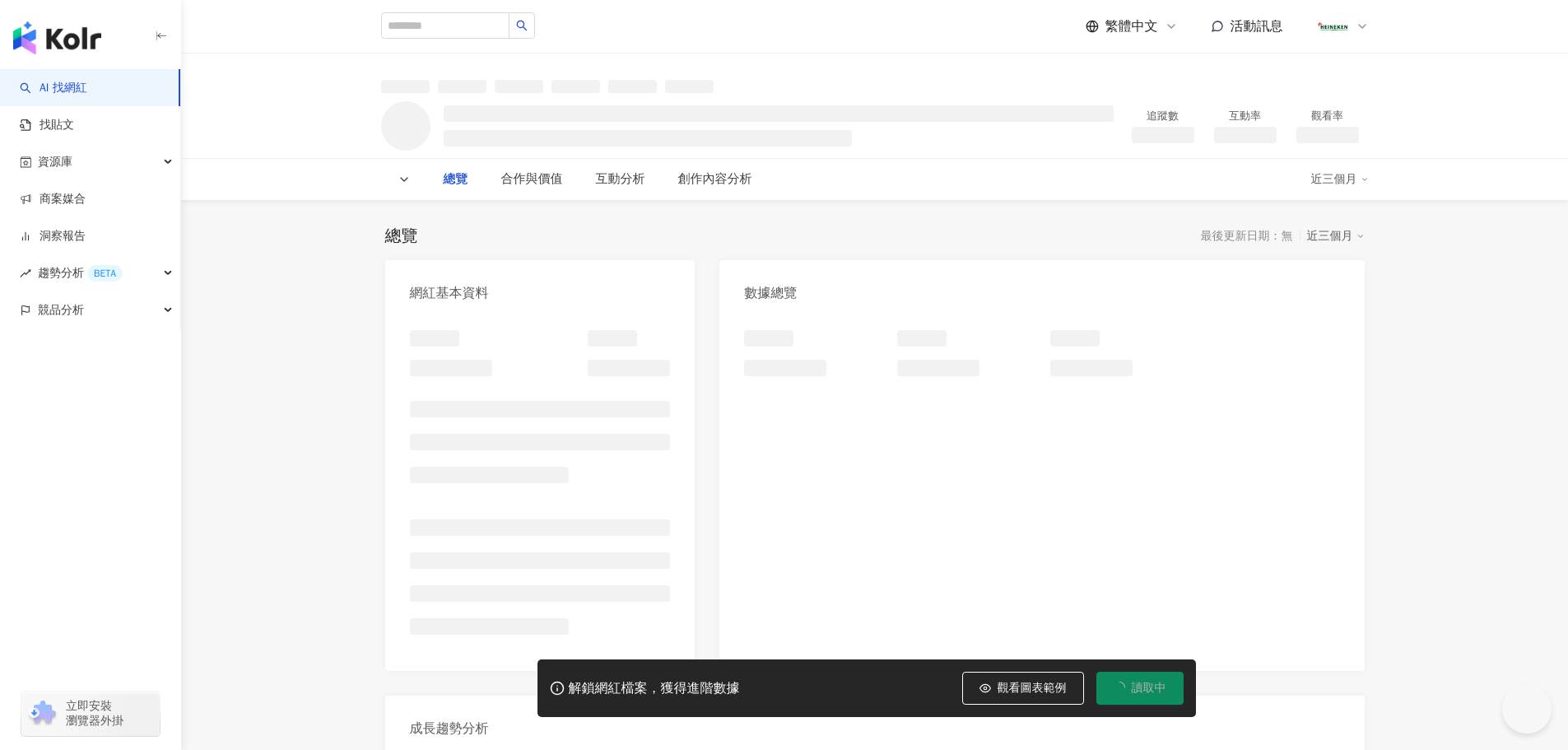 scroll, scrollTop: 0, scrollLeft: 0, axis: both 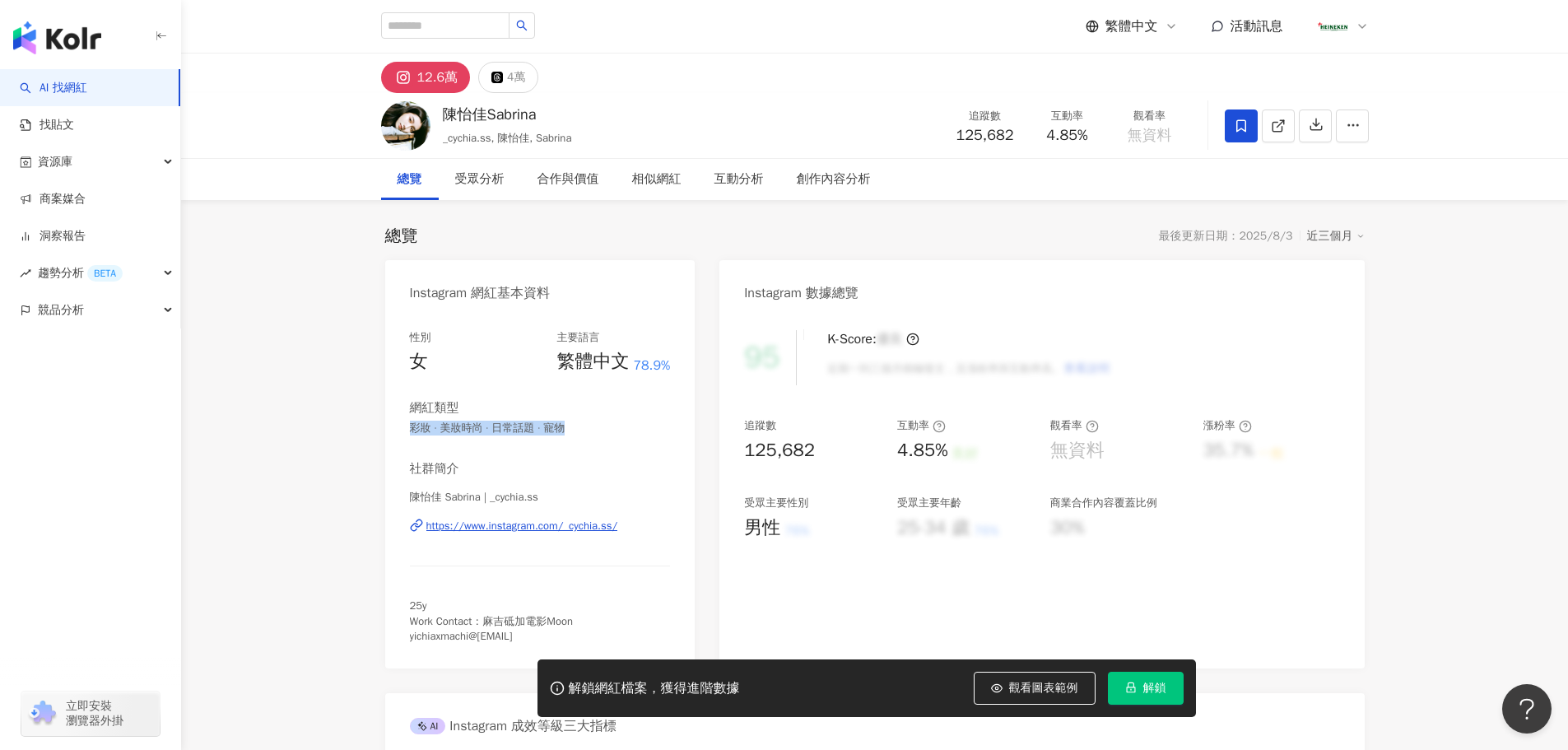 drag, startPoint x: 481, startPoint y: 426, endPoint x: 590, endPoint y: 425, distance: 109.00459 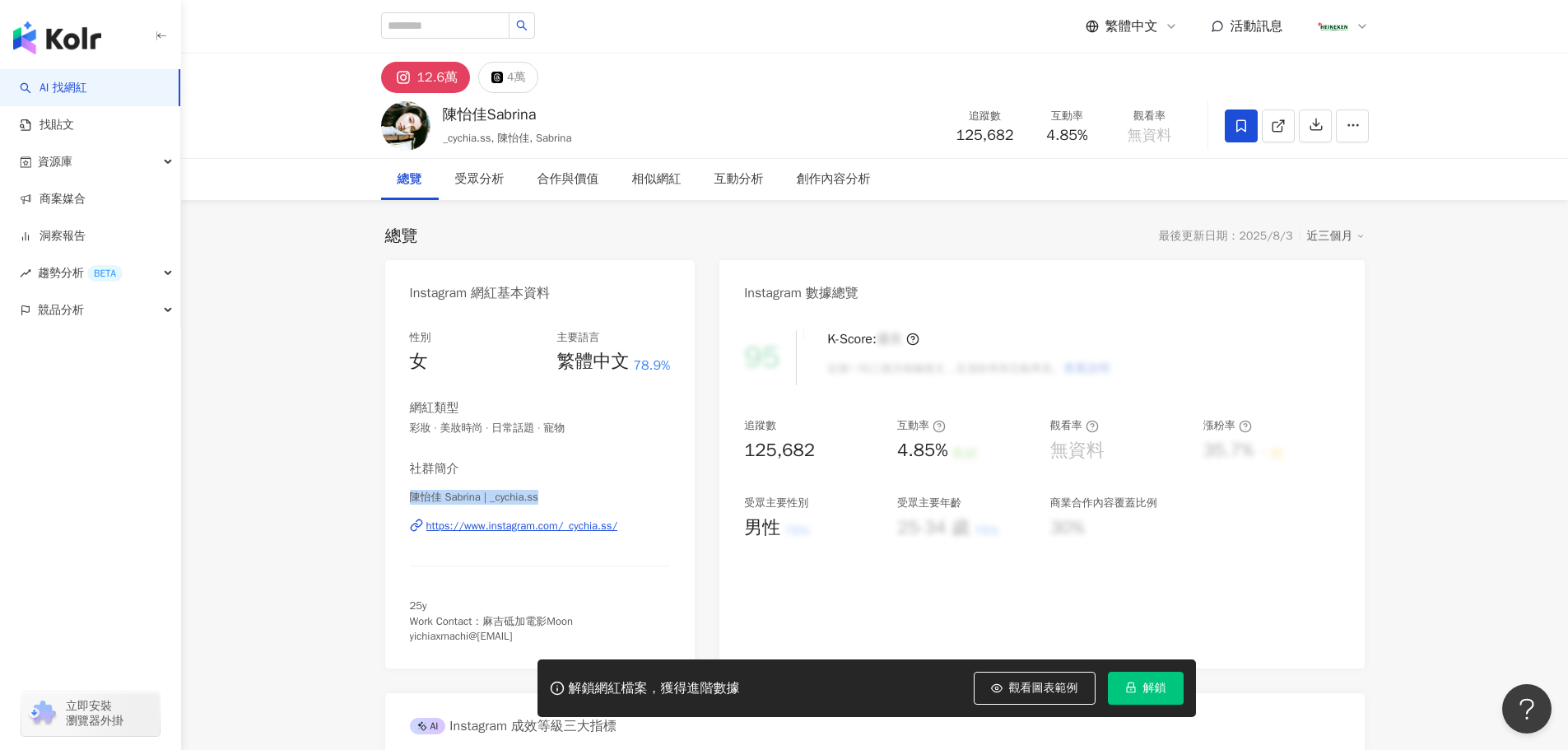 drag, startPoint x: 560, startPoint y: 499, endPoint x: 317, endPoint y: 499, distance: 243 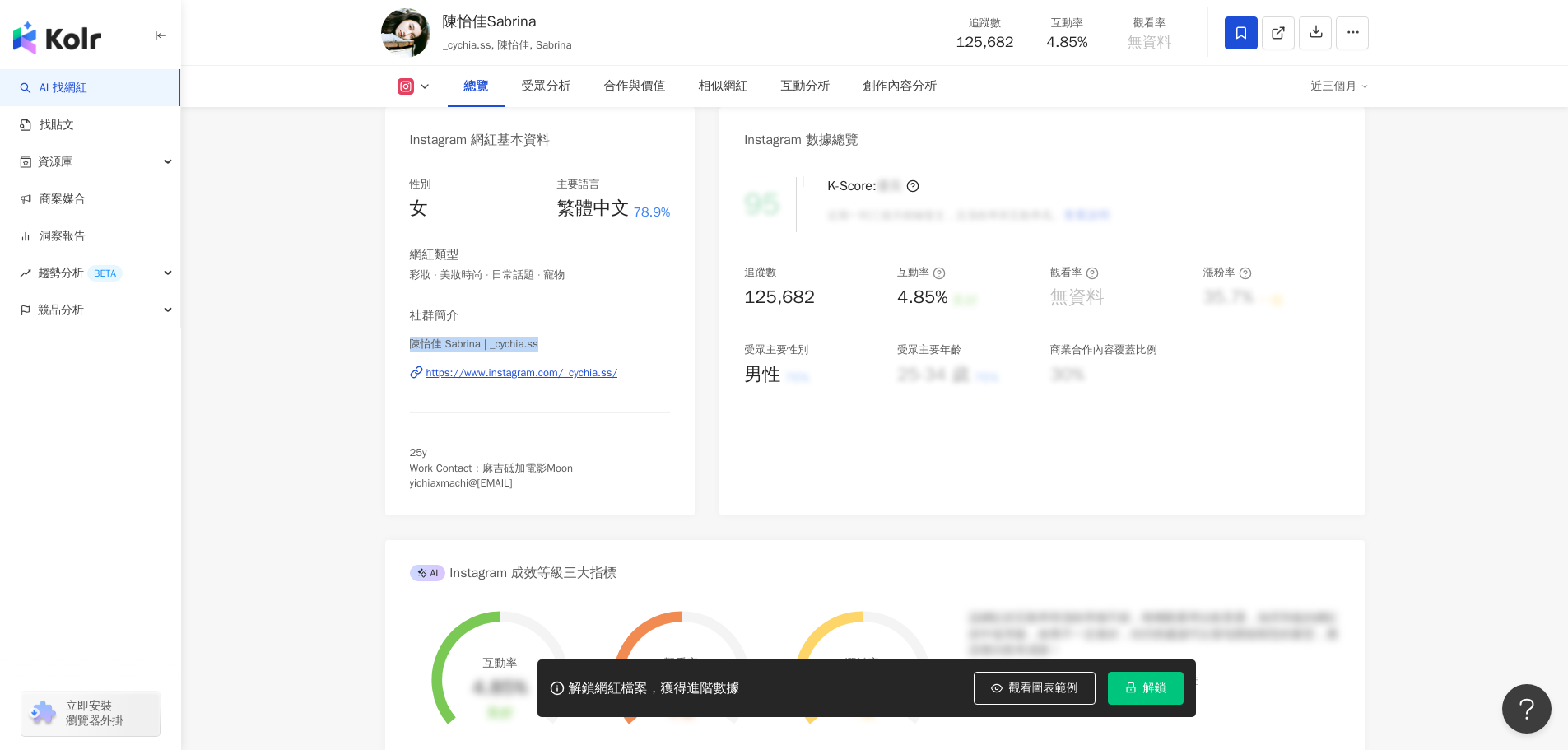 scroll, scrollTop: 165, scrollLeft: 0, axis: vertical 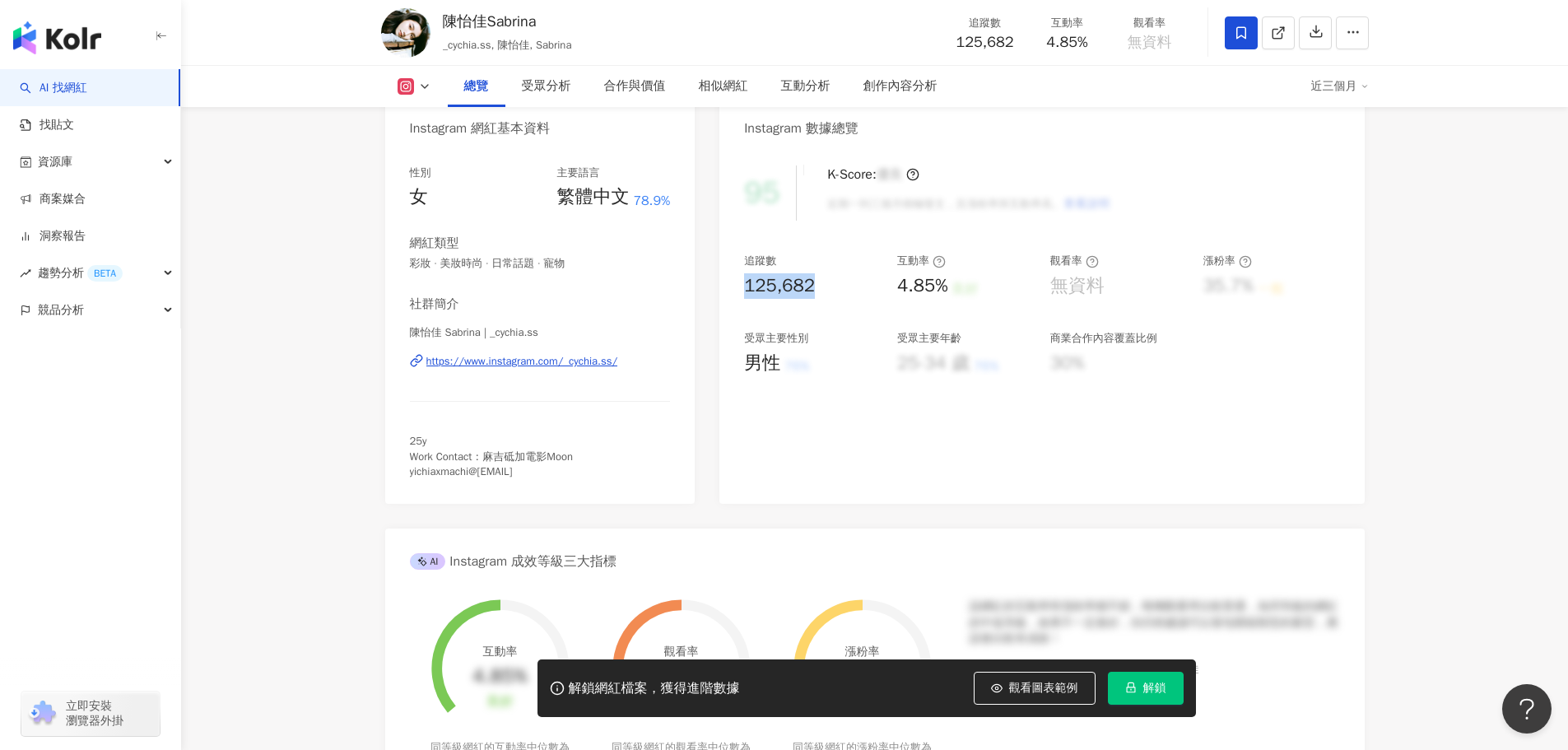 click on "Instagram 網紅基本資料 性別   女 主要語言   繁體中文 78.9% 網紅類型 彩妝 · 美妝時尚 · 日常話題 · 寵物 社群簡介 陳怡佳 Sabrina | _cychia.ss https://www.instagram.com/_cychia.ss/ 25y
Work Contact：麻吉砥加電影Moon
yichiaxmachi@[EMAIL] Instagram 數據總覽 95 K-Score :   優良 近期一到三個月積極發文，且漲粉率與互動率高。 查看說明 追蹤數   125,682 互動率   4.85% 良好 觀看率   無資料 漲粉率   35.7% 一般 受眾主要性別   男性 76% 受眾主要年齡   25-34 歲 76% 商業合作內容覆蓋比例   30% AI Instagram 成效等級三大指標 互動率 4.85% 良好 同等級網紅的互動率中位數為  0.19% 觀看率 0% 不佳 同等級網紅的觀看率中位數為  35.5% 漲粉率 35.7% 一般 同等級網紅的漲粉率中位數為  0.8% 成效等級 ： 優秀 良好 普通 不佳 Instagram 成長趨勢分析 追蹤數   125,682 漲粉數   28,830 漲粉率   35.7% 一般 成長趨勢   高潛力     80,000" at bounding box center (875, 714) 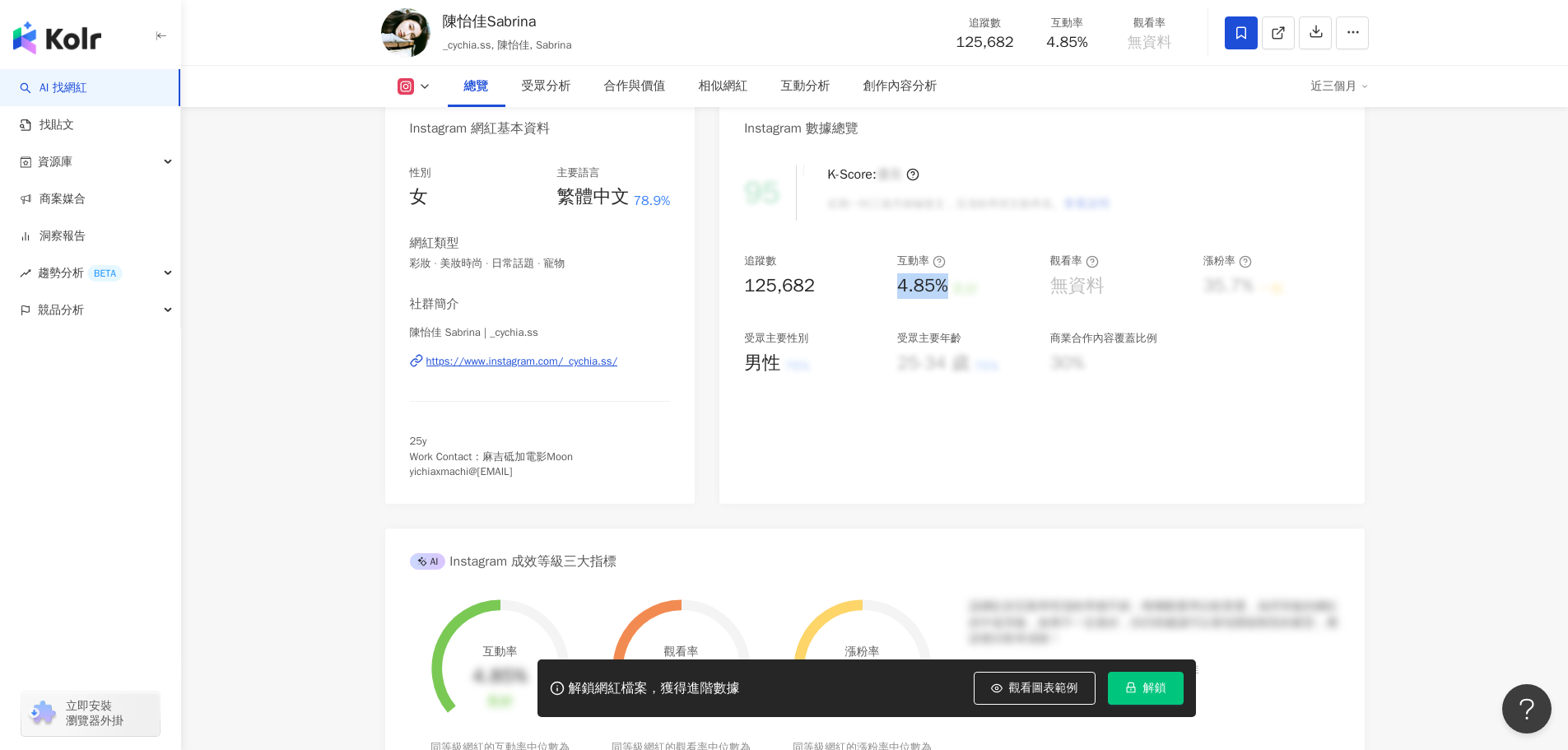drag, startPoint x: 893, startPoint y: 283, endPoint x: 952, endPoint y: 292, distance: 59.68249 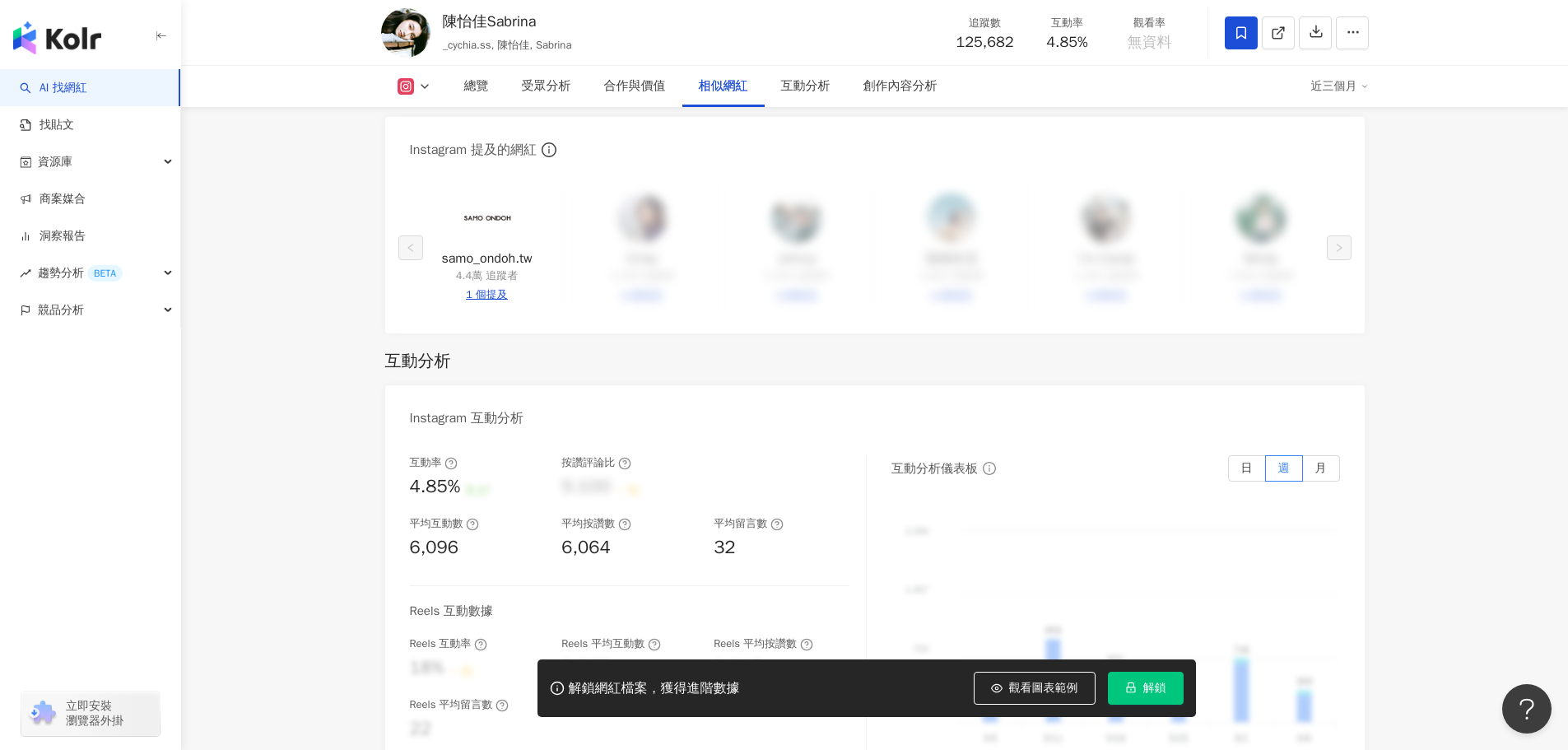 scroll, scrollTop: 3128, scrollLeft: 0, axis: vertical 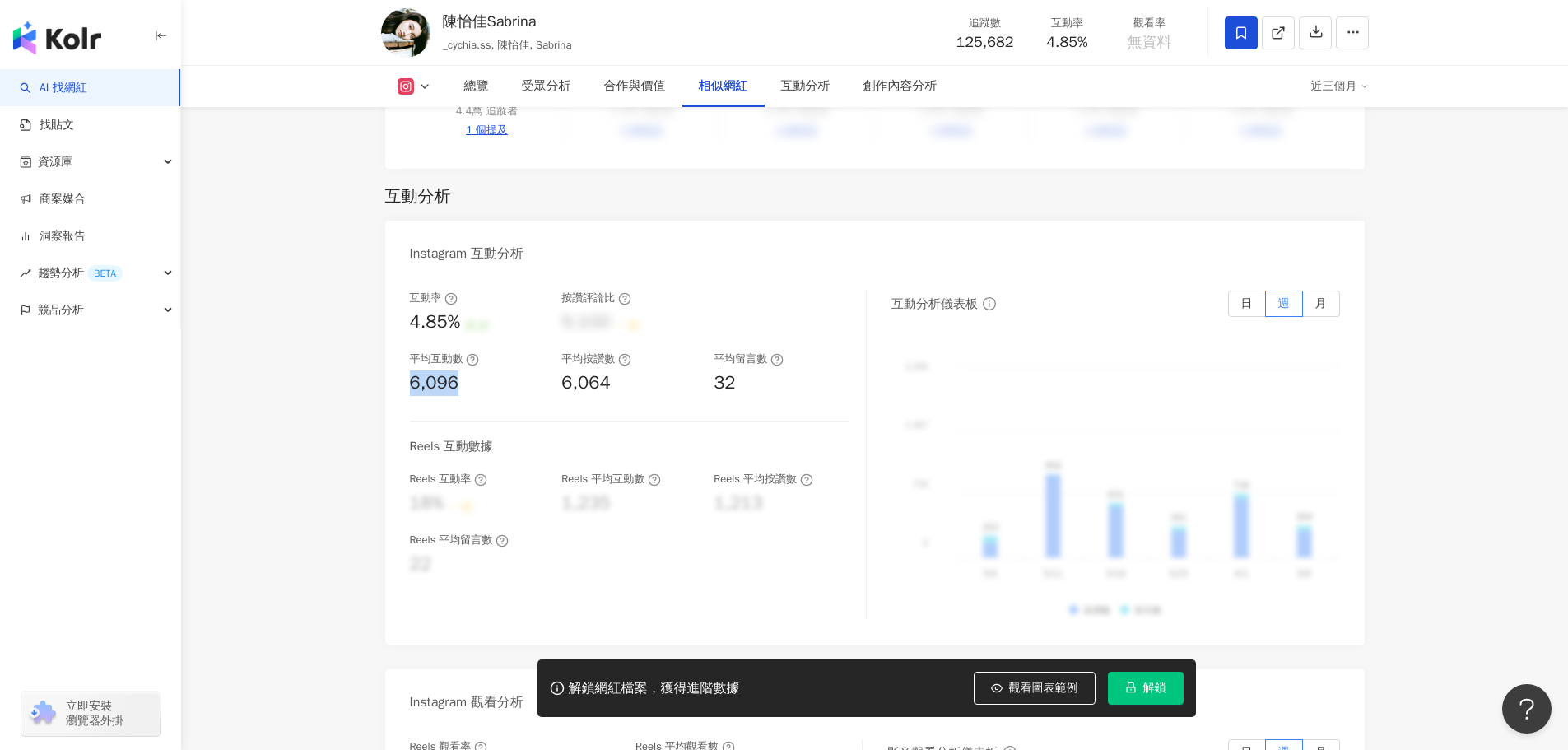 drag, startPoint x: 420, startPoint y: 386, endPoint x: 356, endPoint y: 398, distance: 65.11528 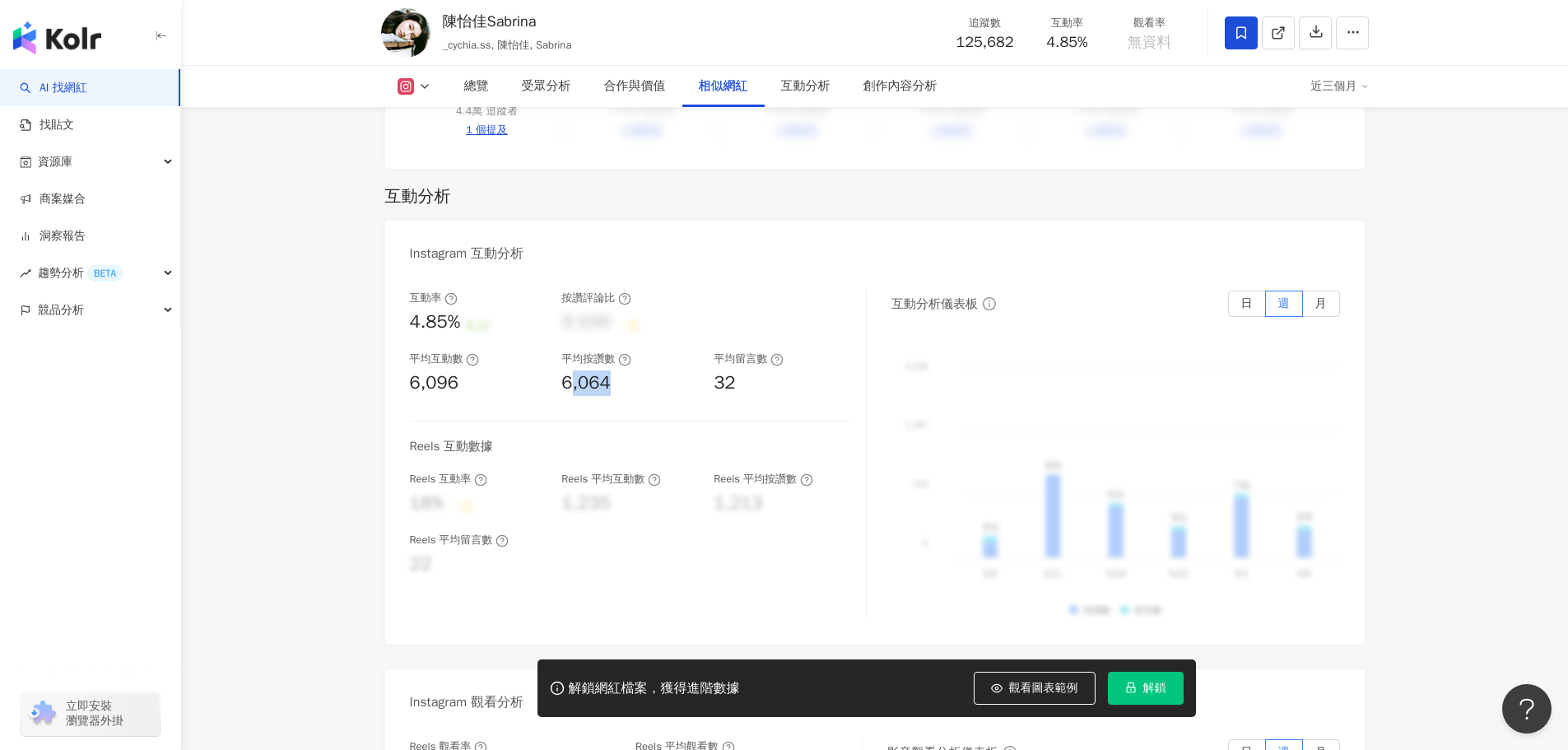 drag, startPoint x: 635, startPoint y: 381, endPoint x: 621, endPoint y: 383, distance: 14.142136 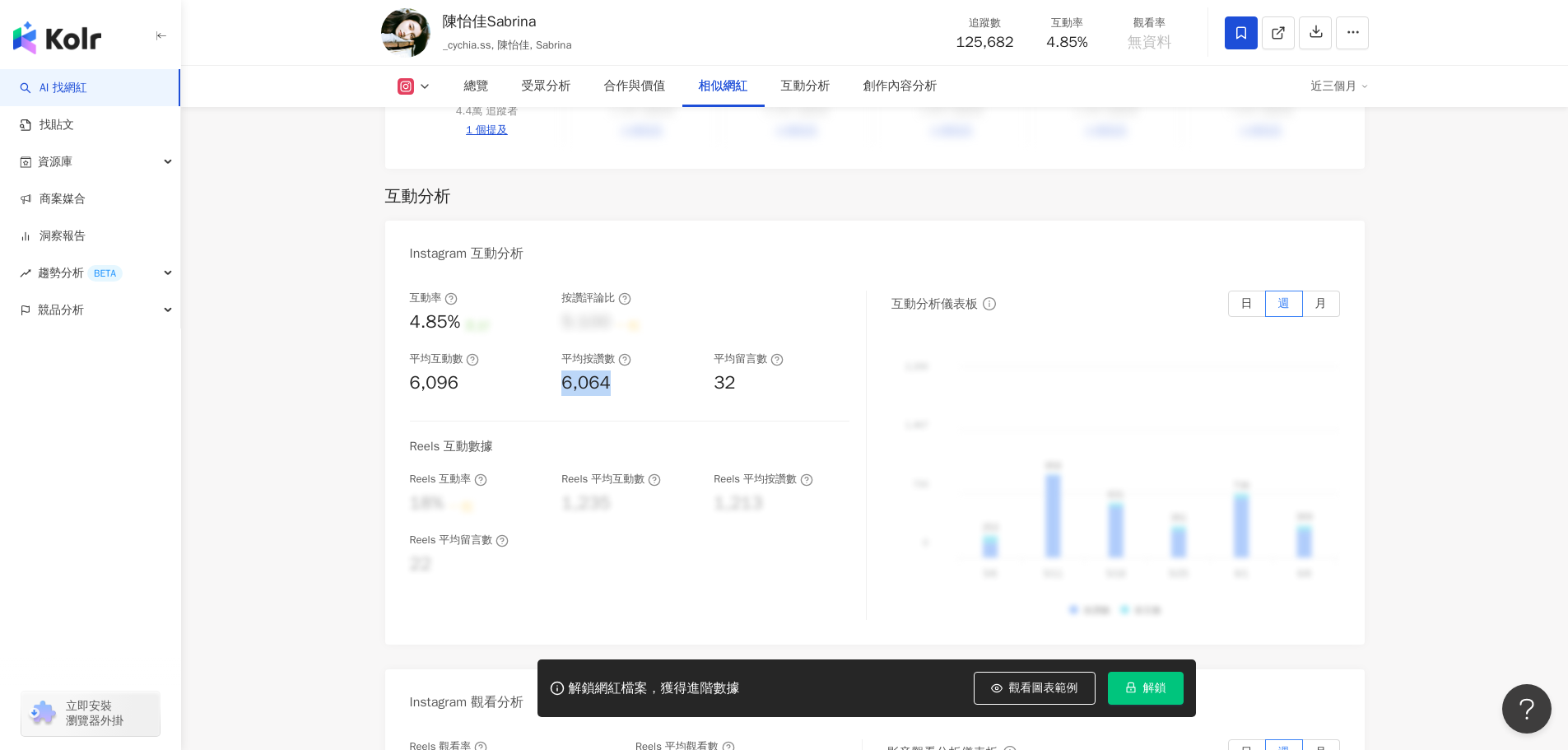 drag, startPoint x: 556, startPoint y: 385, endPoint x: 629, endPoint y: 386, distance: 73.006849 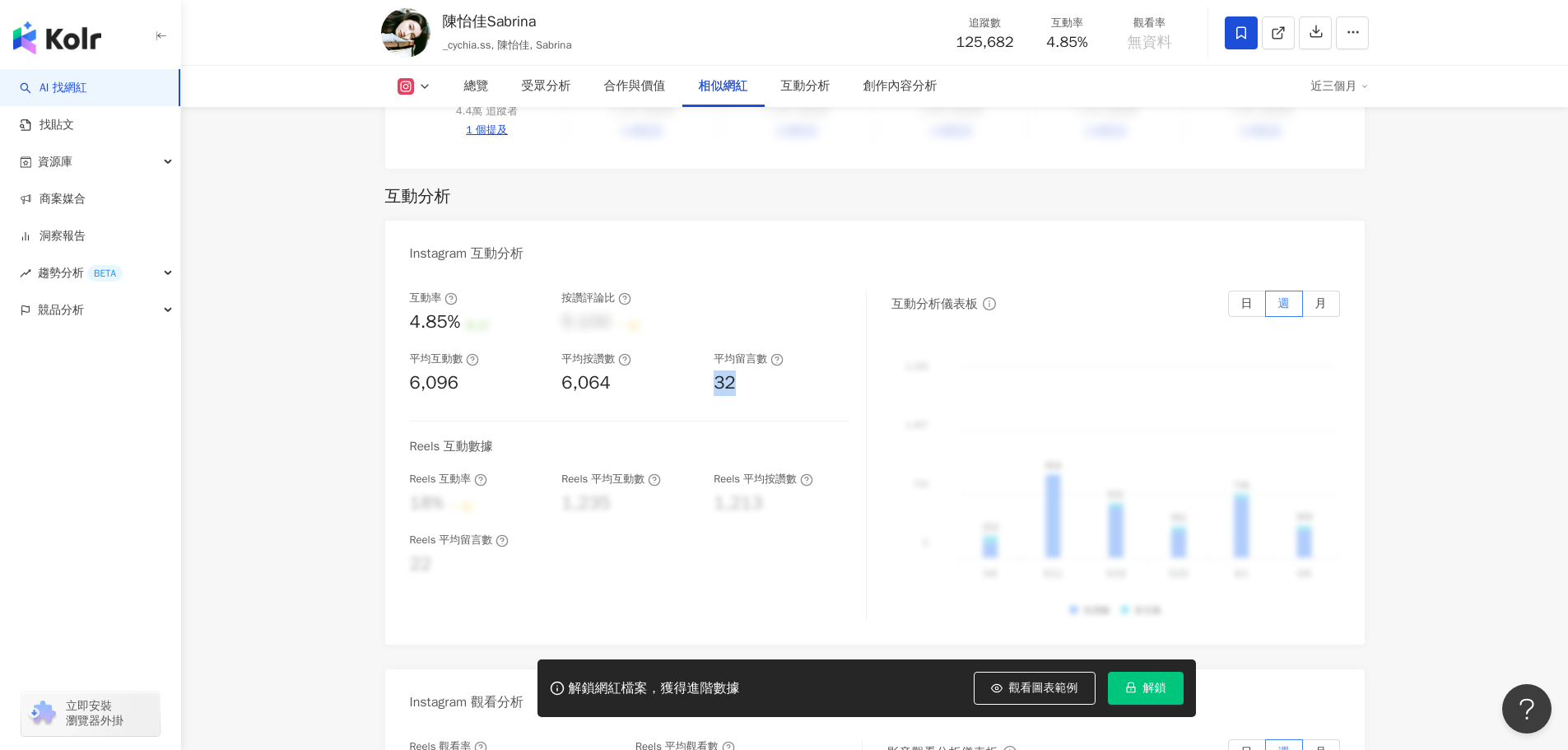 drag, startPoint x: 714, startPoint y: 387, endPoint x: 738, endPoint y: 388, distance: 24.020824 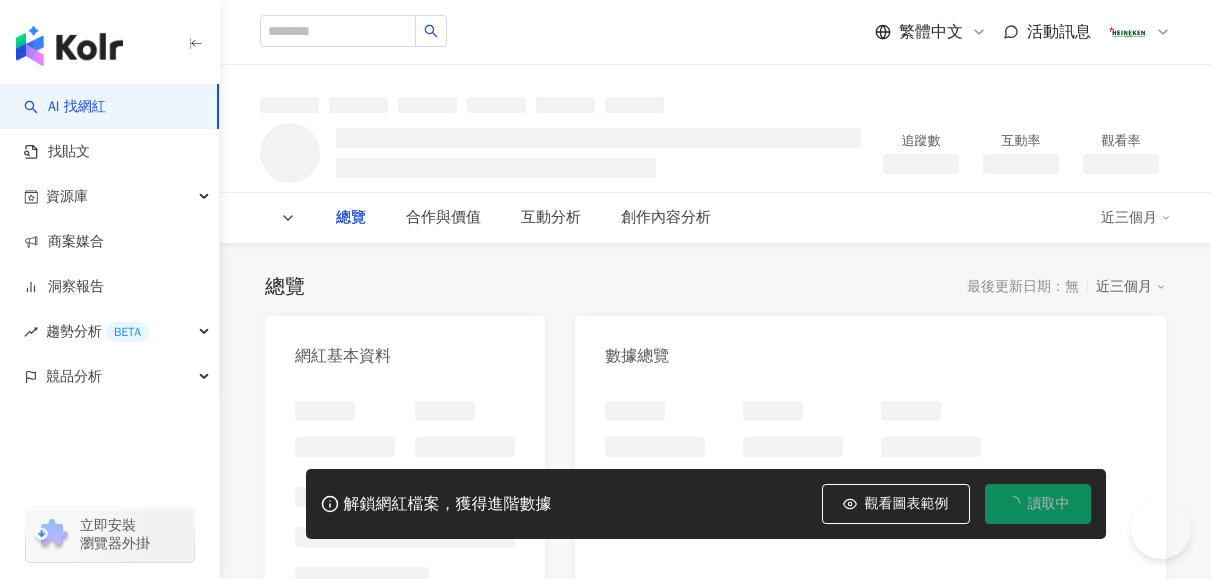 scroll, scrollTop: 0, scrollLeft: 0, axis: both 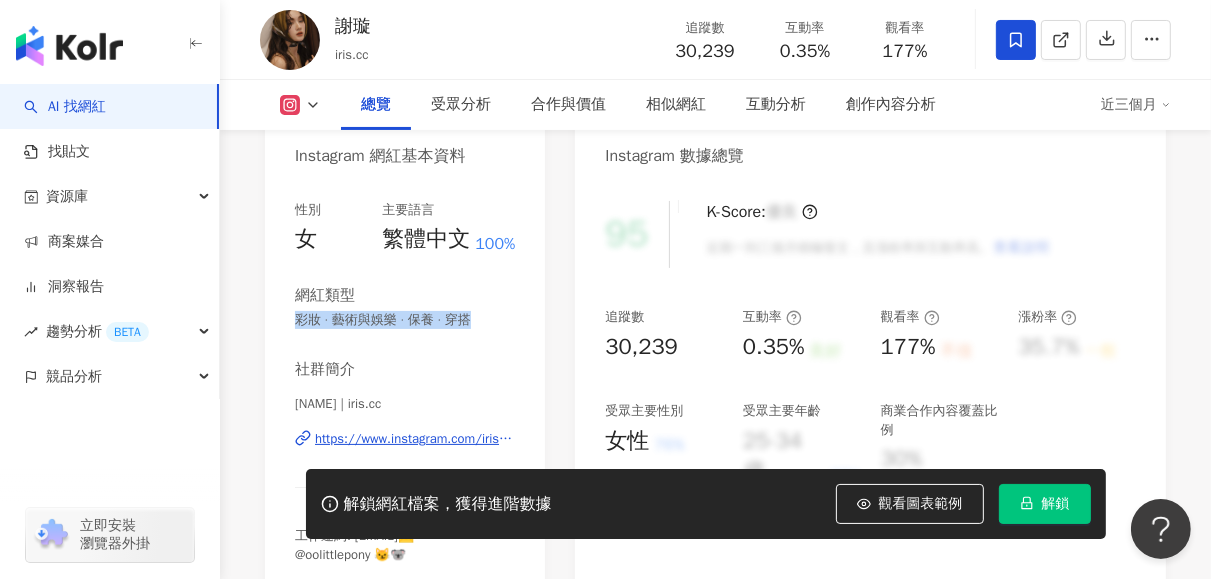 drag, startPoint x: 311, startPoint y: 322, endPoint x: 496, endPoint y: 320, distance: 185.0108 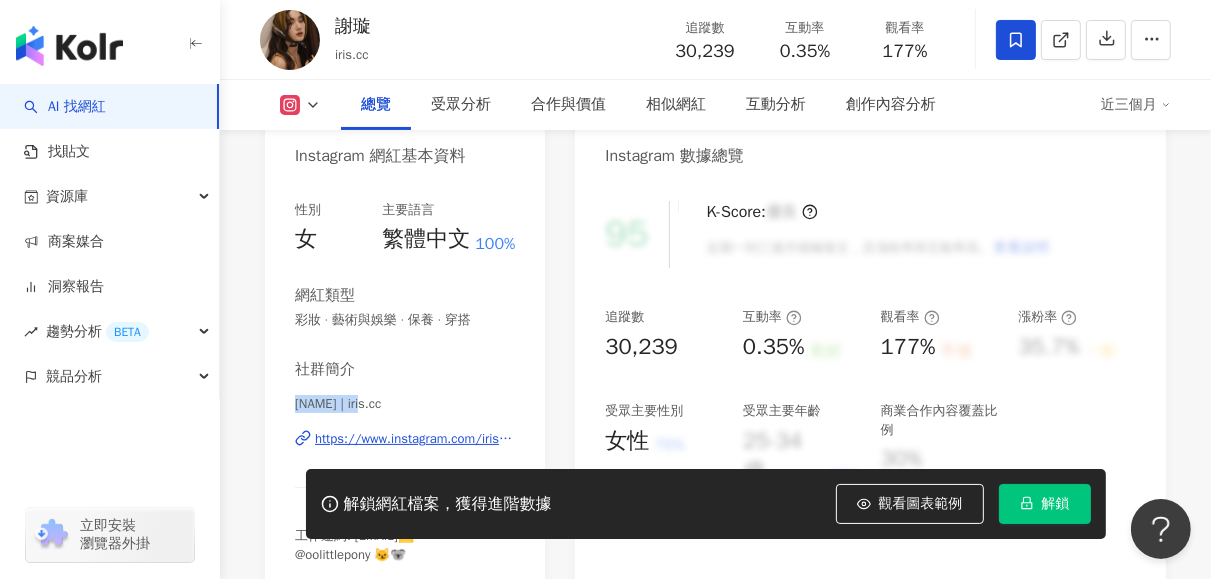 drag, startPoint x: 376, startPoint y: 401, endPoint x: 283, endPoint y: 391, distance: 93.53609 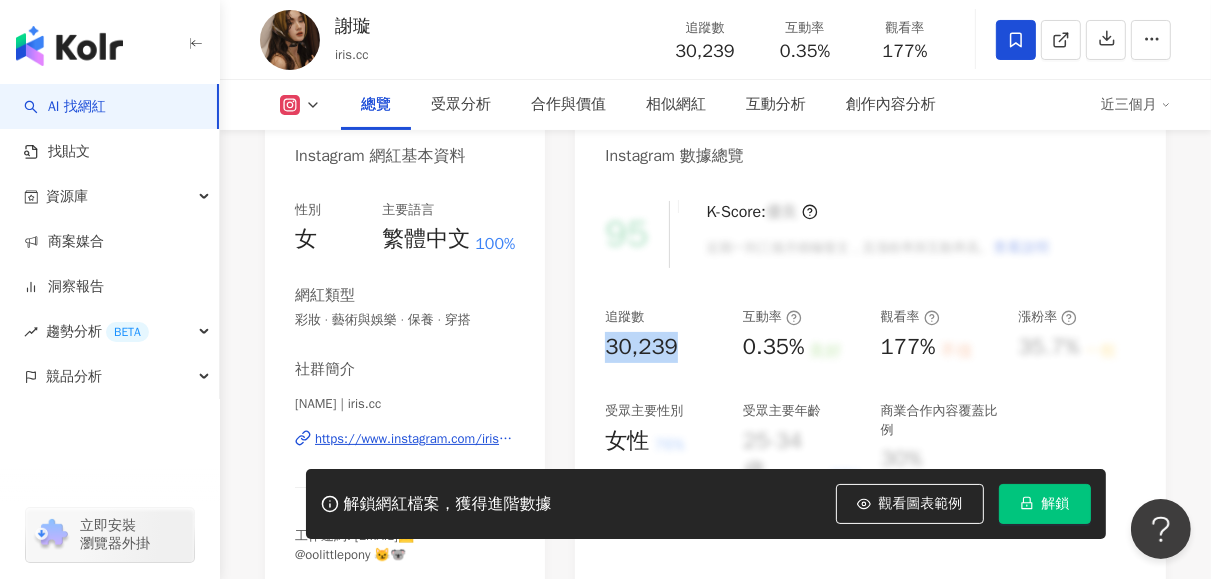 drag, startPoint x: 656, startPoint y: 349, endPoint x: 690, endPoint y: 350, distance: 34.0147 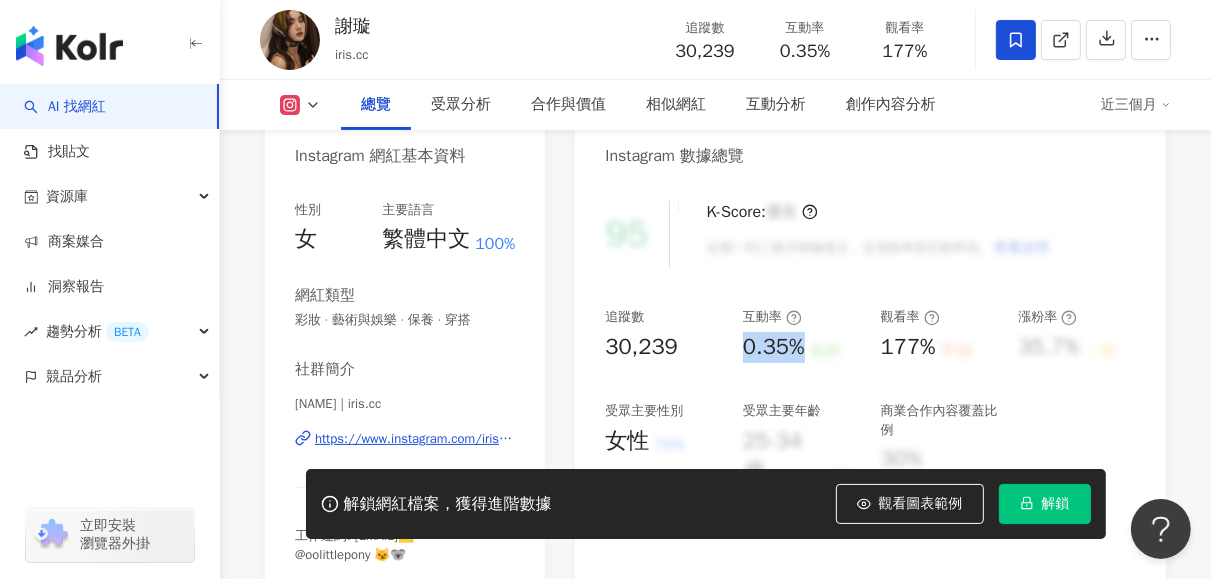 drag, startPoint x: 745, startPoint y: 347, endPoint x: 804, endPoint y: 362, distance: 60.876926 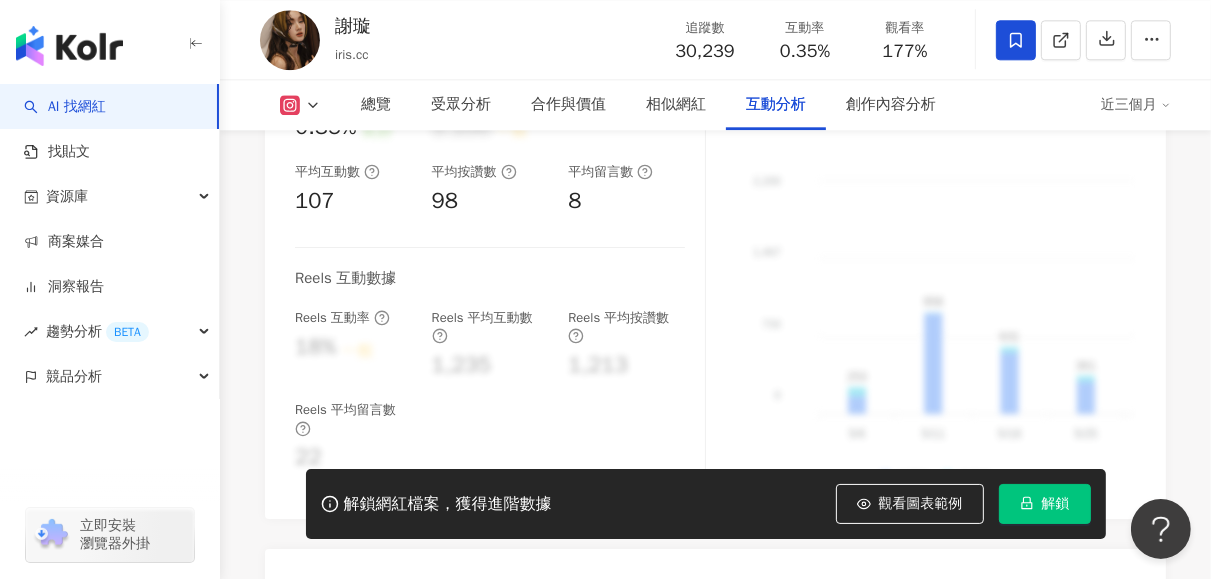 scroll, scrollTop: 4000, scrollLeft: 0, axis: vertical 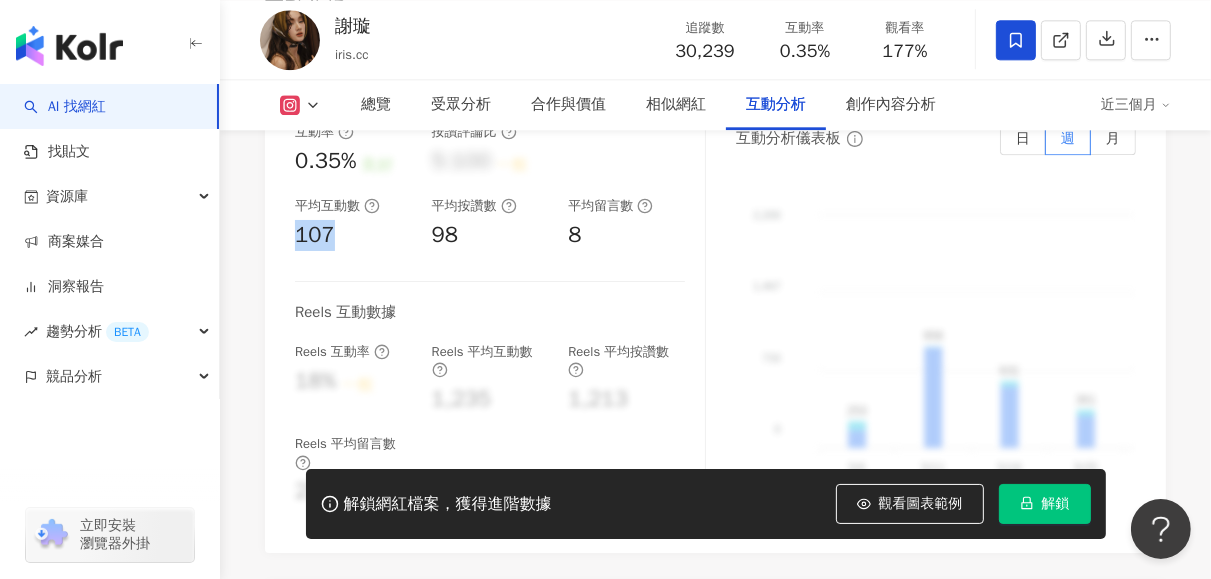drag, startPoint x: 356, startPoint y: 263, endPoint x: 1215, endPoint y: 234, distance: 859.4894 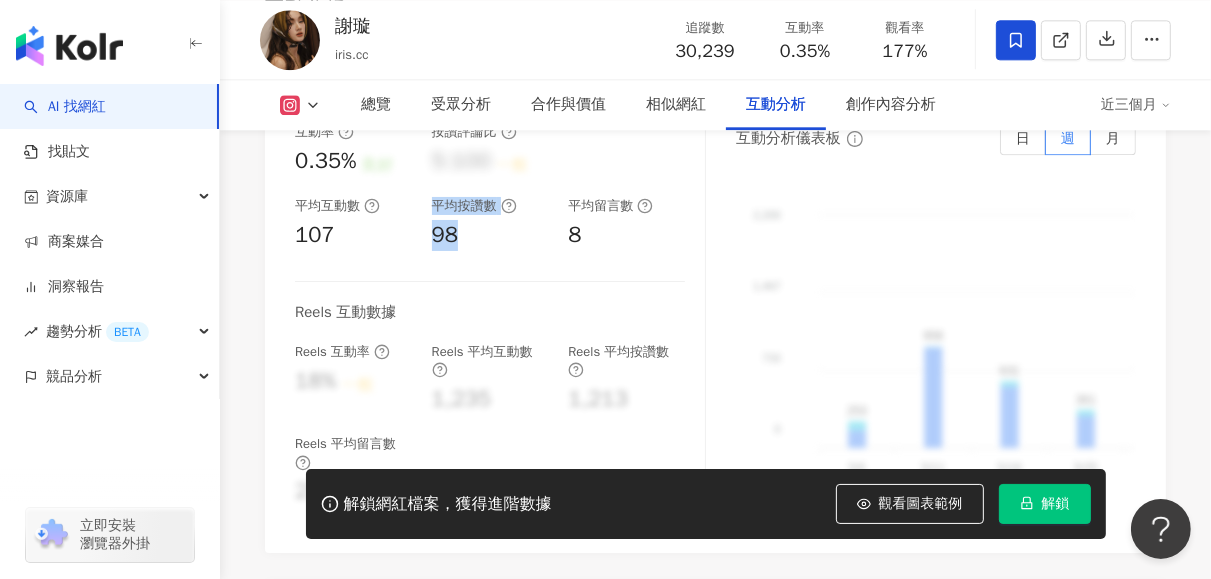 drag, startPoint x: 447, startPoint y: 252, endPoint x: 827, endPoint y: 243, distance: 380.10657 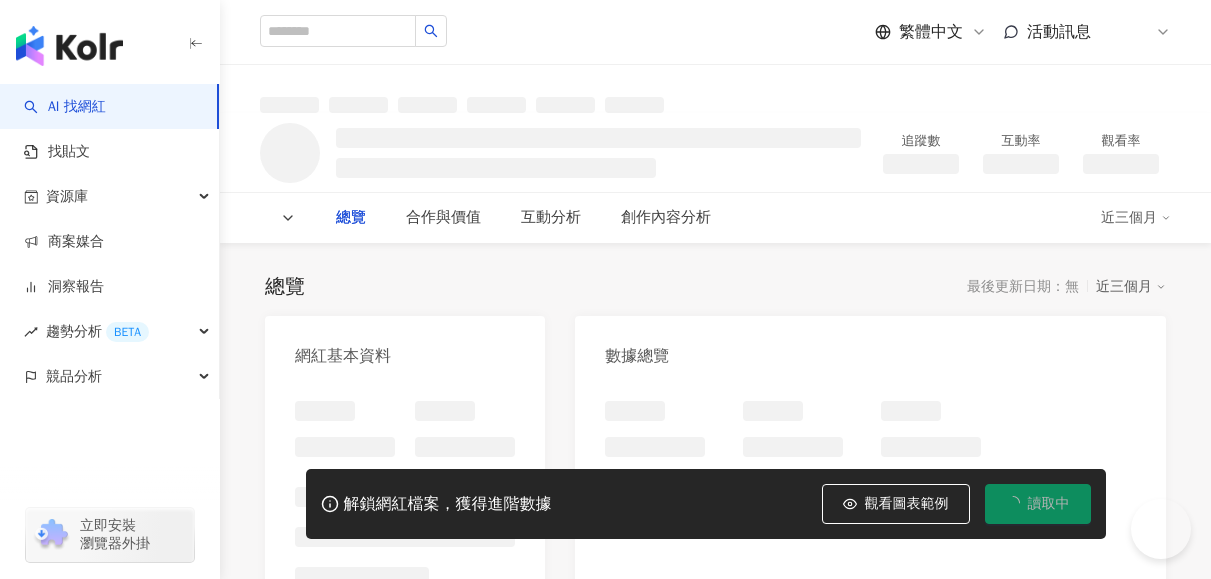 scroll, scrollTop: 0, scrollLeft: 0, axis: both 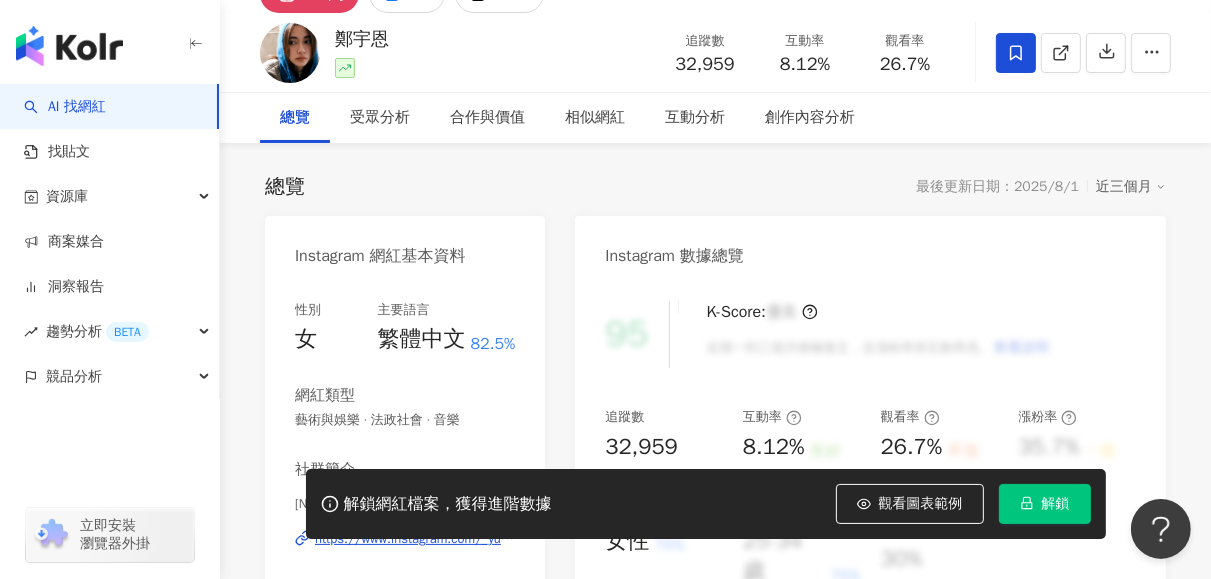 click on "總覽 最後更新日期：2025/8/1 近三個月 Instagram 網紅基本資料 性別   女 主要語言   繁體中文 82.5% 網紅類型 藝術與娛樂 · 法政社會 · 音樂 社群簡介 [NAME] | _yuennn_ https://www.instagram.com/_yuennn_/ 工作邀約聯繫📩 [EMAIL] 看更多 Instagram 數據總覽 95 K-Score :   優良 近期一到三個月積極發文，且漲粉率與互動率高。 查看說明 追蹤數   32,959 互動率   8.12% 良好 觀看率   26.7% 不佳 漲粉率   35.7% 一般 受眾主要性別   女性 76% 受眾主要年齡   25-34 歲 76% 商業合作內容覆蓋比例   30% AI Instagram 成效等級三大指標 互動率 8.12% 良好 同等級網紅的互動率中位數為  0.19% 觀看率 26.7% 不佳 同等級網紅的觀看率中位數為  35.5% 漲粉率 35.7% 一般 同等級網紅的漲粉率中位數為  0.8% 成效等級 ： 優秀 良好 普通 不佳 Instagram 成長趨勢分析 追蹤數   32,959 漲粉數   28,830 漲粉率   35.7% 一般       2/26" at bounding box center [715, 3380] 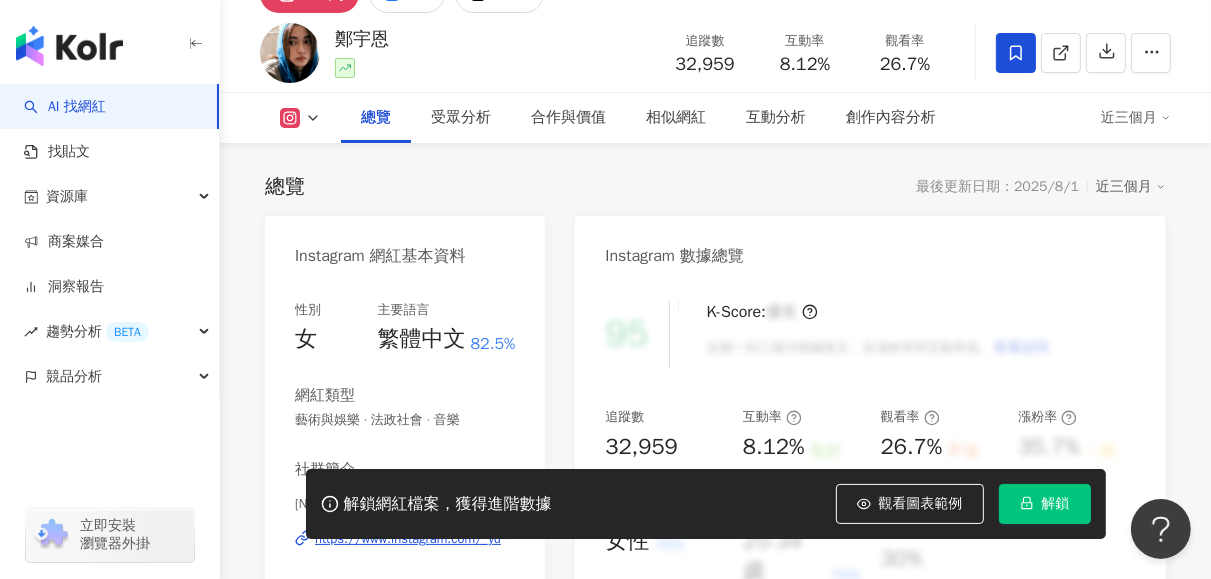 scroll, scrollTop: 300, scrollLeft: 0, axis: vertical 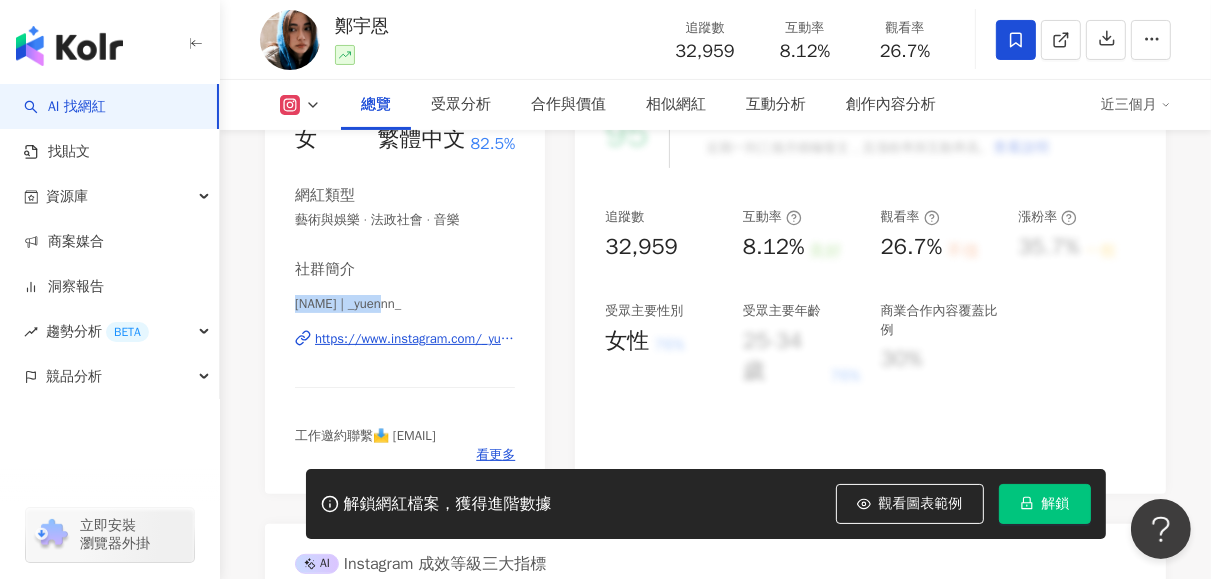 drag, startPoint x: 288, startPoint y: 306, endPoint x: 480, endPoint y: 296, distance: 192.26024 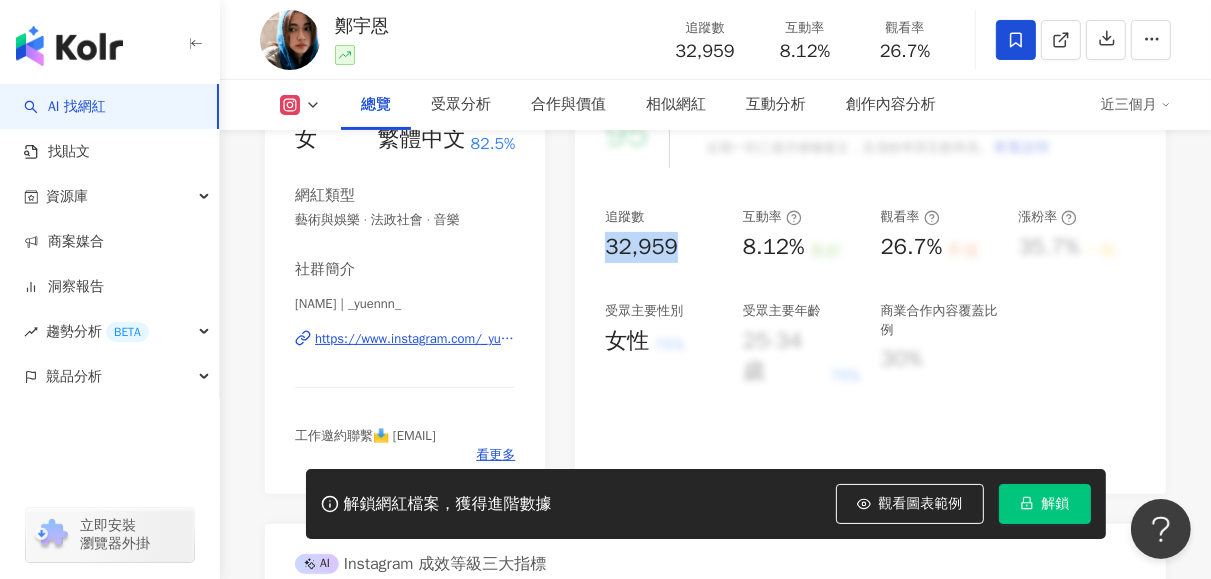 drag, startPoint x: 608, startPoint y: 240, endPoint x: 720, endPoint y: 244, distance: 112.0714 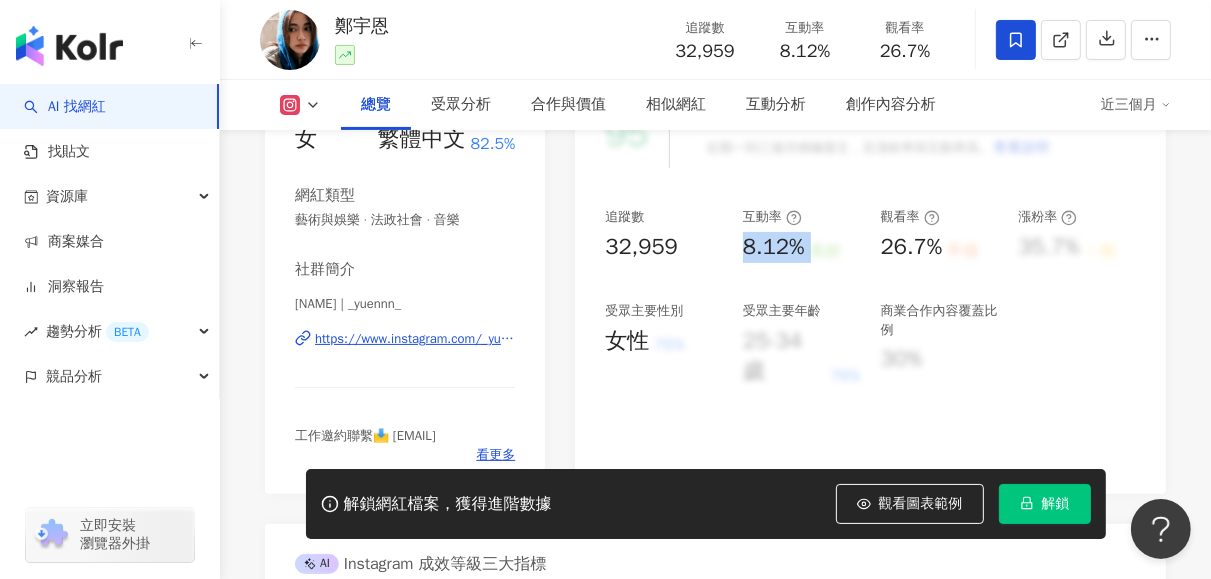 drag, startPoint x: 745, startPoint y: 243, endPoint x: 817, endPoint y: 254, distance: 72.835434 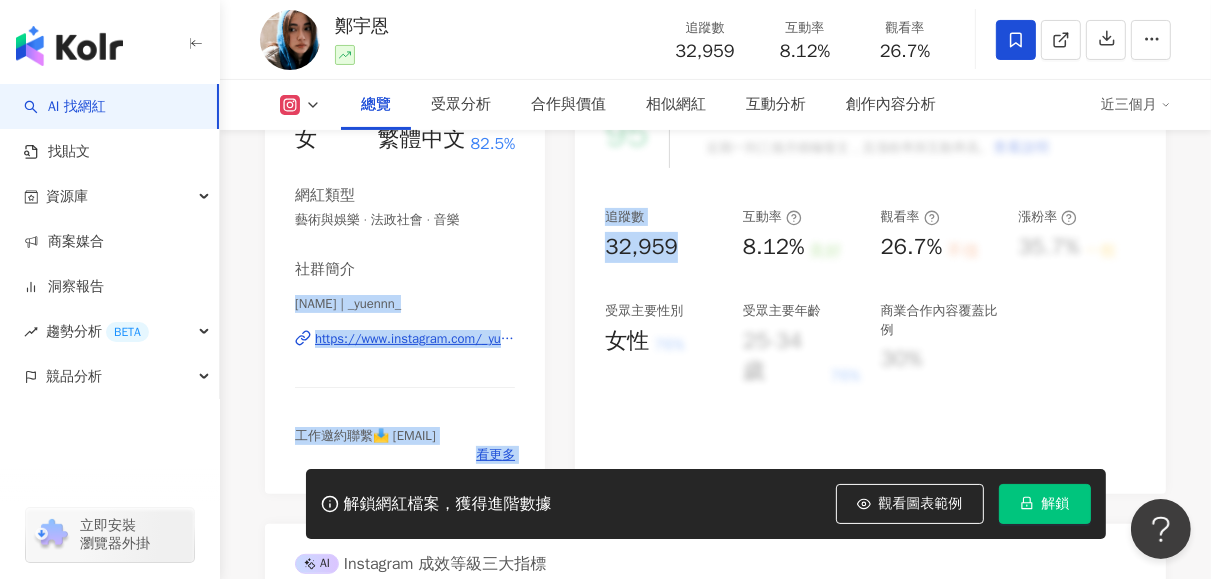 drag, startPoint x: 680, startPoint y: 246, endPoint x: 553, endPoint y: 246, distance: 127 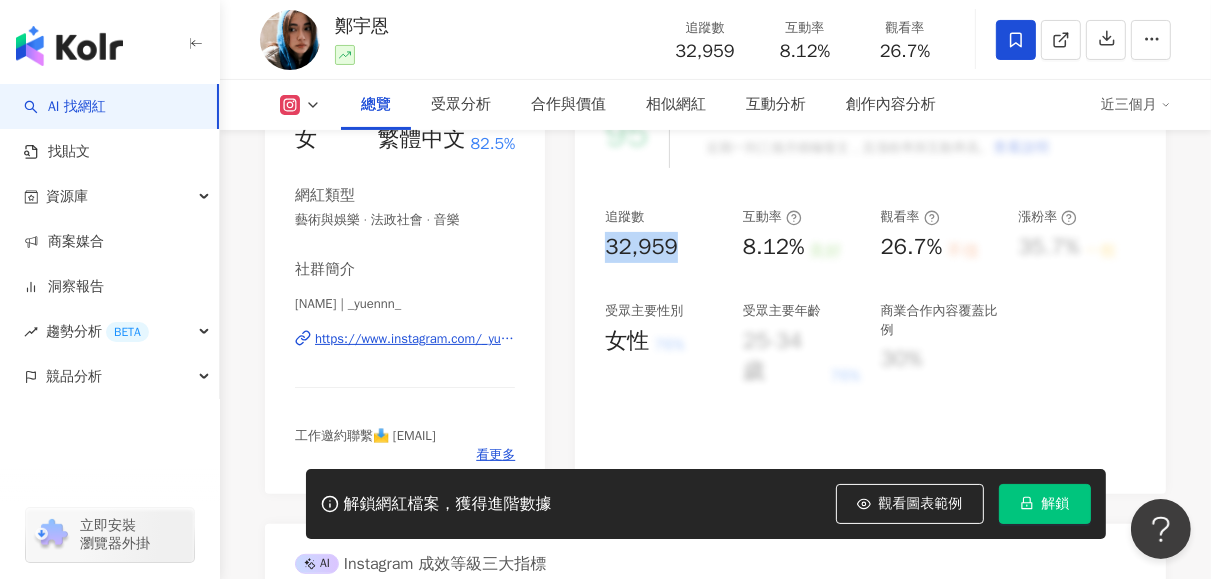 drag, startPoint x: 606, startPoint y: 246, endPoint x: 684, endPoint y: 252, distance: 78.23043 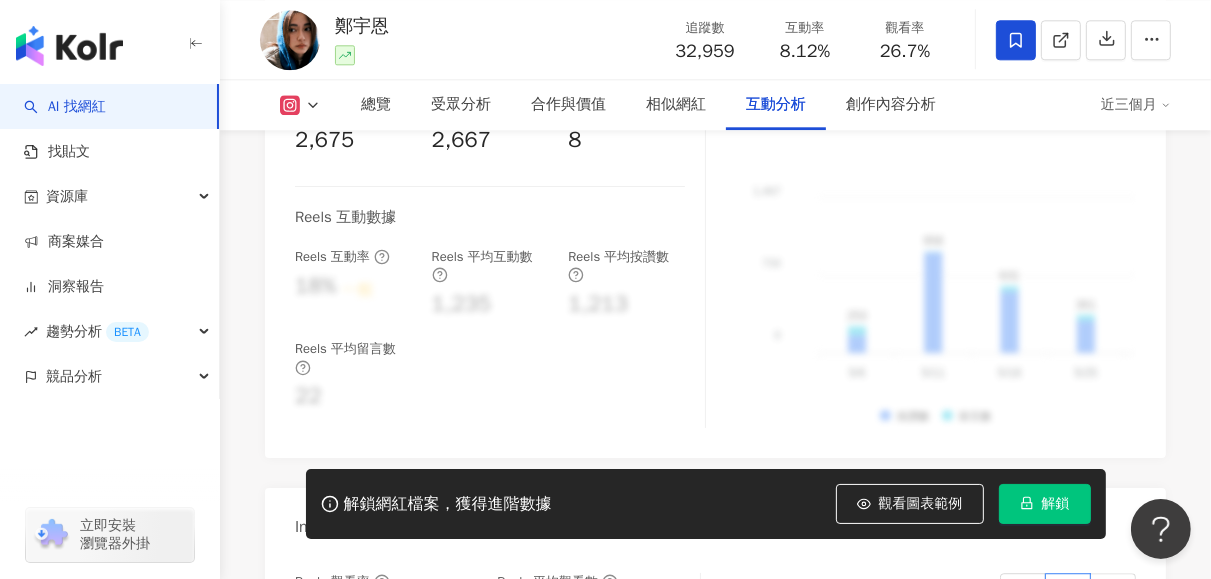 scroll, scrollTop: 4000, scrollLeft: 0, axis: vertical 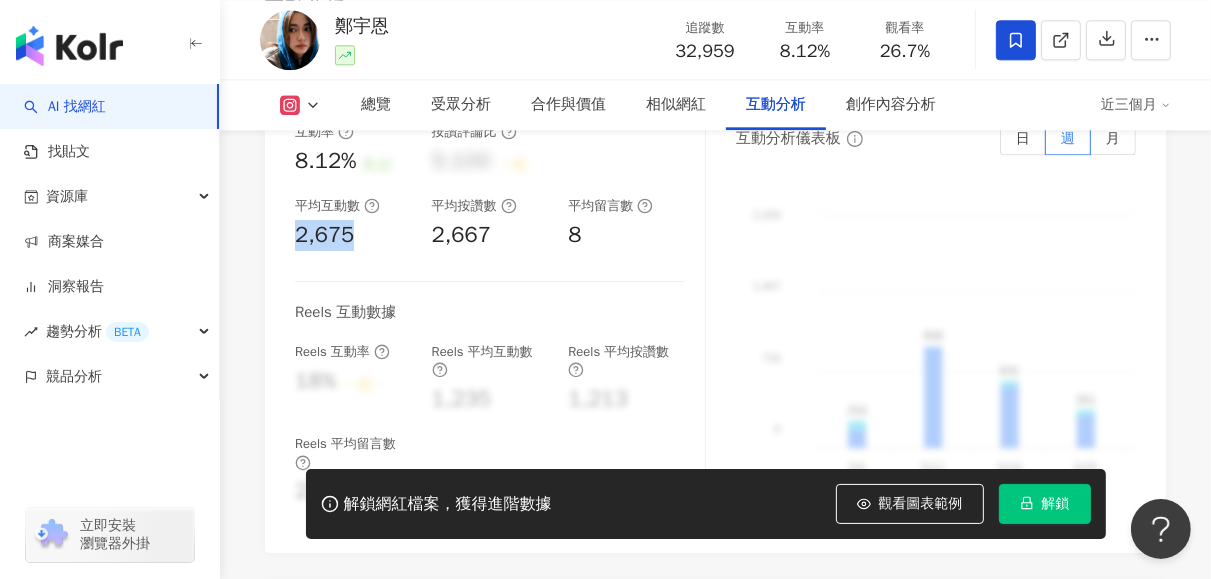 drag, startPoint x: 359, startPoint y: 258, endPoint x: 281, endPoint y: 244, distance: 79.24645 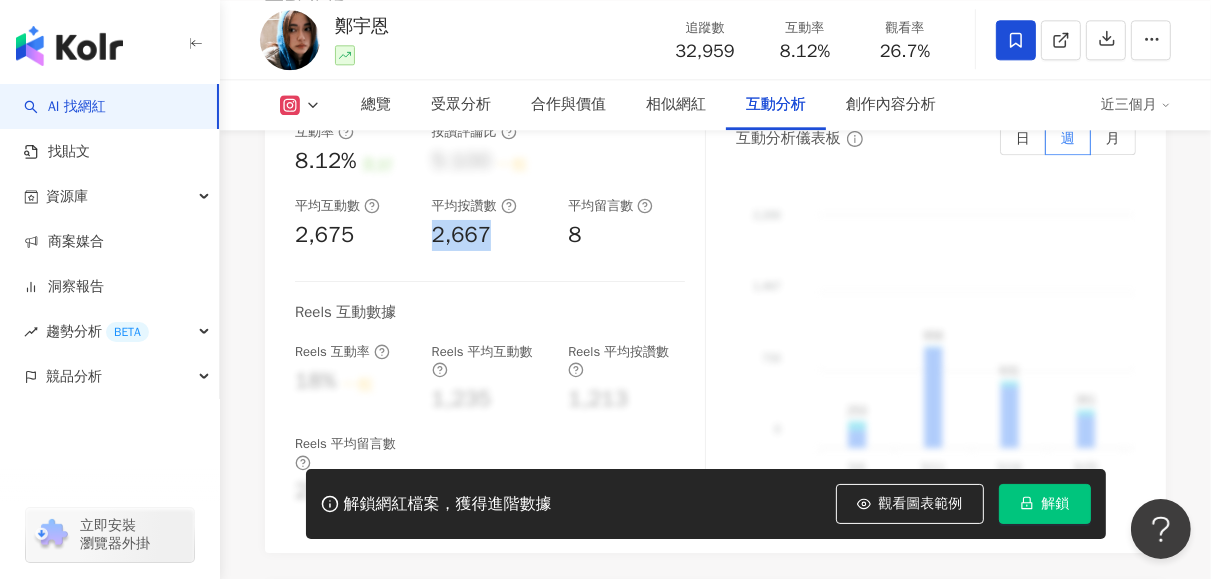 drag, startPoint x: 433, startPoint y: 251, endPoint x: 517, endPoint y: 263, distance: 84.85281 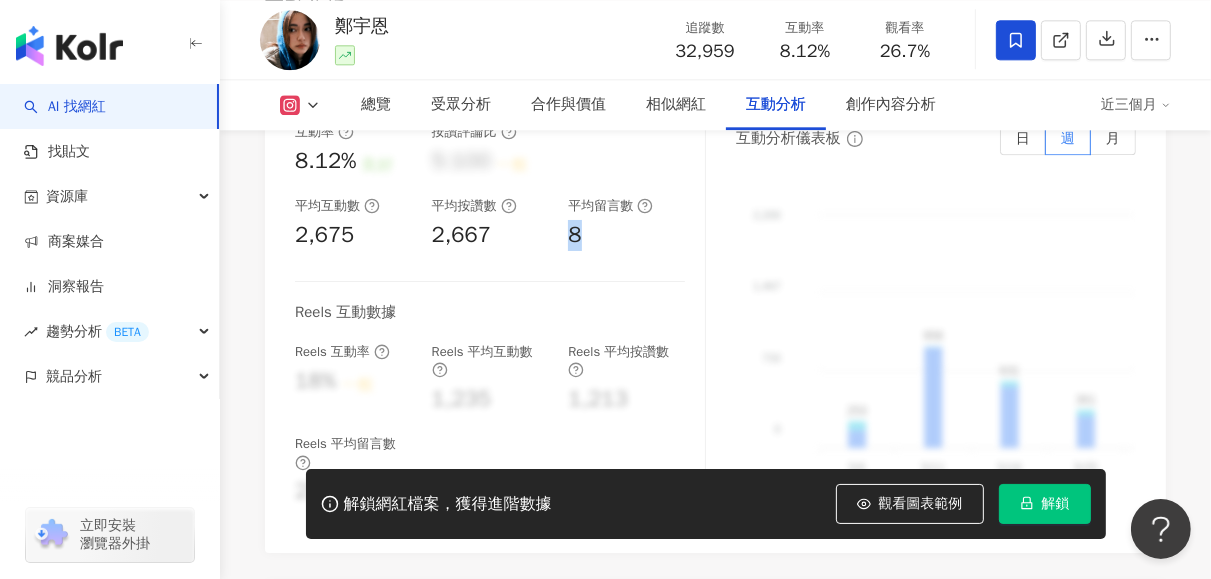 drag, startPoint x: 582, startPoint y: 250, endPoint x: 631, endPoint y: 269, distance: 52.554733 